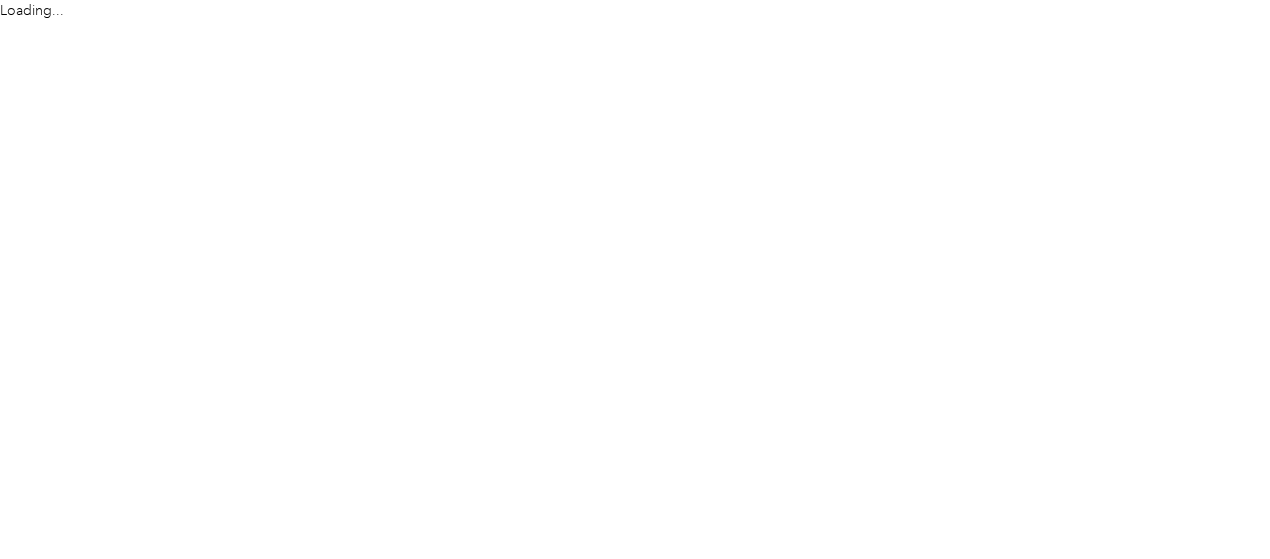 scroll, scrollTop: 0, scrollLeft: 0, axis: both 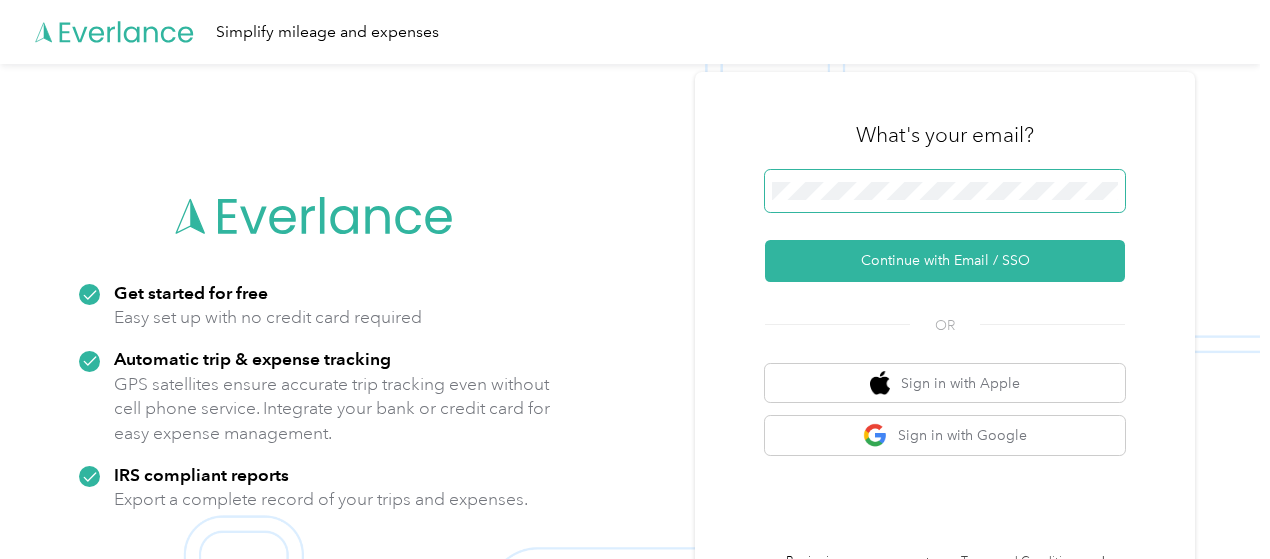 click at bounding box center [945, 191] 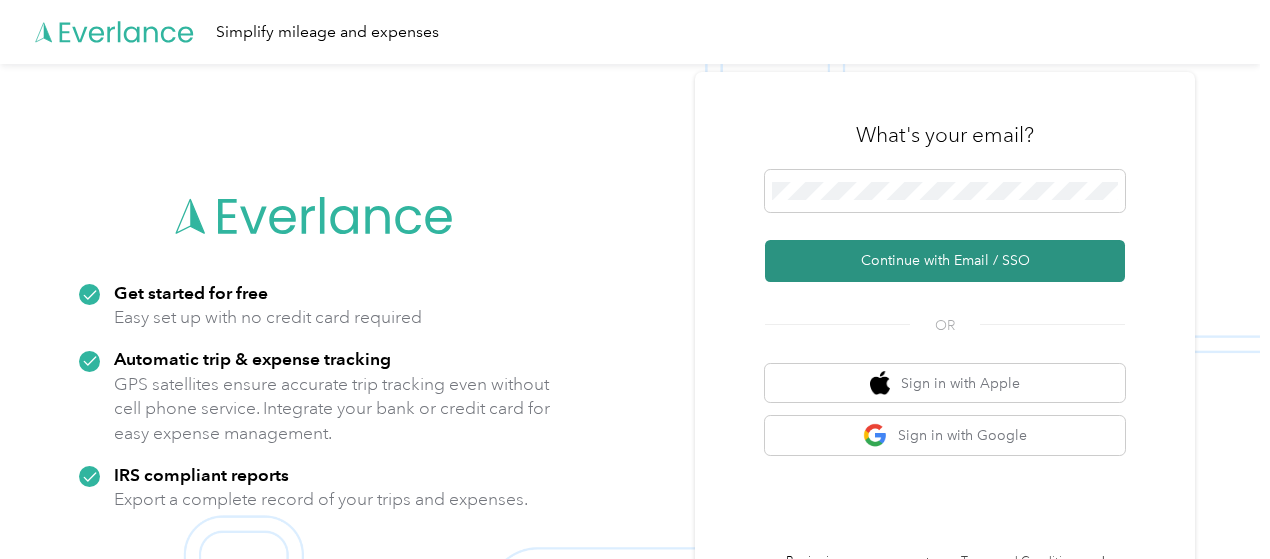 click on "Continue with Email / SSO" at bounding box center (945, 261) 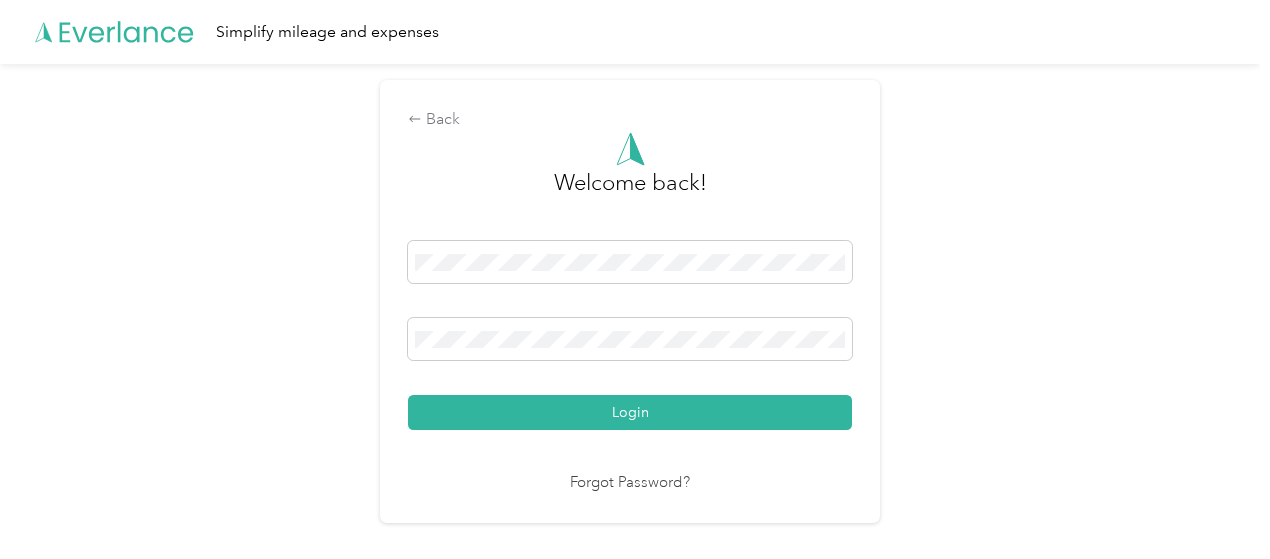 click on "Login" at bounding box center (630, 412) 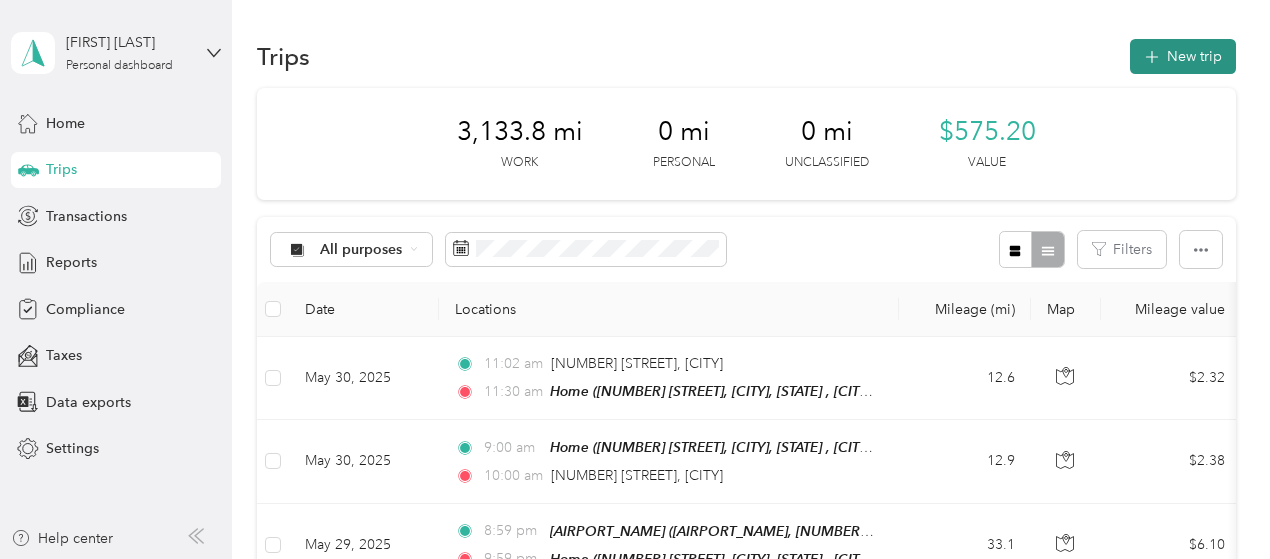 click on "New trip" at bounding box center [1183, 56] 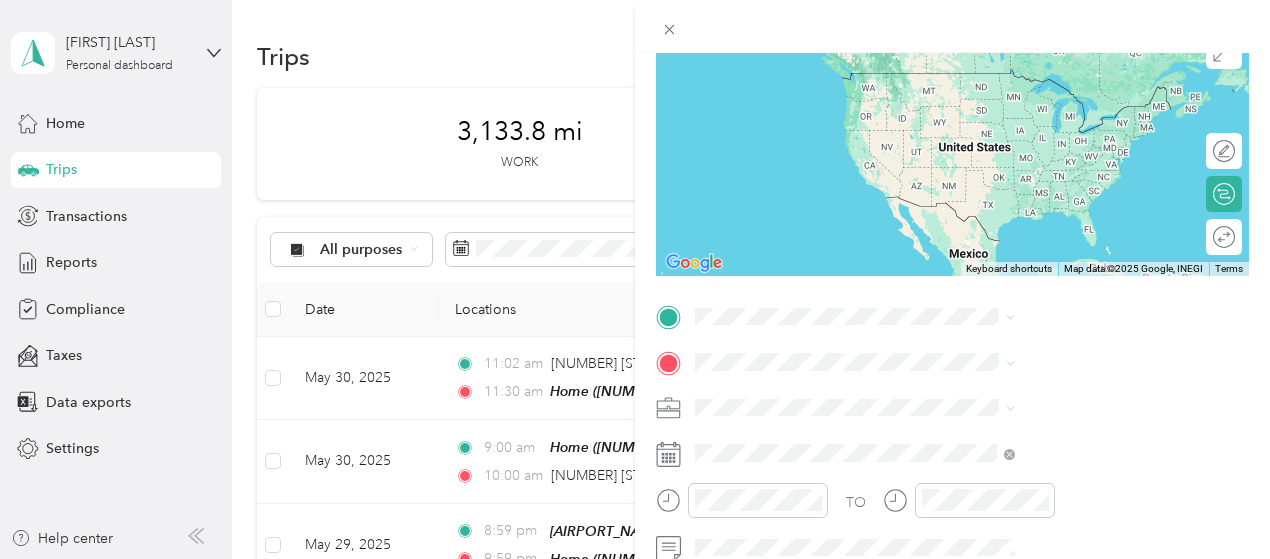scroll, scrollTop: 178, scrollLeft: 0, axis: vertical 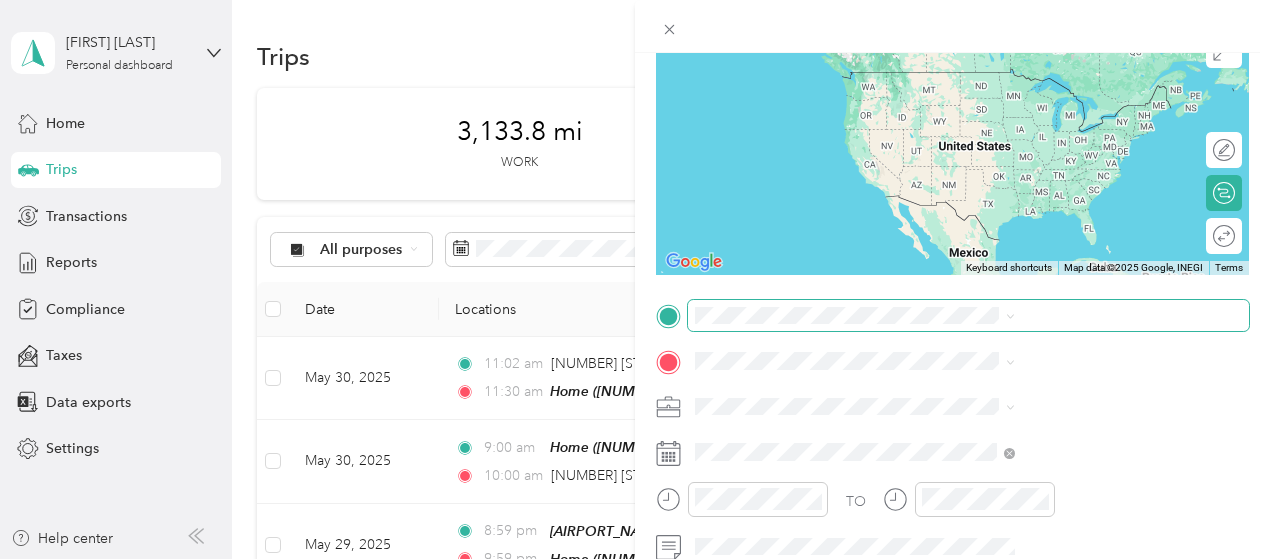 click at bounding box center [968, 316] 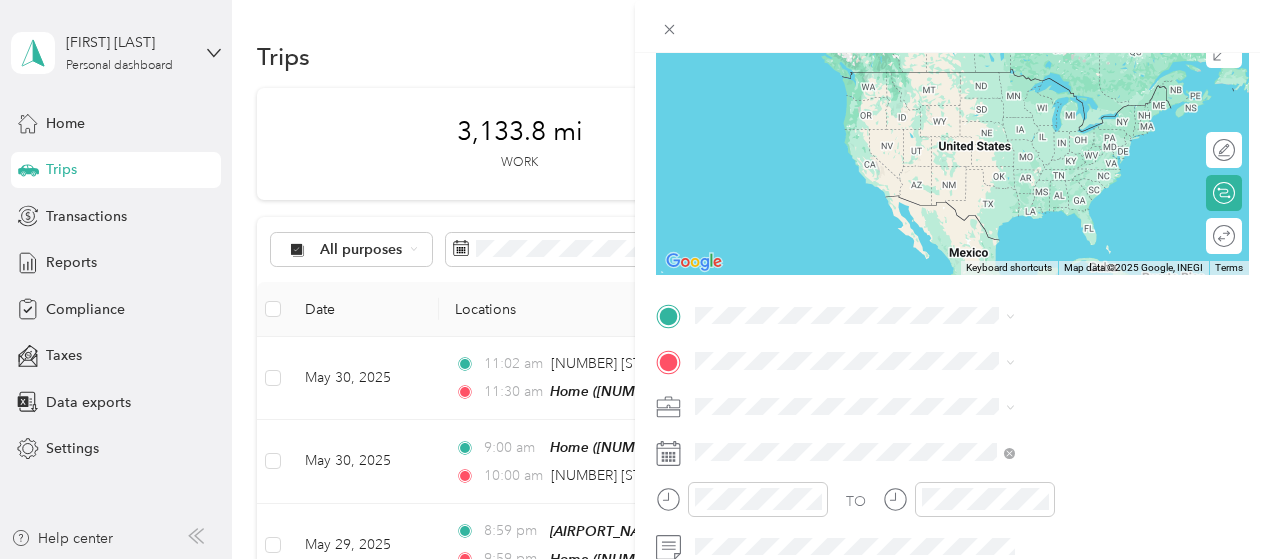 click on "[NUMBER] [STREET], [CITY], [STATE] , [POSTAL_CODE], [CITY], [STATE], [COUNTRY]" at bounding box center (1062, 118) 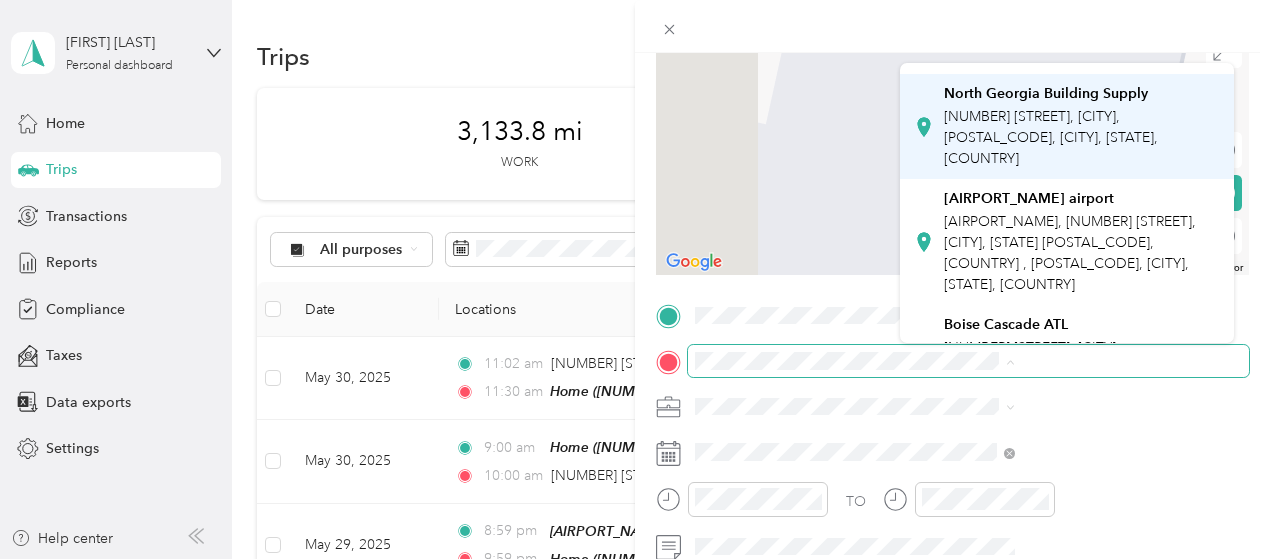 scroll, scrollTop: 254, scrollLeft: 0, axis: vertical 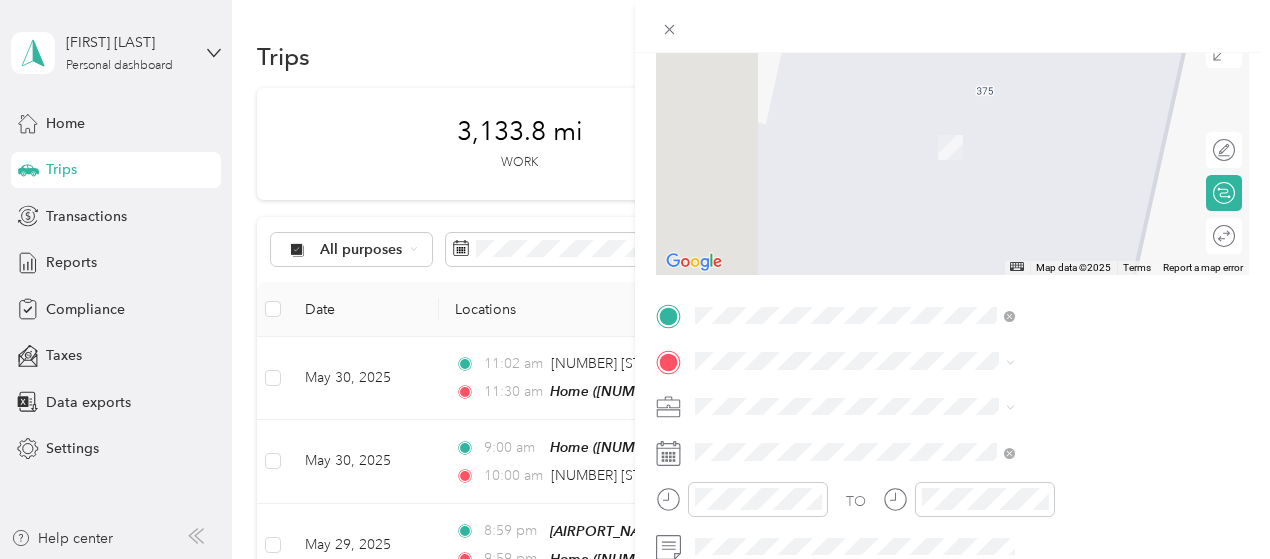 click on "[AIRPORT_NAME], [NUMBER] [STREET], [CITY], [STATE]  [POSTAL_CODE], [COUNTRY] , [POSTAL_CODE], [CITY], [STATE], [COUNTRY]" at bounding box center [1070, 239] 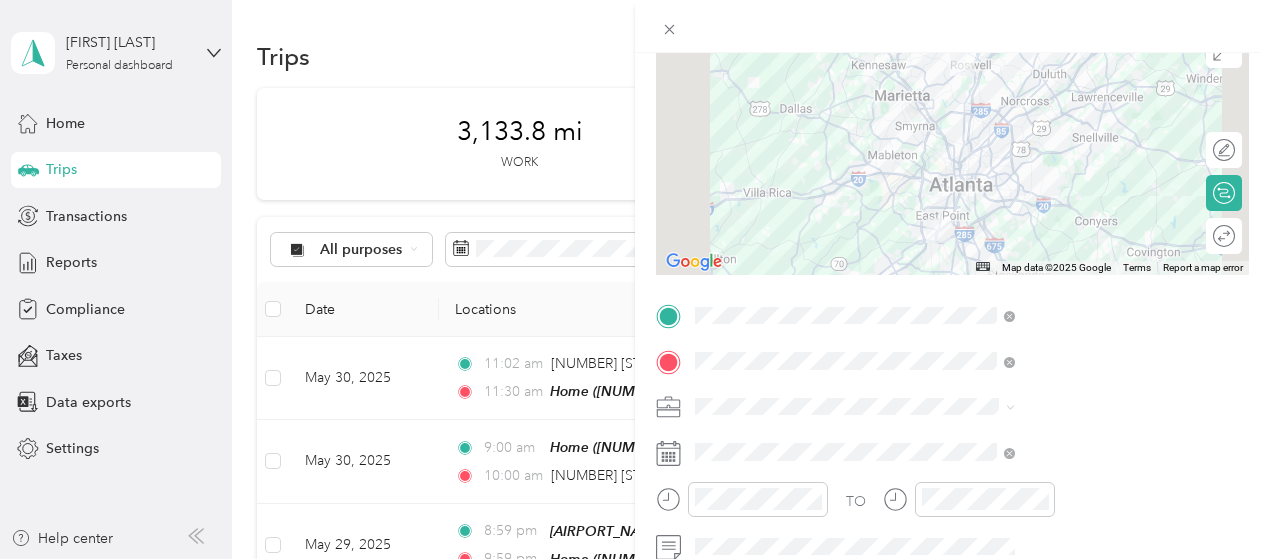 click on "TO Add photo" at bounding box center [952, 541] 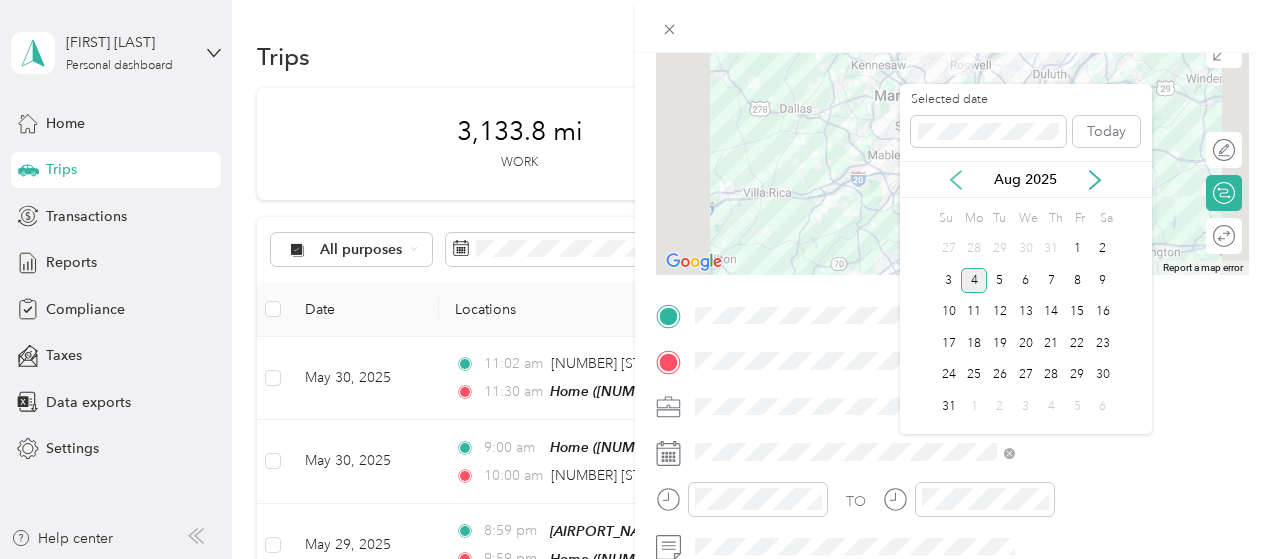 click 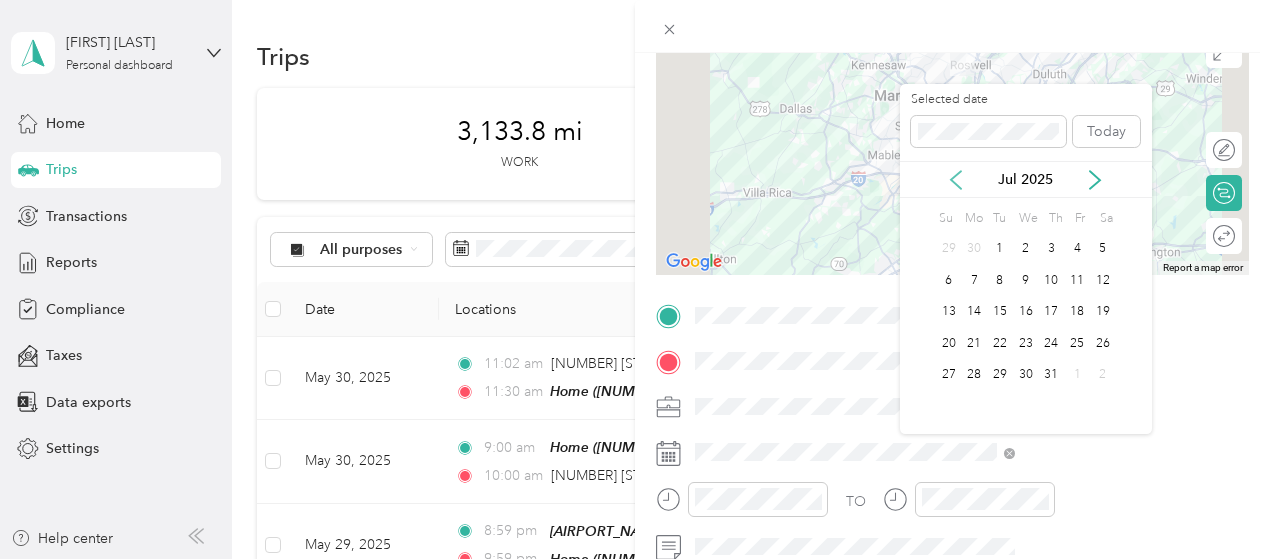 click 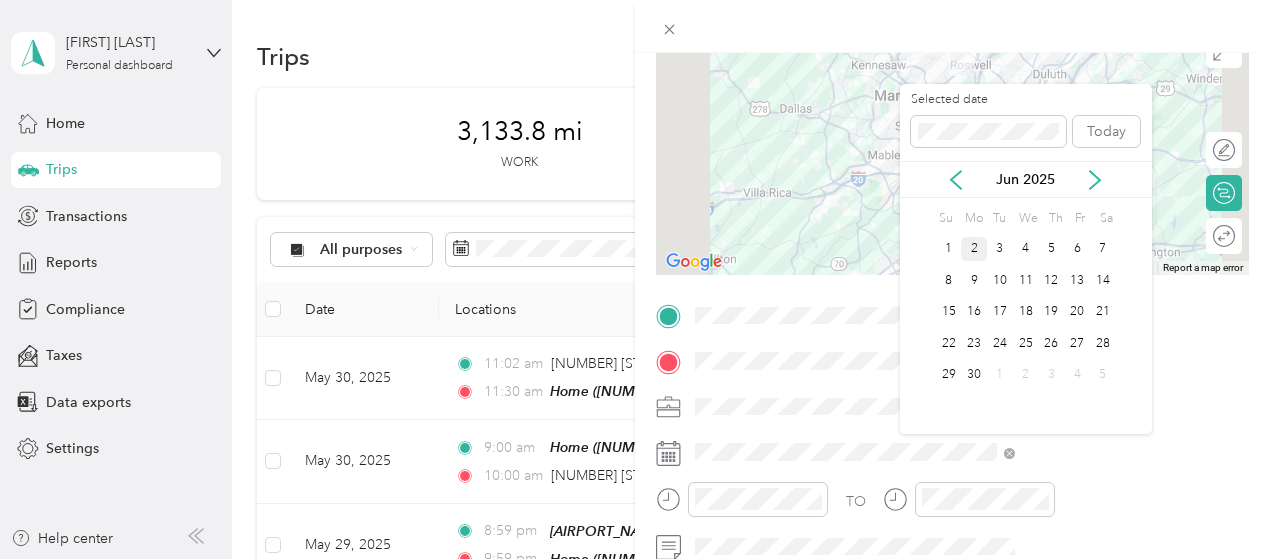 click on "2" at bounding box center [974, 249] 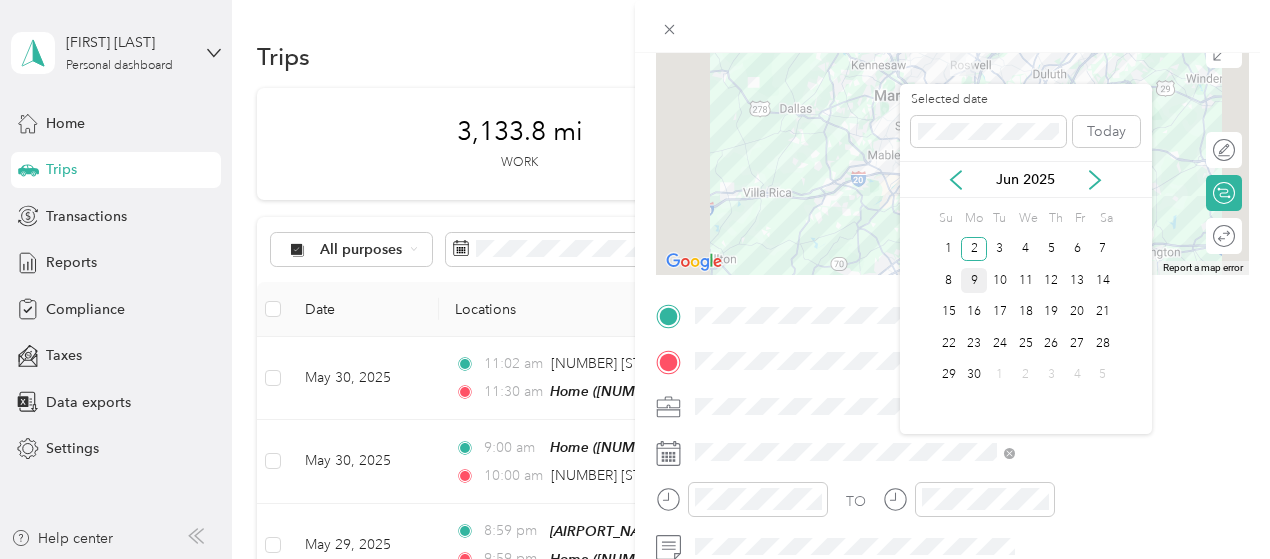 click on "9" at bounding box center [974, 280] 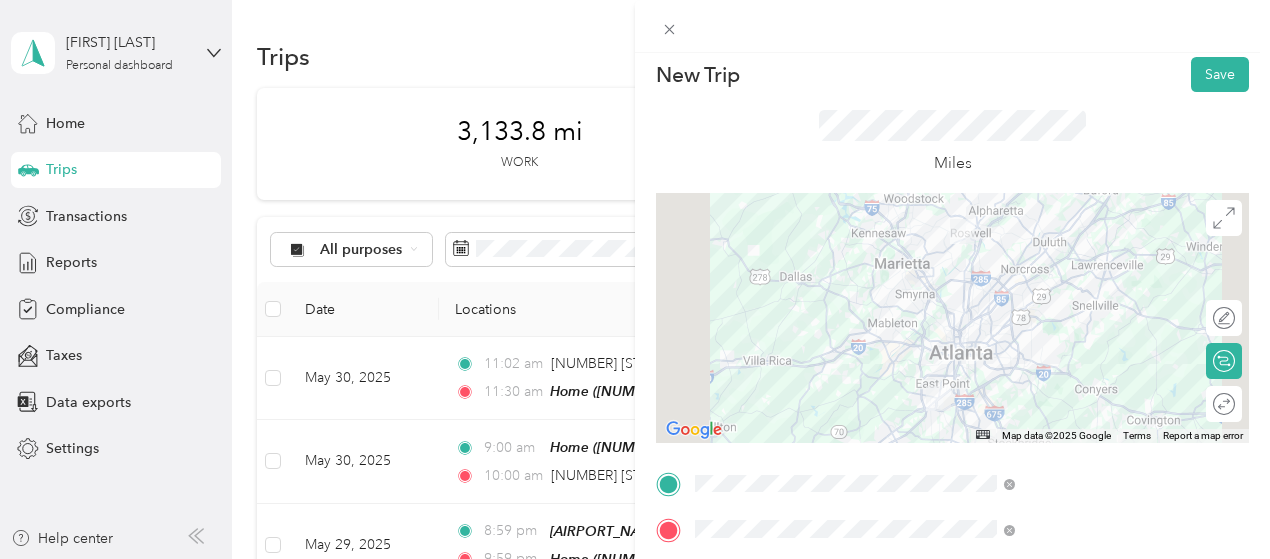 scroll, scrollTop: 0, scrollLeft: 0, axis: both 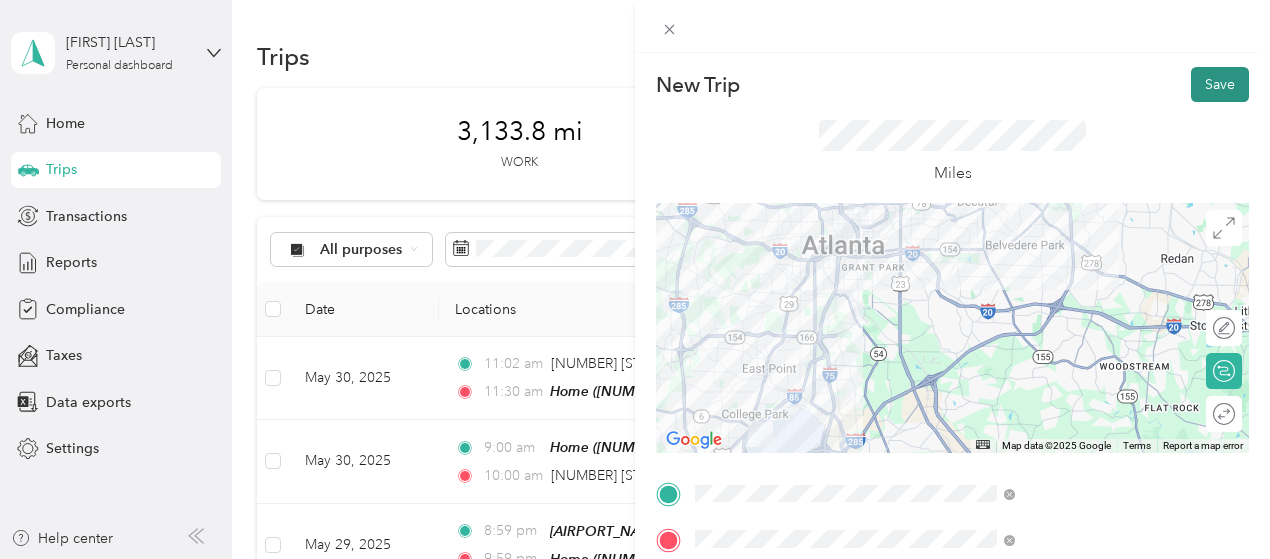 click on "Save" at bounding box center (1220, 84) 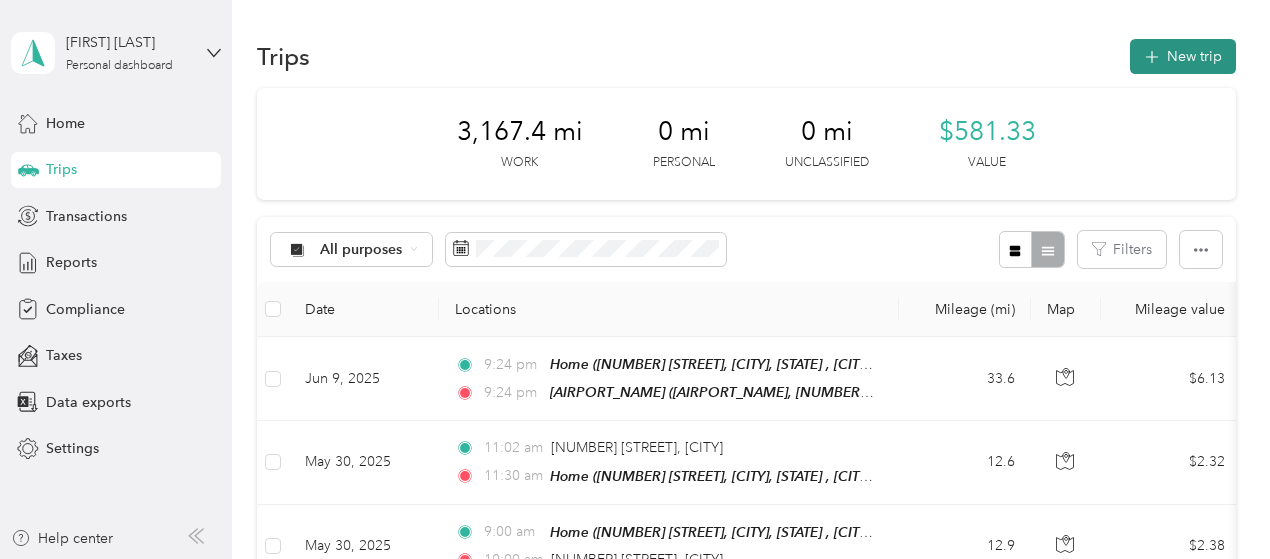 click on "New trip" at bounding box center (1183, 56) 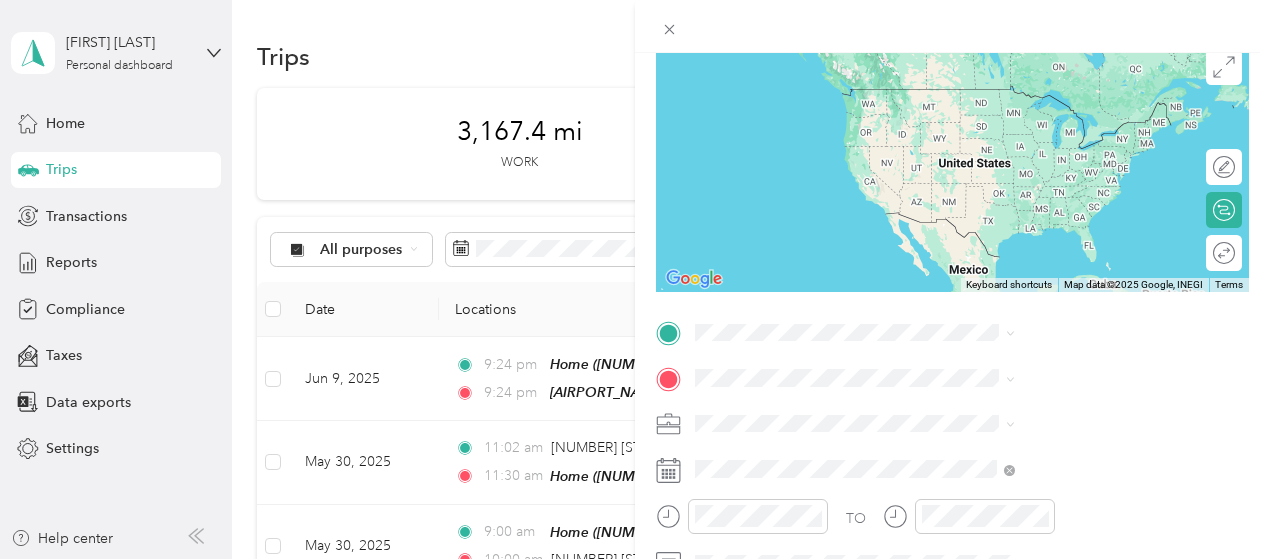 scroll, scrollTop: 169, scrollLeft: 0, axis: vertical 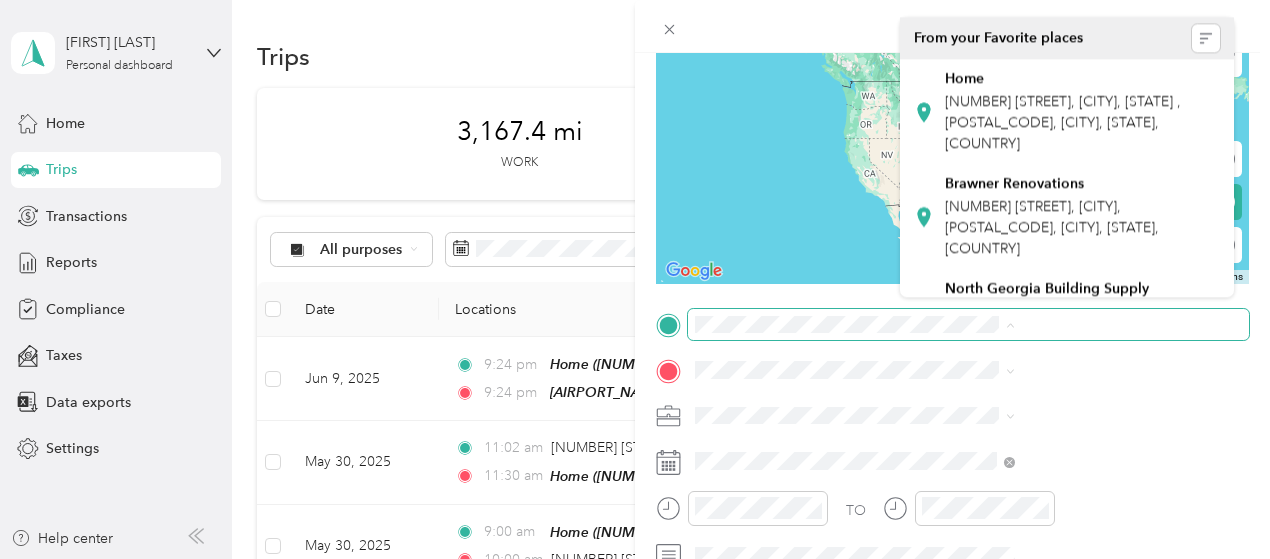 click at bounding box center [968, 325] 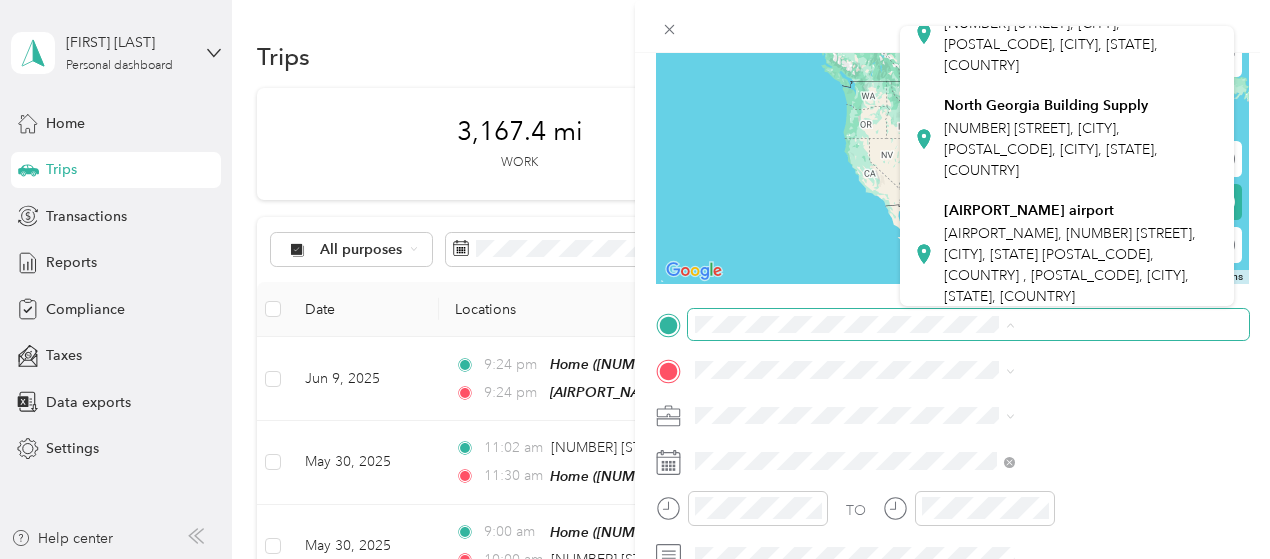 scroll, scrollTop: 196, scrollLeft: 0, axis: vertical 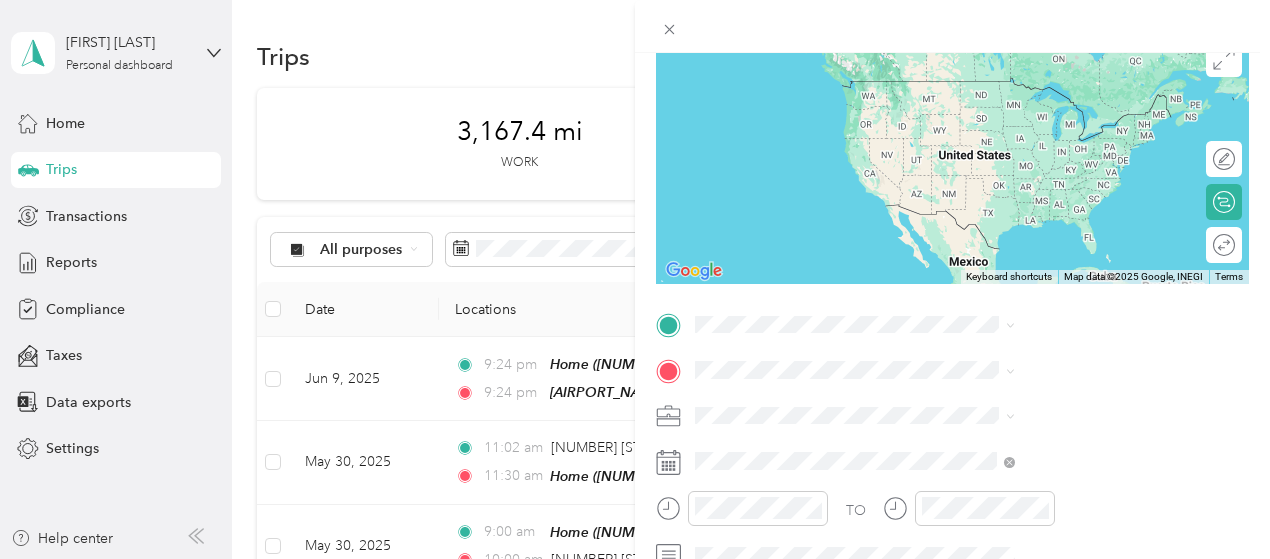 click on "[AIRPORT_NAME], [NUMBER] [STREET], [CITY], [STATE]  [POSTAL_CODE], [COUNTRY] , [POSTAL_CODE], [CITY], [STATE], [COUNTRY]" at bounding box center (1081, 239) 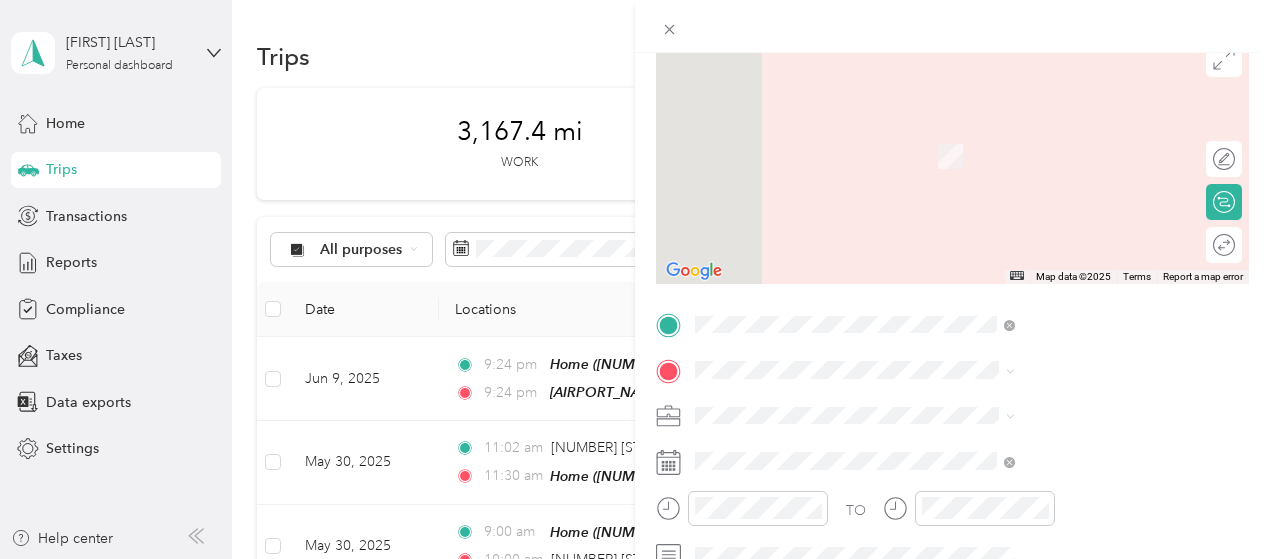 click on "[NUMBER] [STREET], [CITY], [STATE] , [POSTAL_CODE], [CITY], [STATE], [COUNTRY]" at bounding box center [1062, 165] 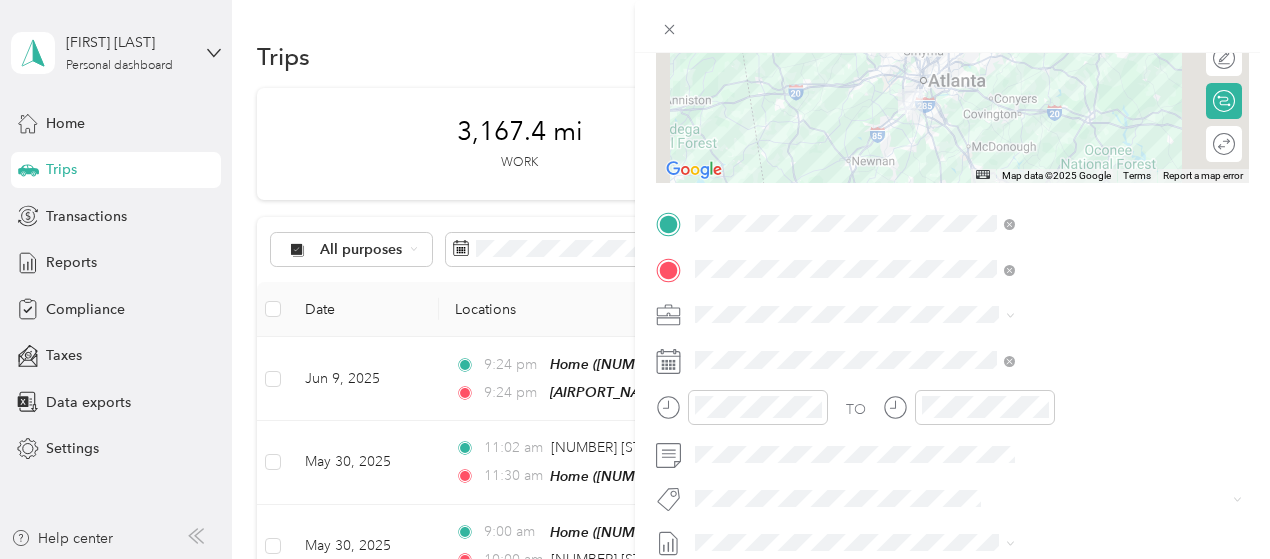 scroll, scrollTop: 273, scrollLeft: 0, axis: vertical 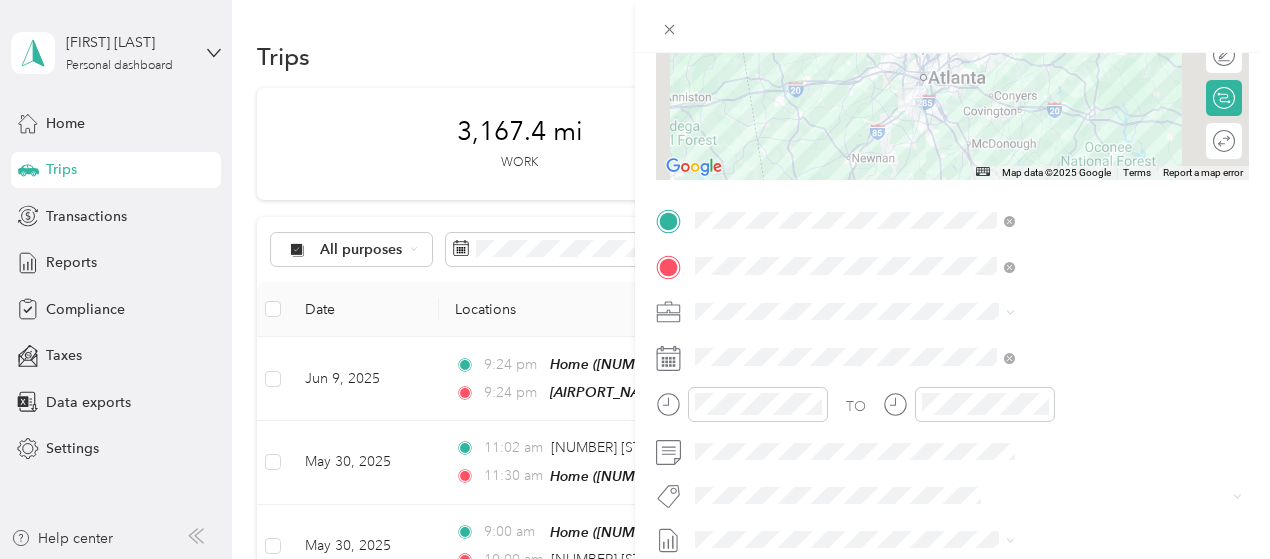 click on "TO Add photo" at bounding box center [952, 446] 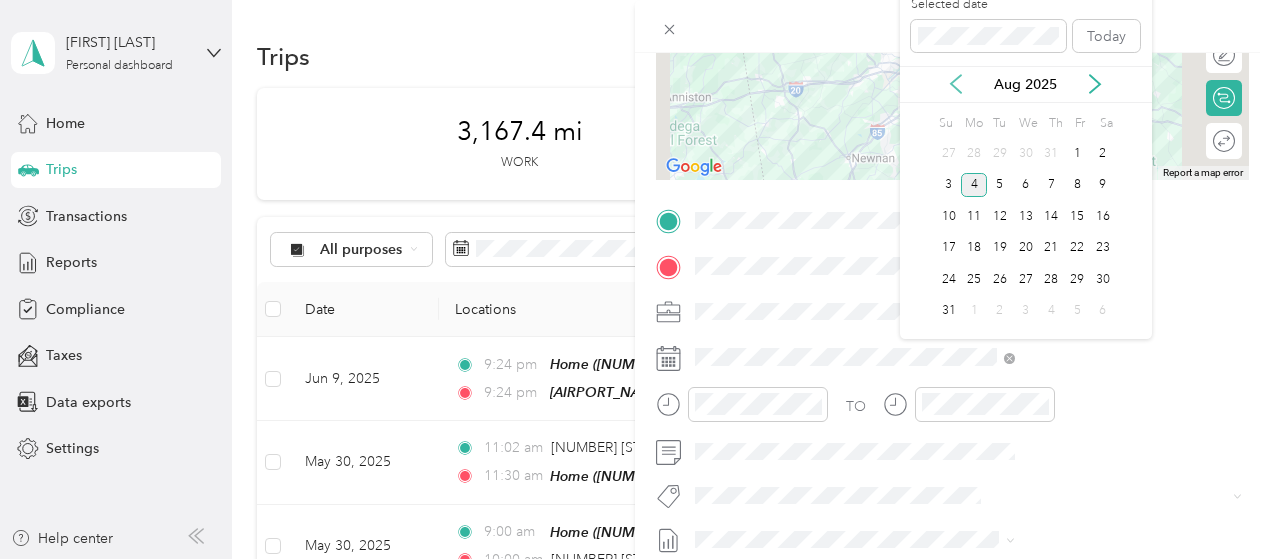 click 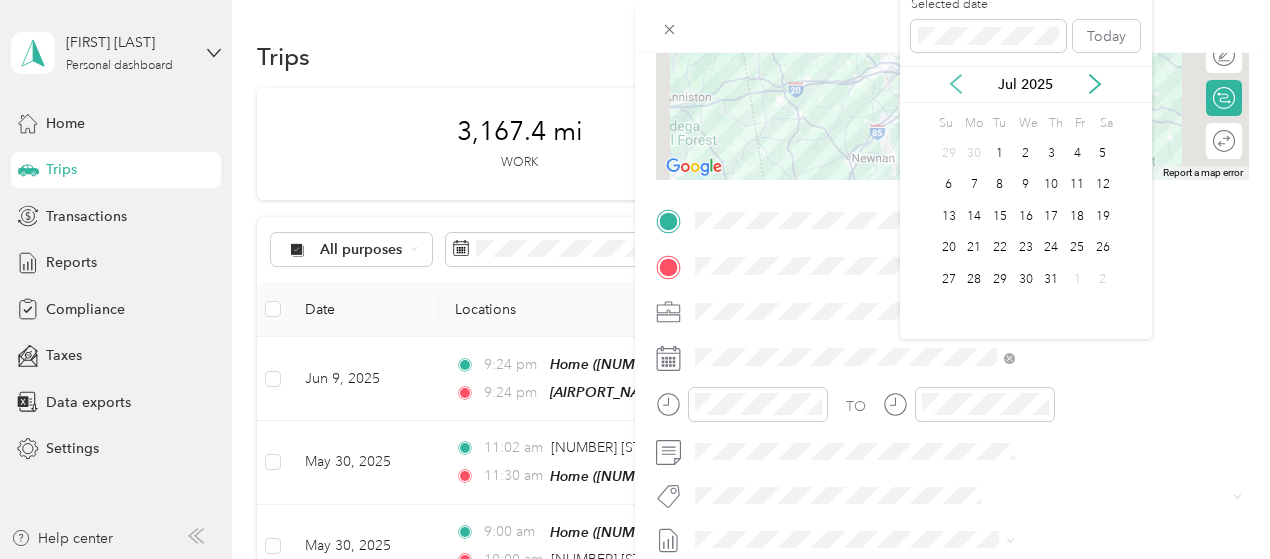 click 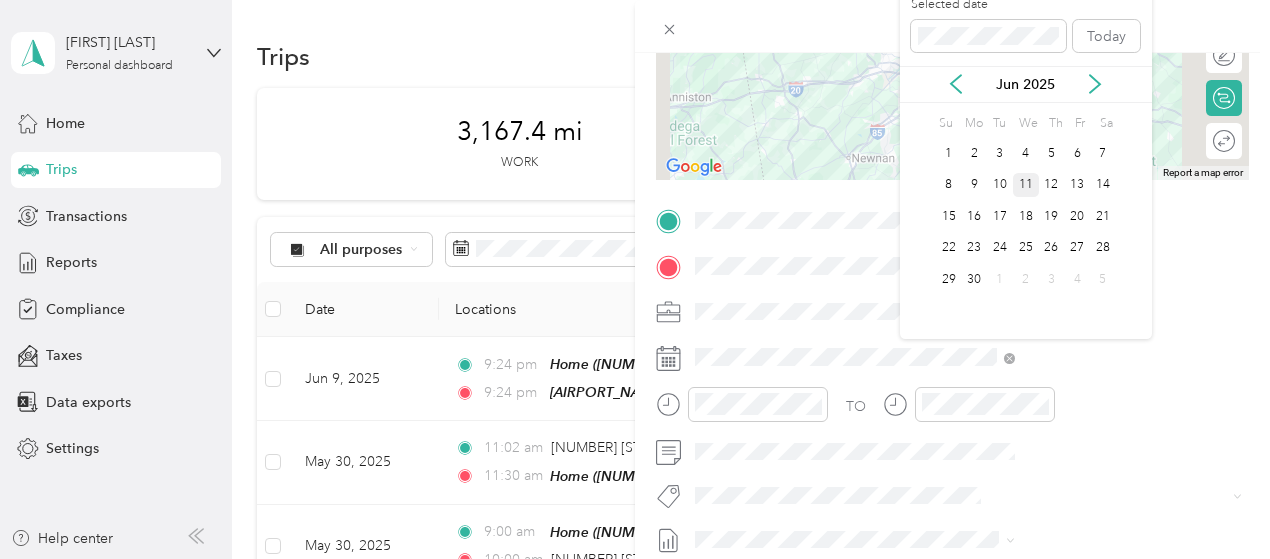 click on "11" at bounding box center [1026, 185] 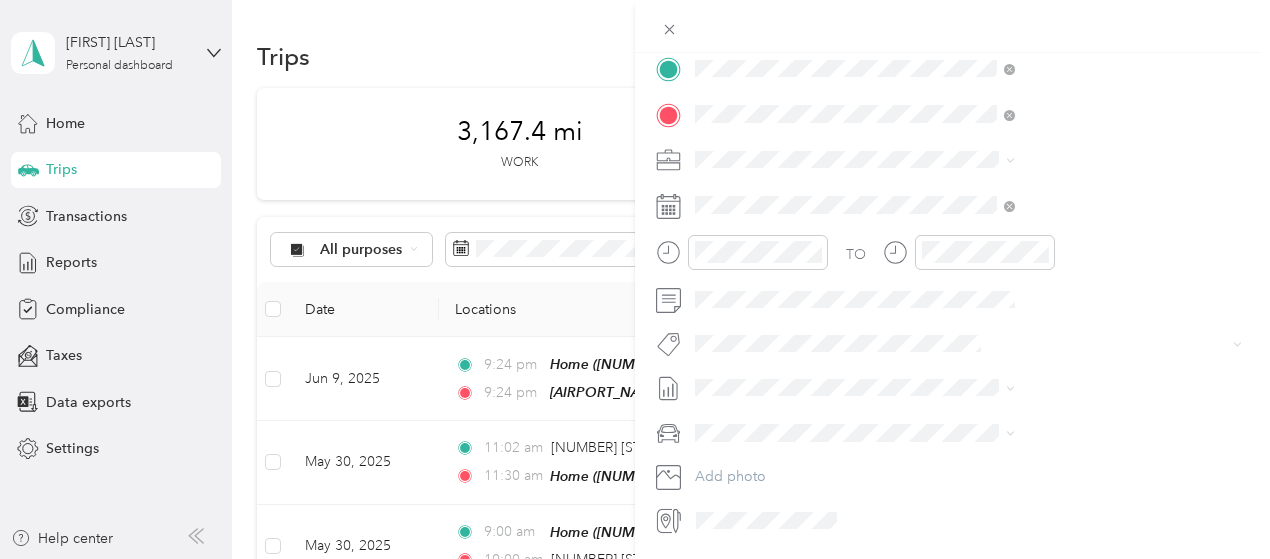 scroll, scrollTop: 0, scrollLeft: 0, axis: both 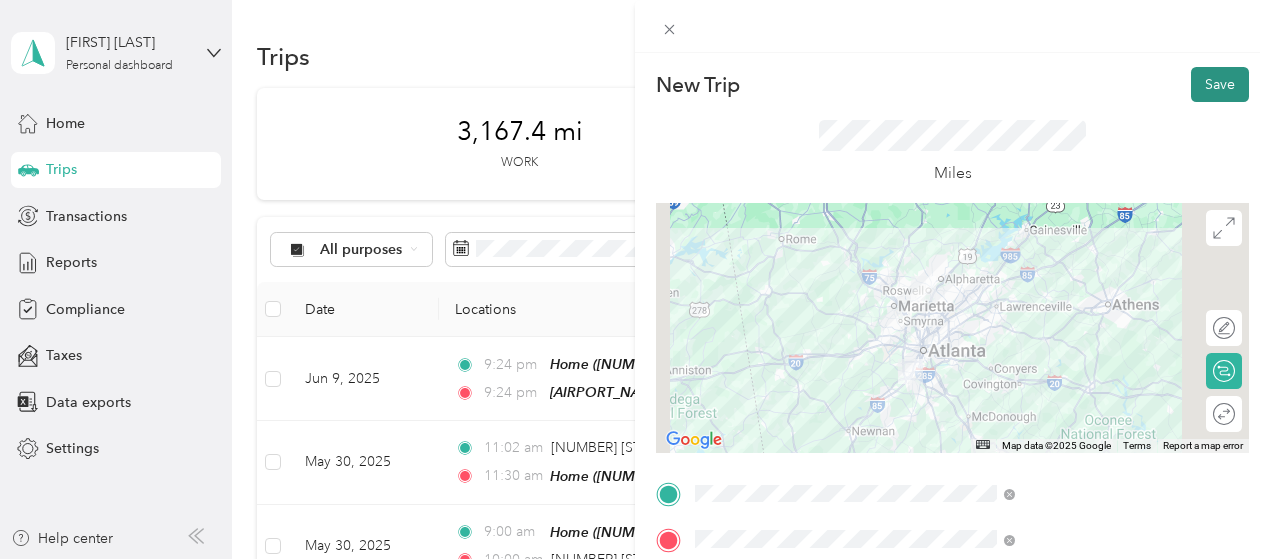 click on "Save" at bounding box center [1220, 84] 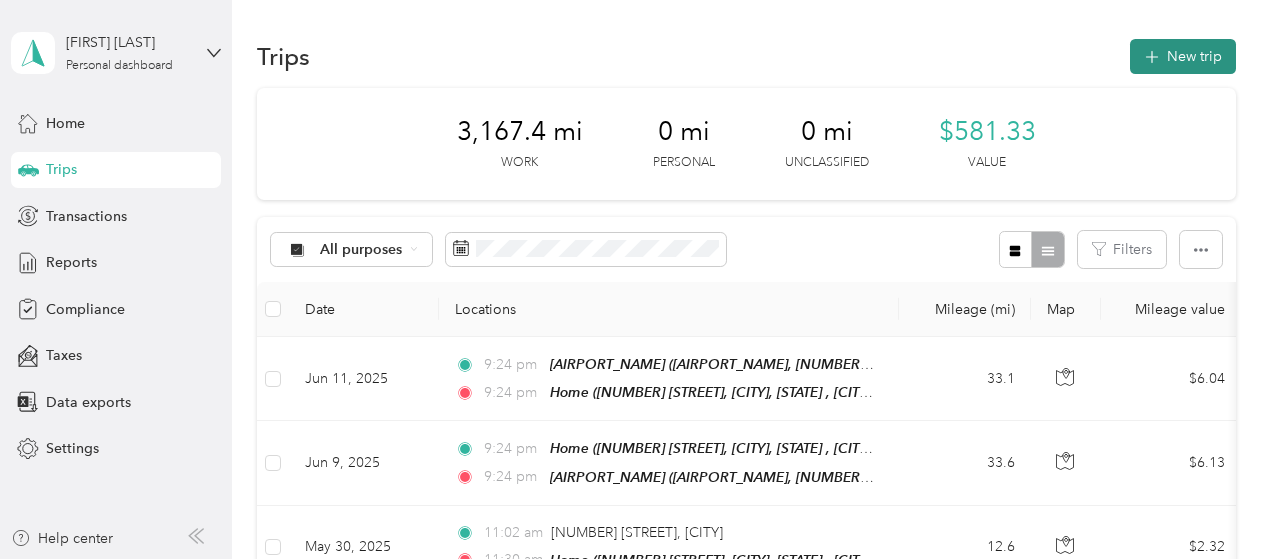 click on "New trip" at bounding box center [1183, 56] 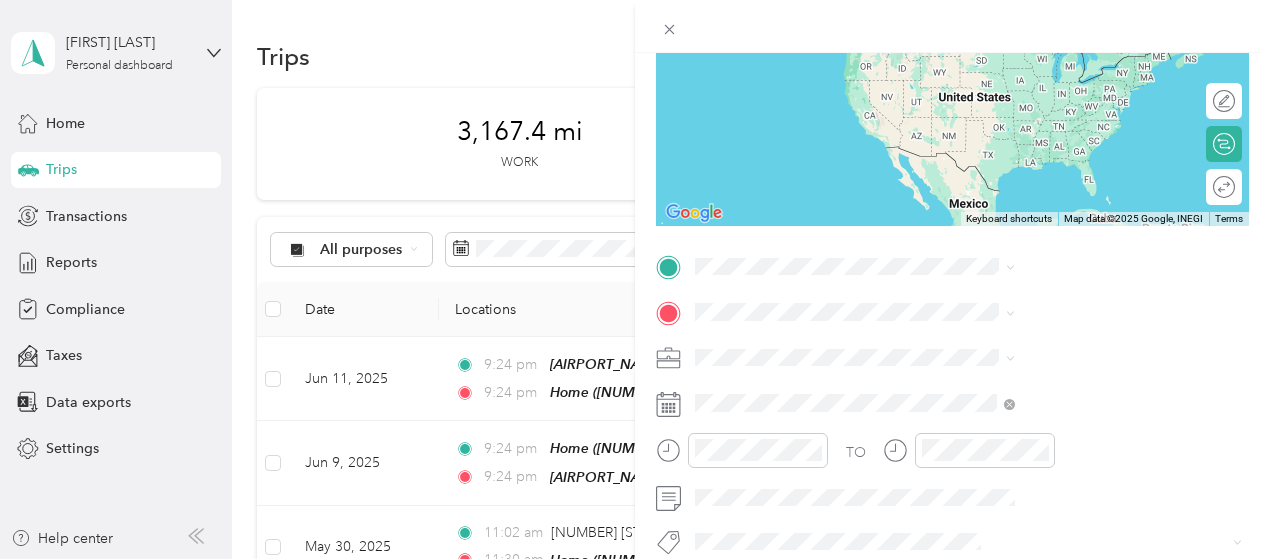 scroll, scrollTop: 228, scrollLeft: 0, axis: vertical 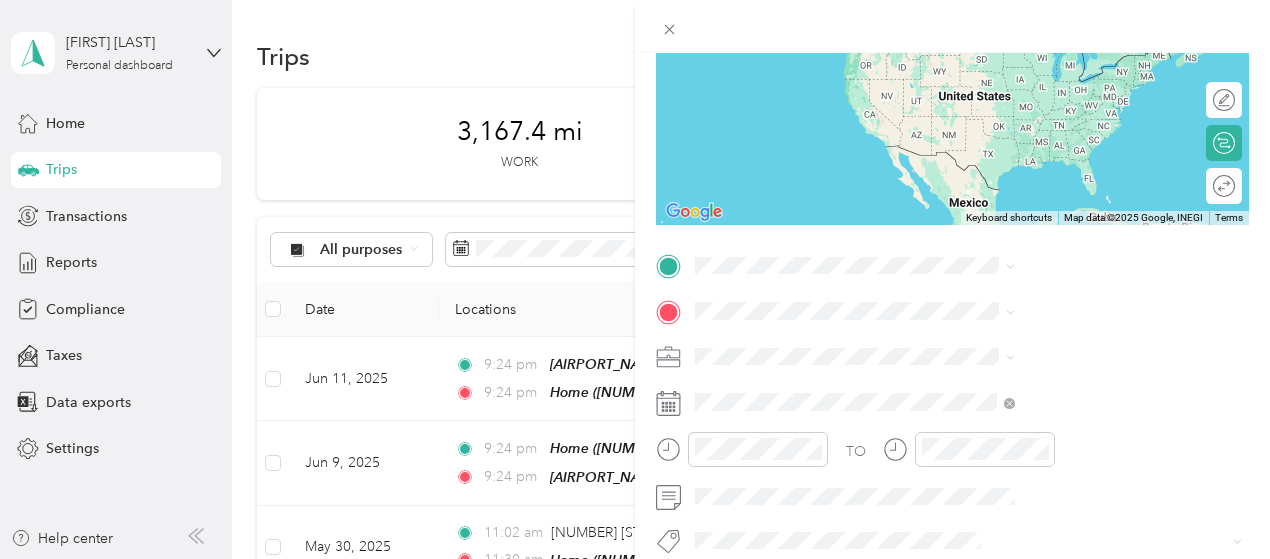 click on "[AIRPORT_NAME], [NUMBER] [STREET], [CITY], [STATE]  [POSTAL_CODE], [COUNTRY] , [POSTAL_CODE], [CITY], [STATE], [COUNTRY]" at bounding box center [1081, 525] 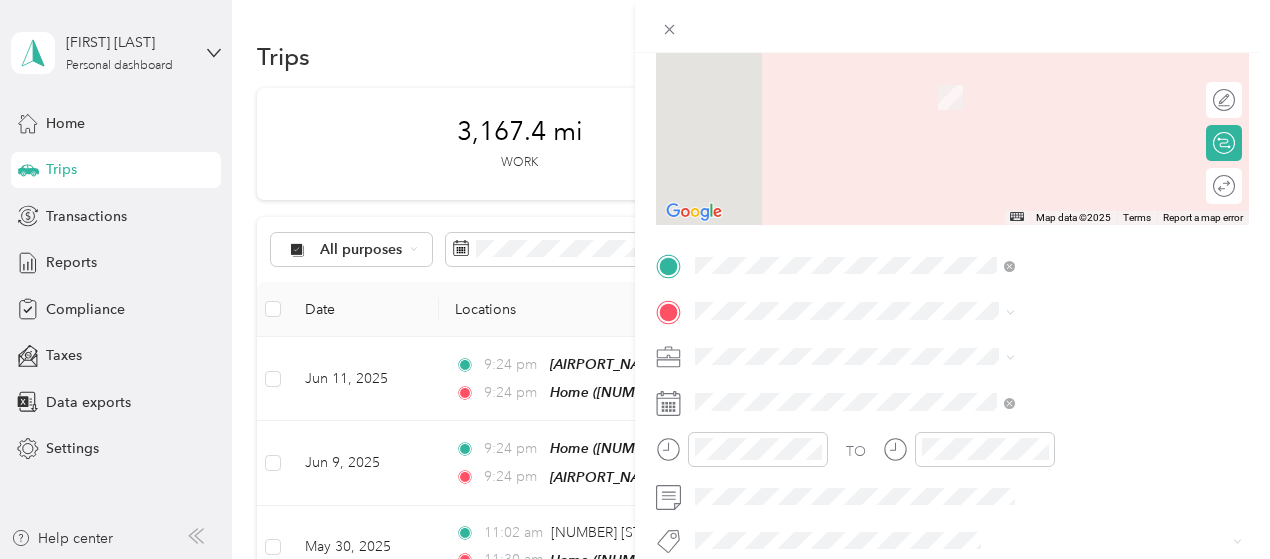 click on "Home [NUMBER] [STREET], [CITY], [STATE] , [POSTAL_CODE], [CITY], [STATE], [COUNTRY]" at bounding box center [1081, 372] 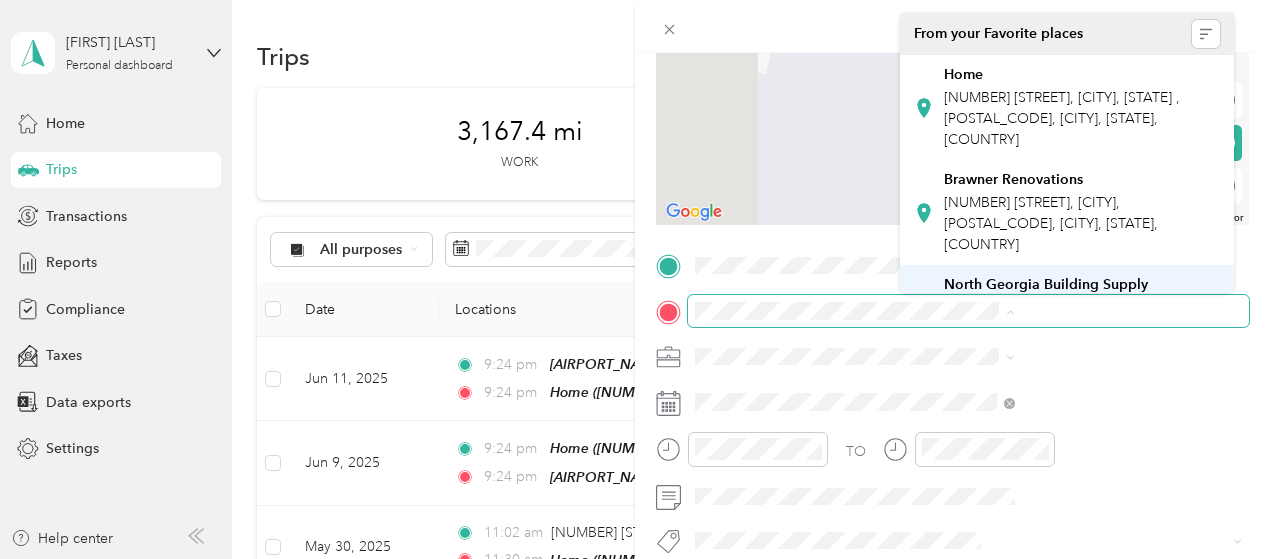 scroll, scrollTop: 191, scrollLeft: 0, axis: vertical 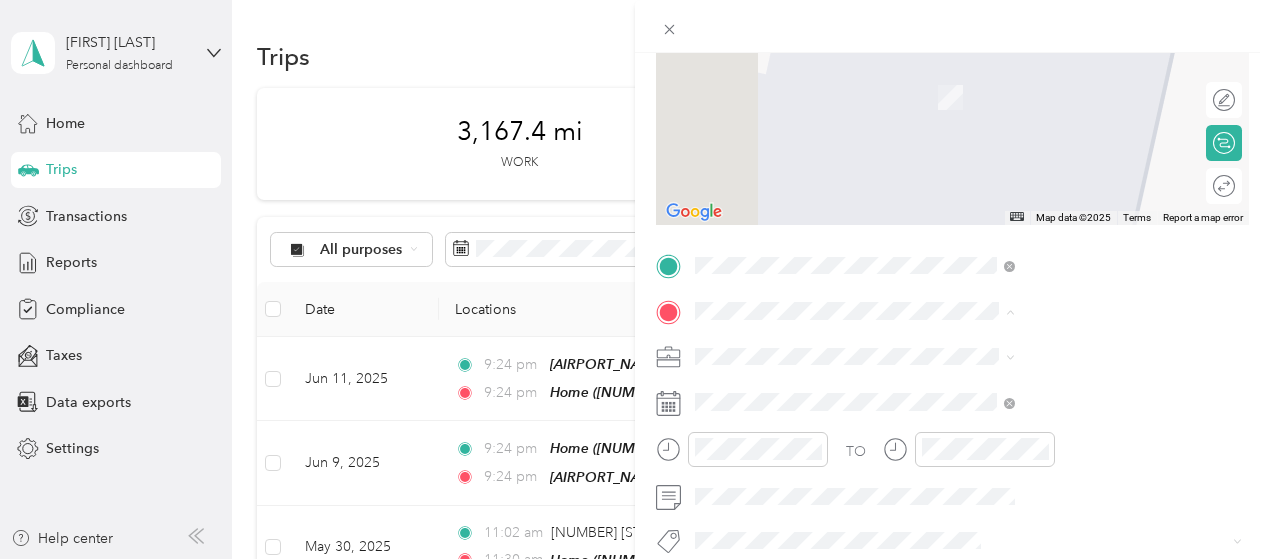 click on "[AIRPORT_NAME], [NUMBER] [STREET], [CITY], [STATE]  [POSTAL_CODE], [COUNTRY] , [POSTAL_CODE], [CITY], [STATE], [COUNTRY]" at bounding box center (1070, 253) 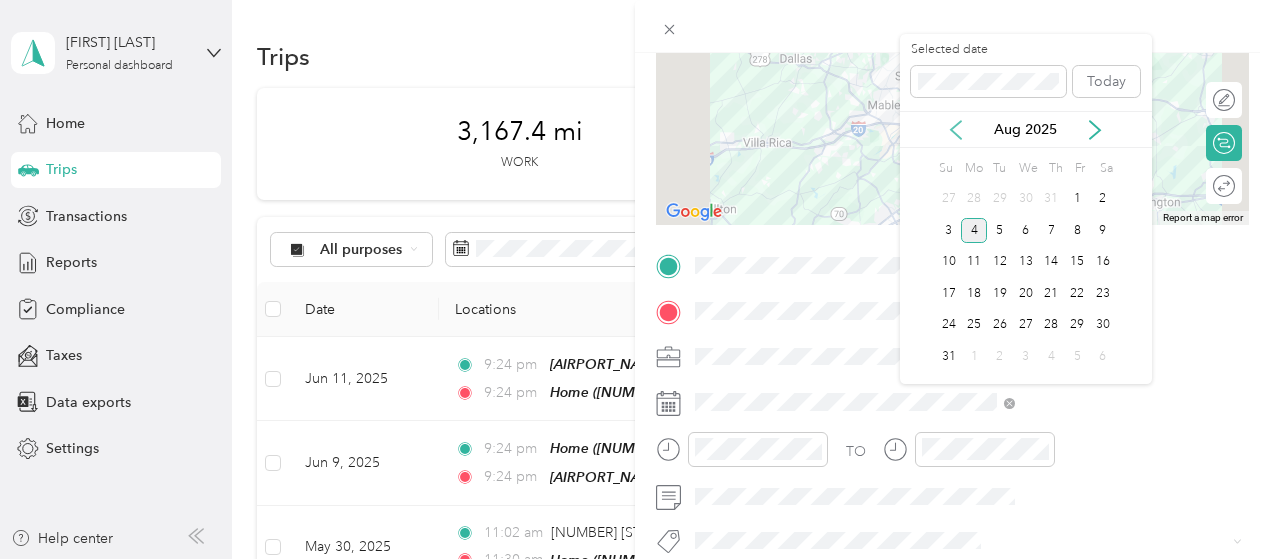 click 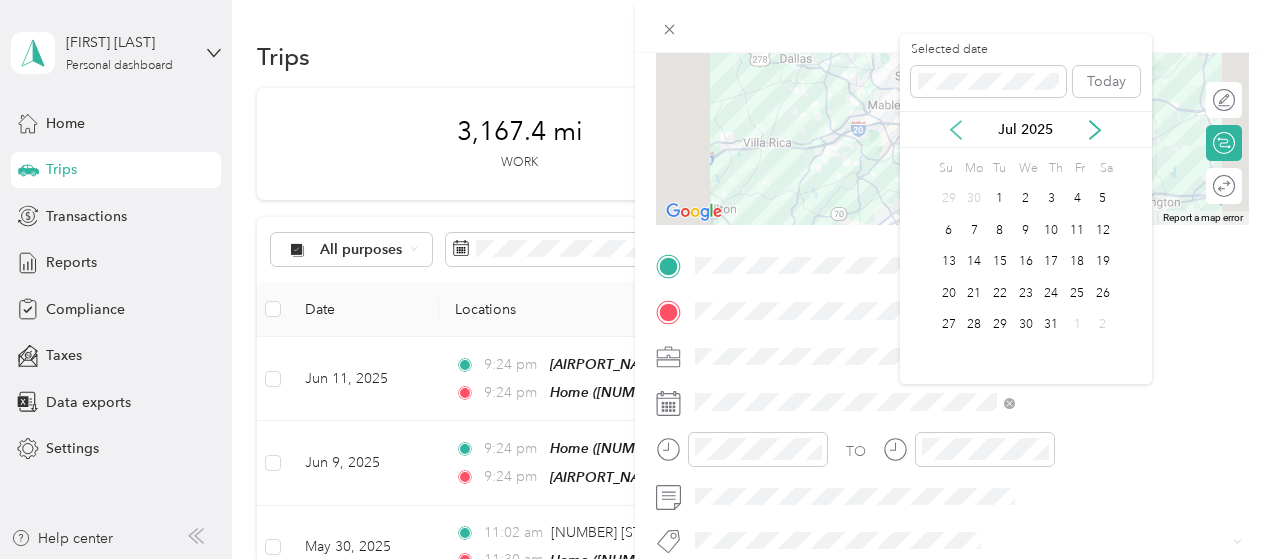 click 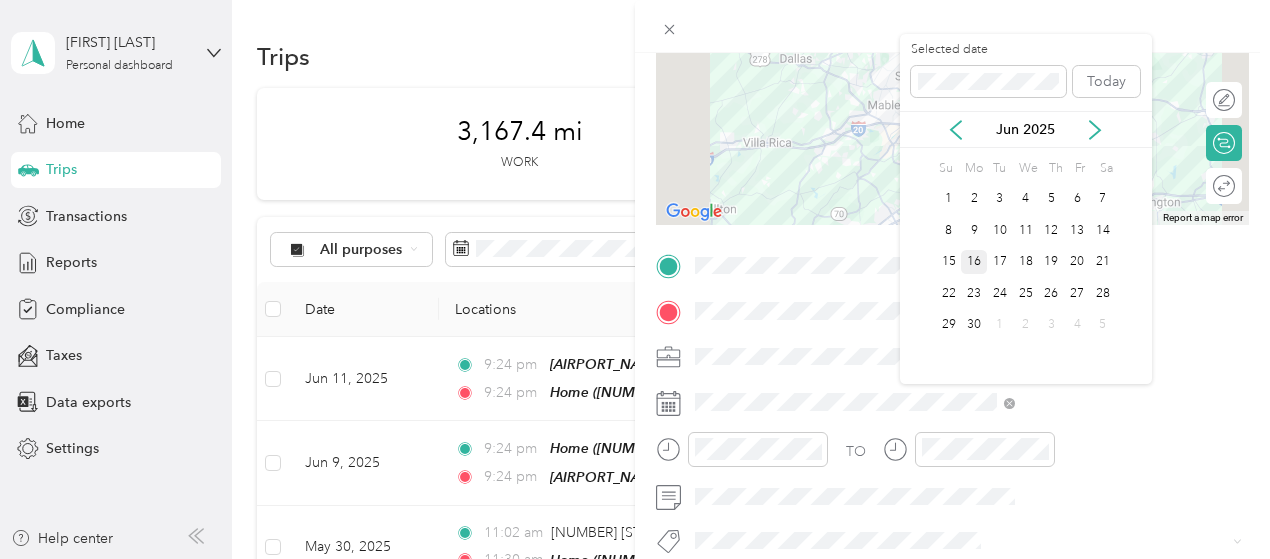 click on "16" at bounding box center [974, 262] 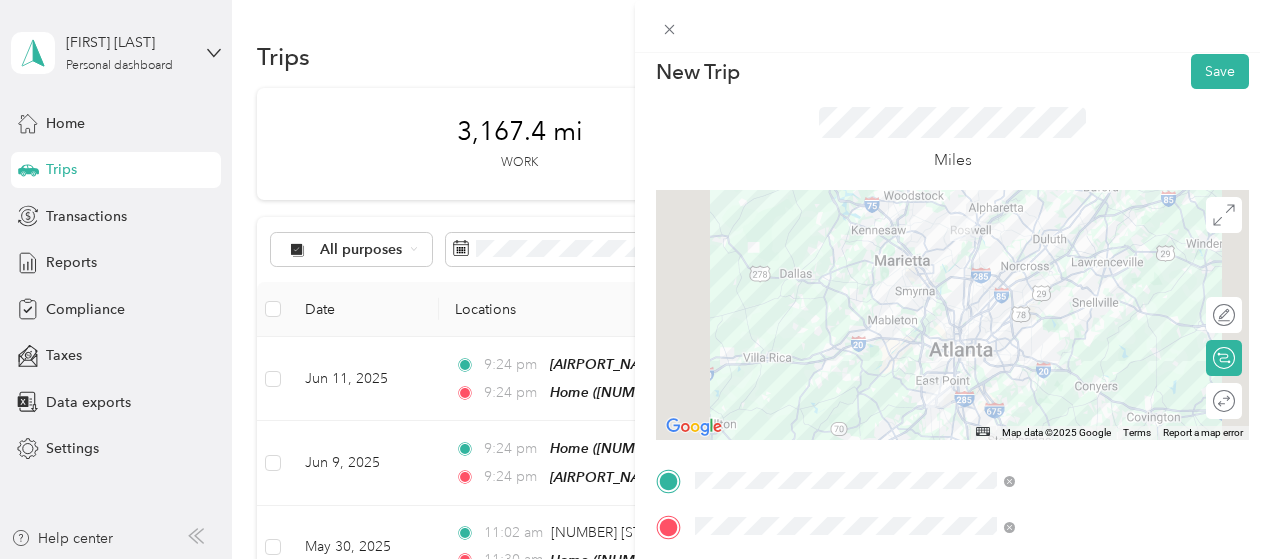 scroll, scrollTop: 3, scrollLeft: 0, axis: vertical 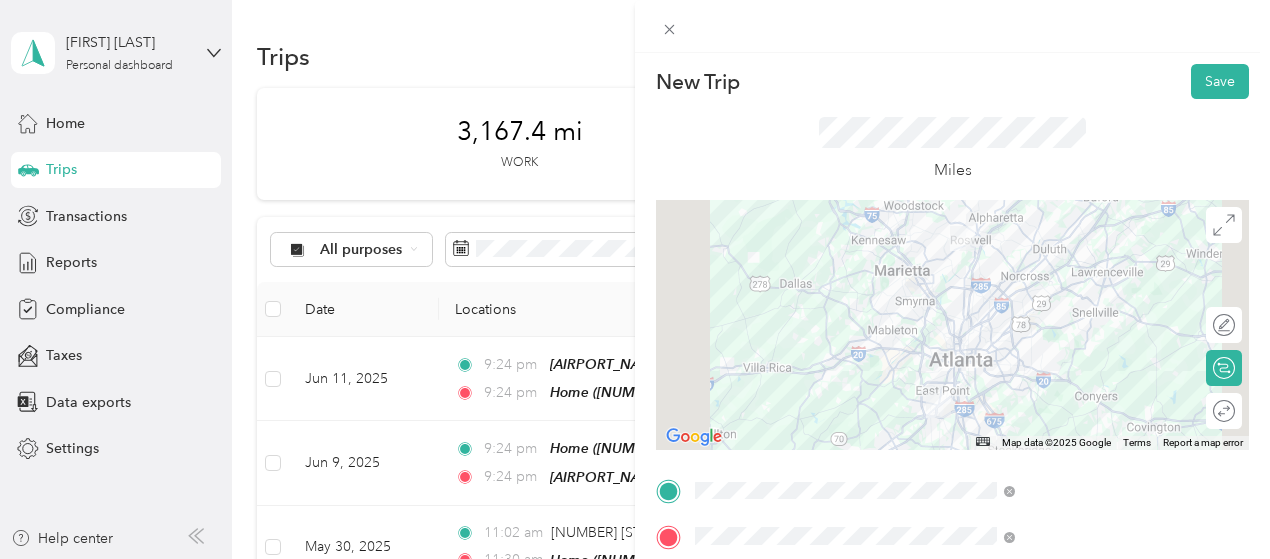 click on "Miles" at bounding box center (952, 149) 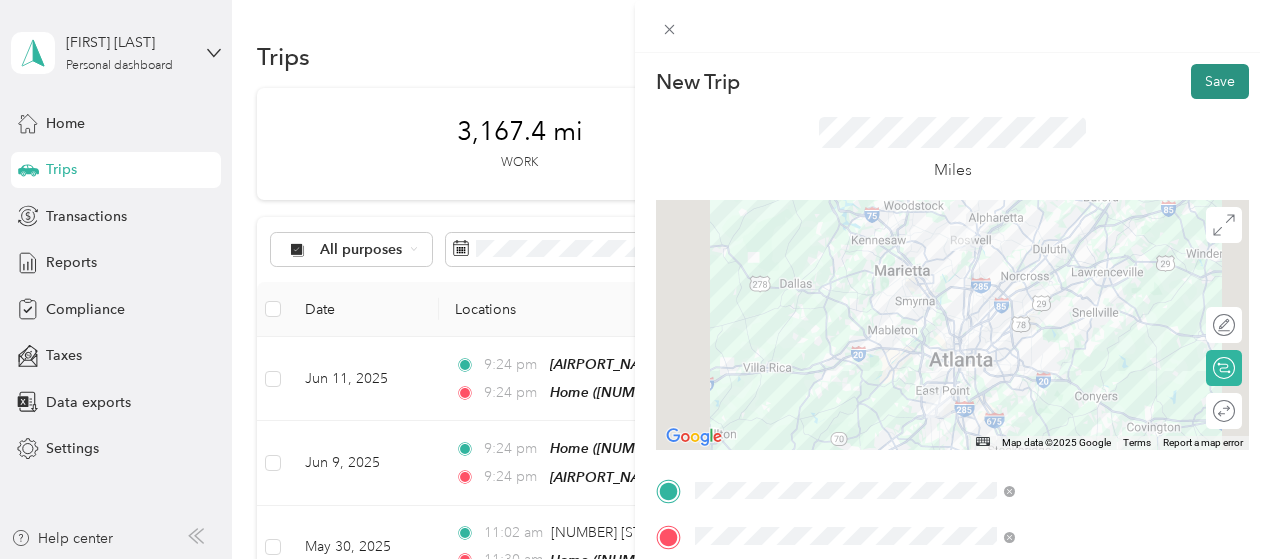 click on "Save" at bounding box center [1220, 81] 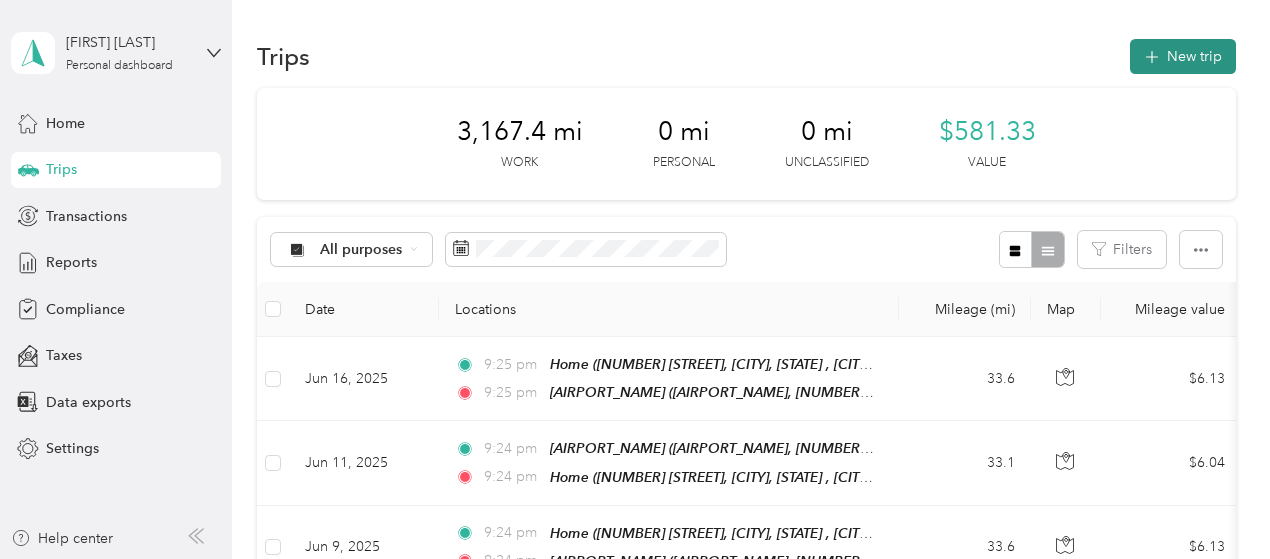 click 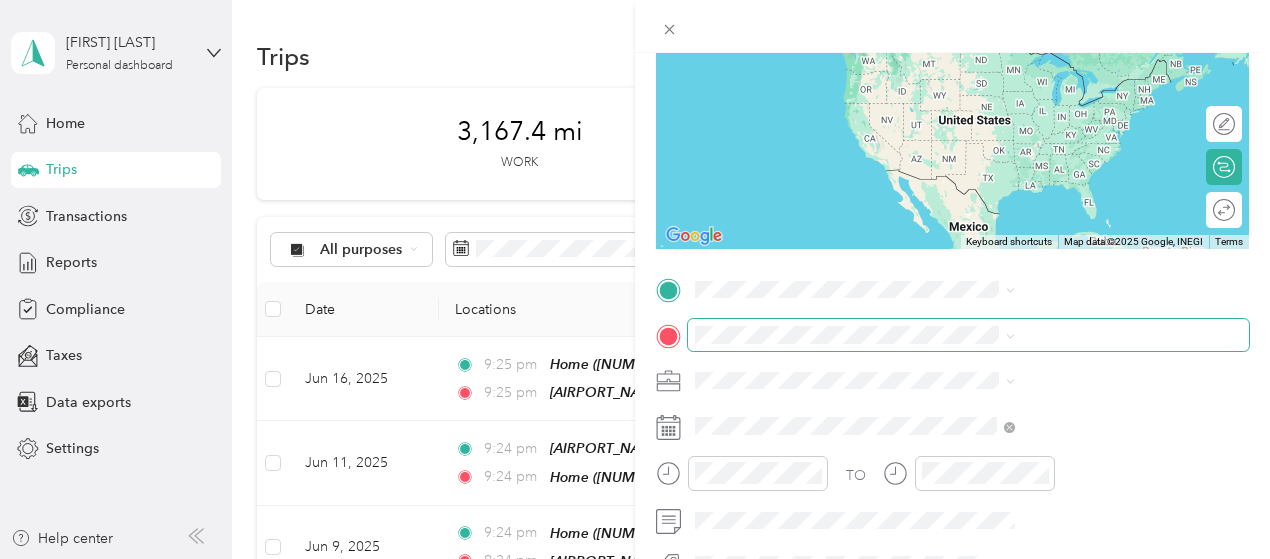 scroll, scrollTop: 205, scrollLeft: 0, axis: vertical 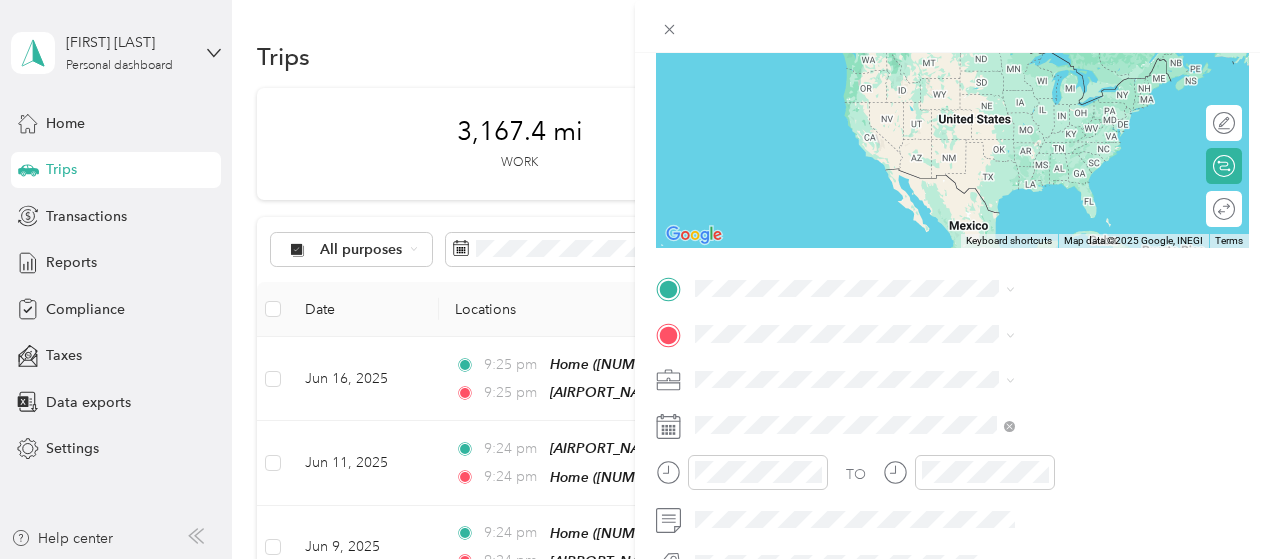 click on "[AIRPORT_NAME], [NUMBER] [STREET], [CITY], [STATE]  [POSTAL_CODE], [COUNTRY] , [POSTAL_CODE], [CITY], [STATE], [COUNTRY]" at bounding box center (1070, 267) 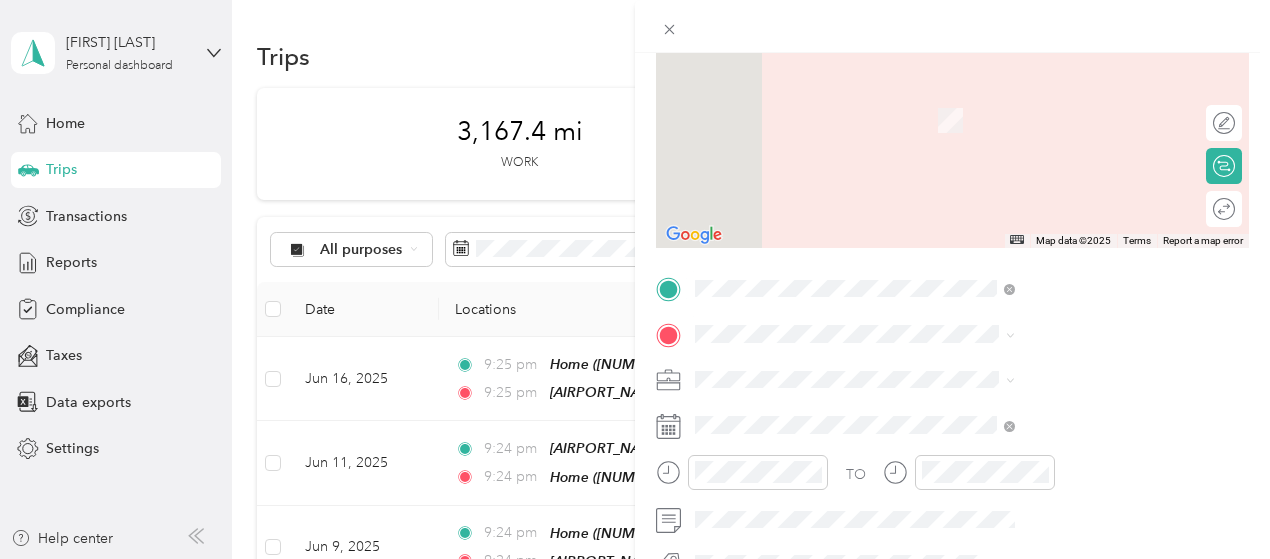 click on "Home" at bounding box center (1081, 86) 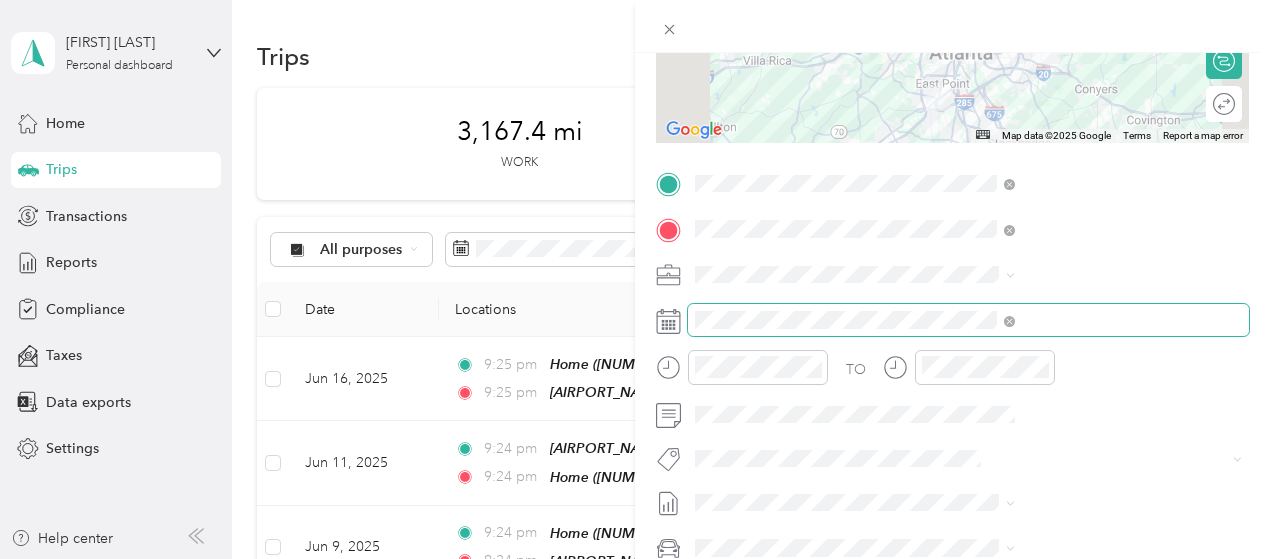scroll, scrollTop: 311, scrollLeft: 0, axis: vertical 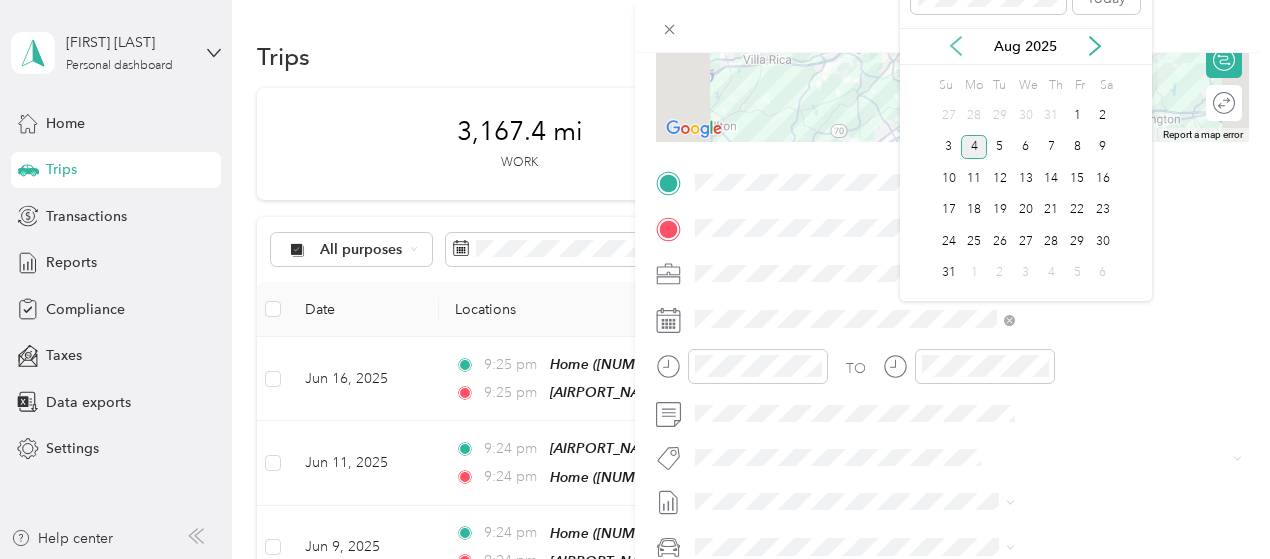 click 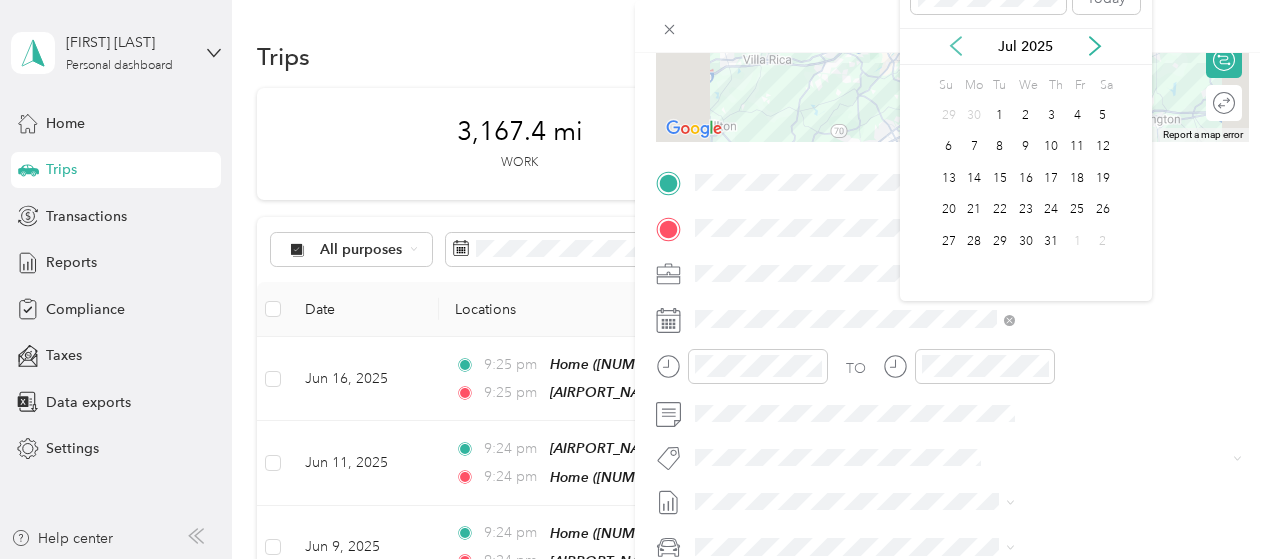 click 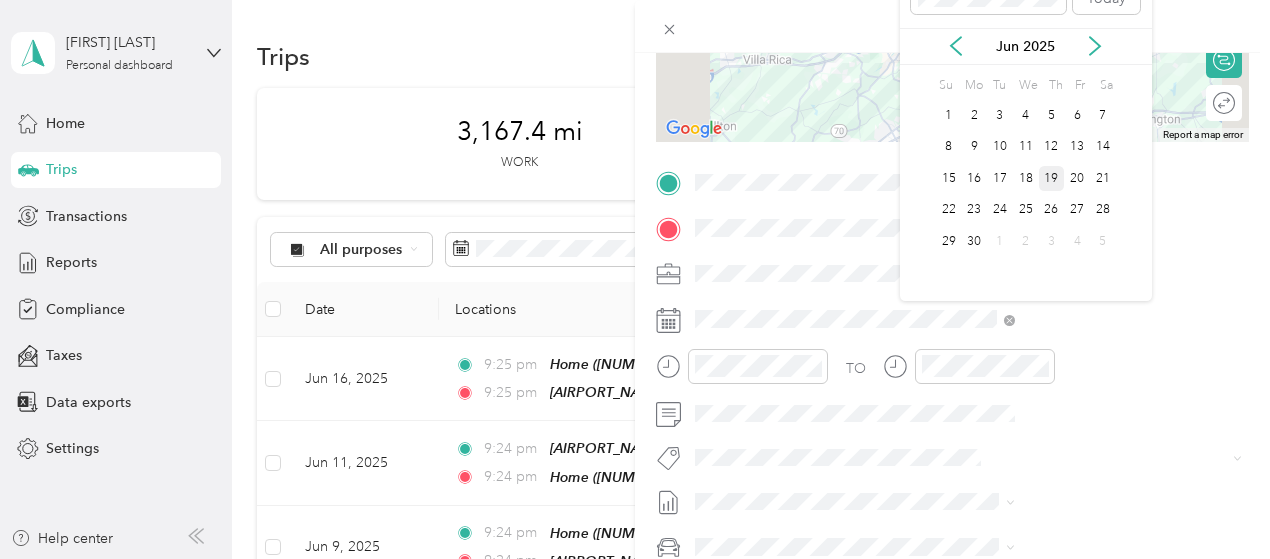 click on "19" at bounding box center (1052, 178) 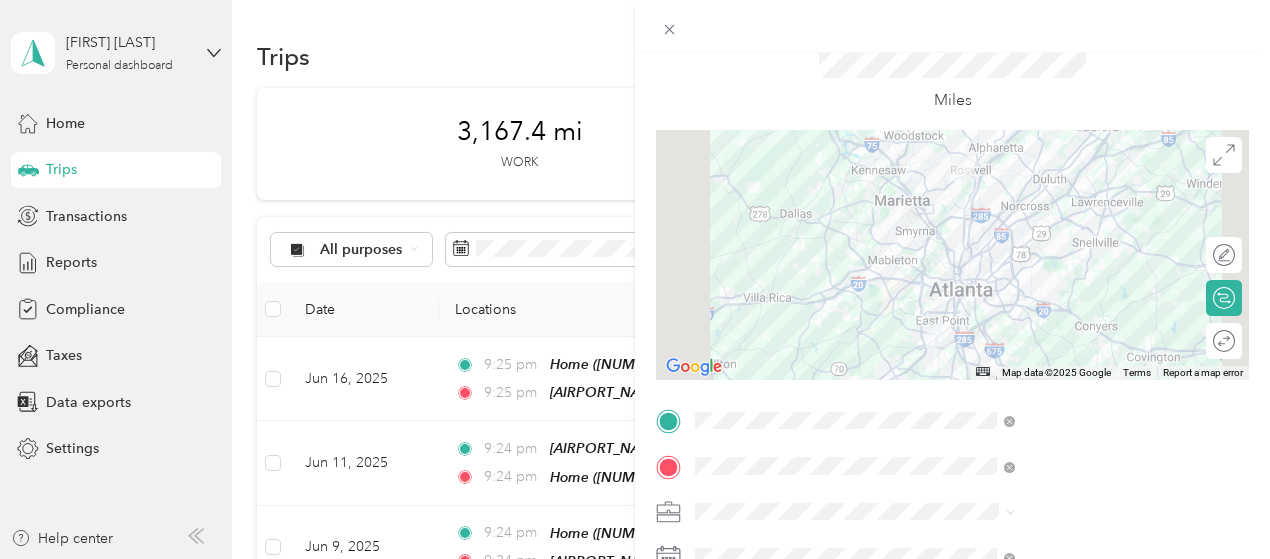 scroll, scrollTop: 0, scrollLeft: 0, axis: both 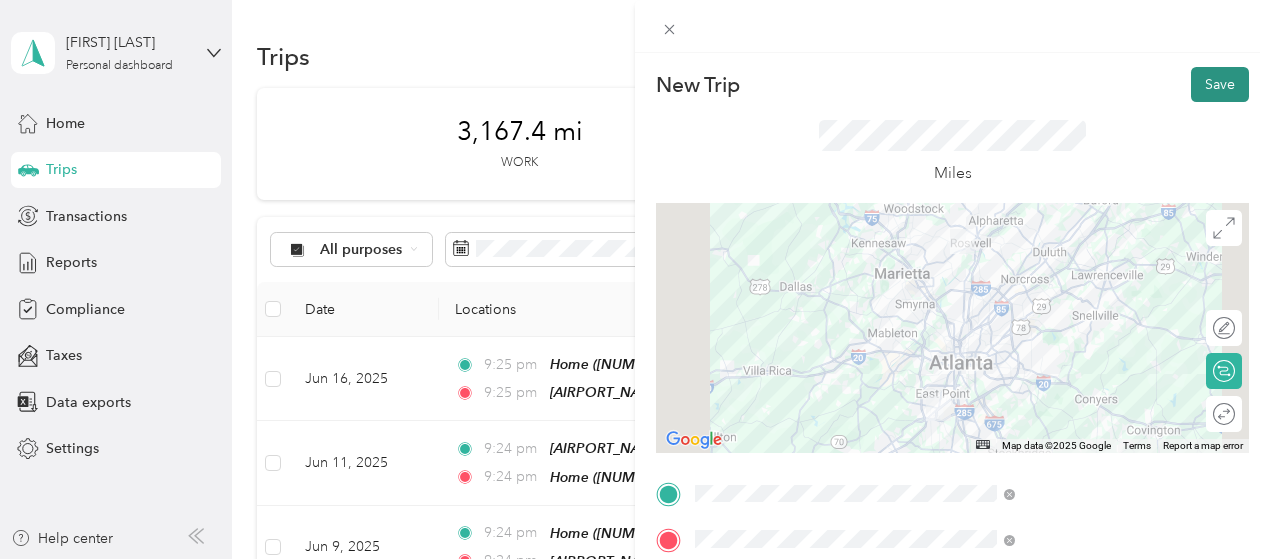 click on "Save" at bounding box center (1220, 84) 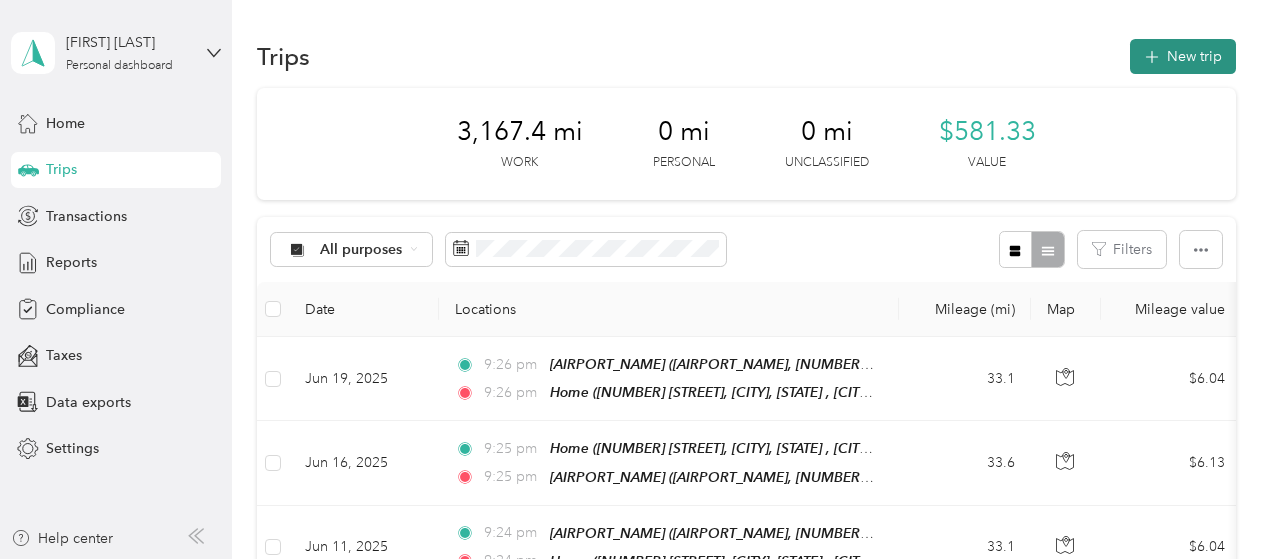 click on "New trip" at bounding box center (1183, 56) 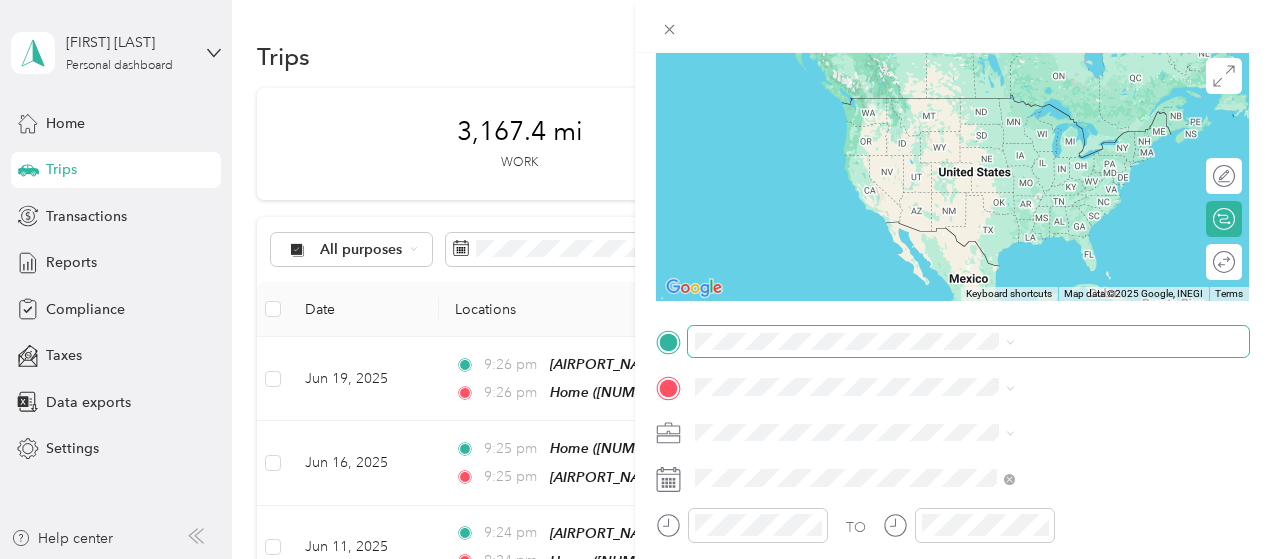 scroll, scrollTop: 204, scrollLeft: 0, axis: vertical 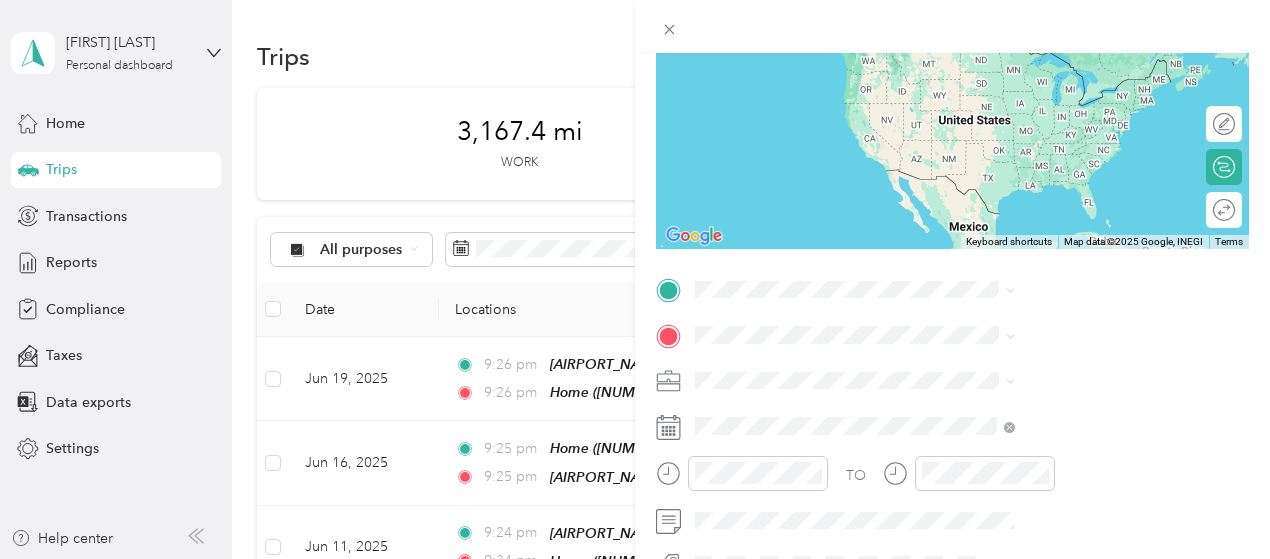 click on "Home [NUMBER] [STREET], [CITY], [STATE] , [POSTAL_CODE], [CITY], [STATE], [COUNTRY]" at bounding box center (1081, 76) 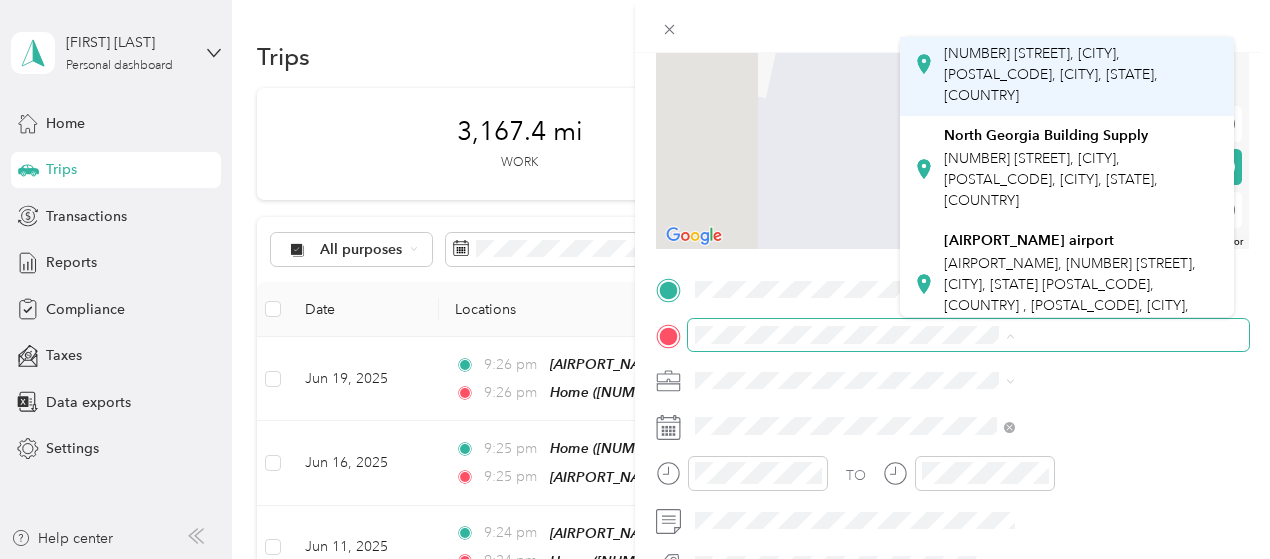 scroll, scrollTop: 196, scrollLeft: 0, axis: vertical 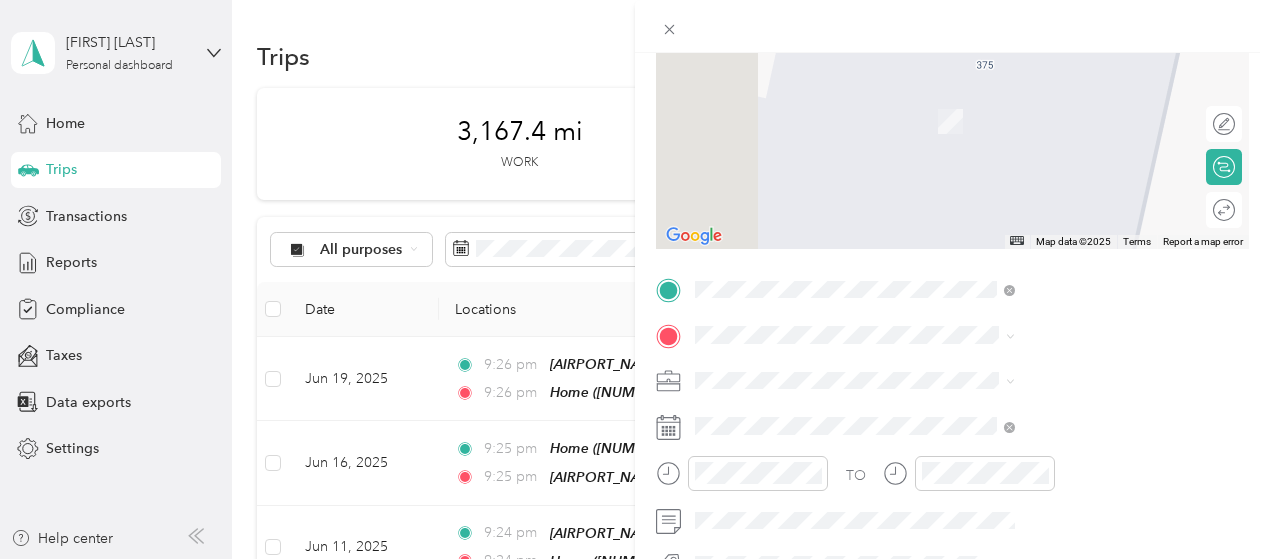 click on "[AIRPORT_NAME], [NUMBER] [STREET], [CITY], [STATE]  [POSTAL_CODE], [COUNTRY] , [POSTAL_CODE], [CITY], [STATE], [COUNTRY]" at bounding box center [1081, 257] 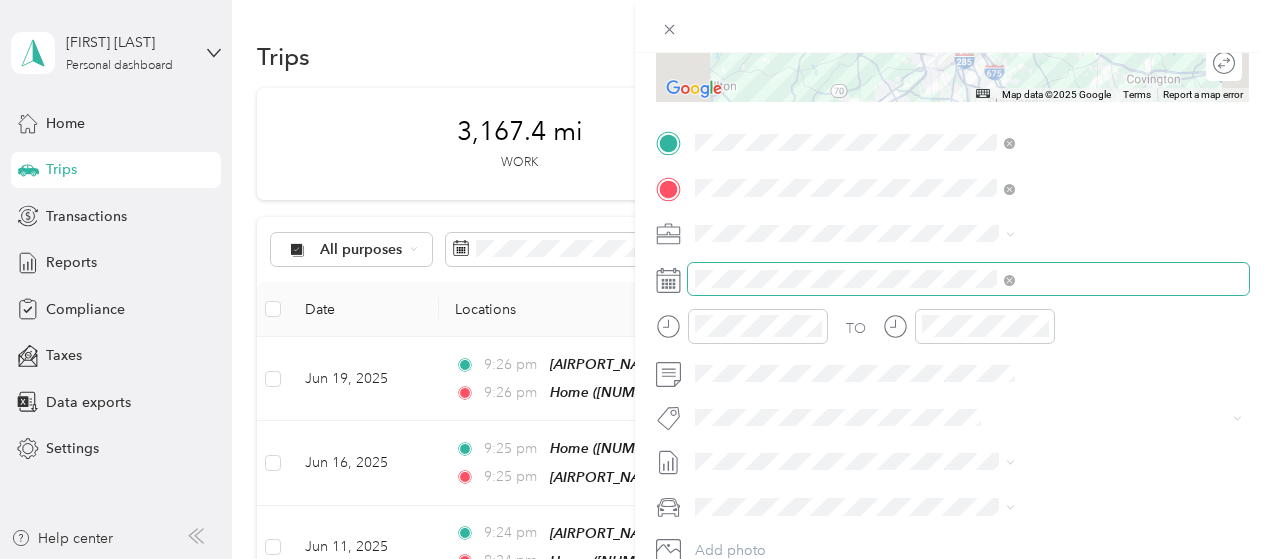 scroll, scrollTop: 352, scrollLeft: 0, axis: vertical 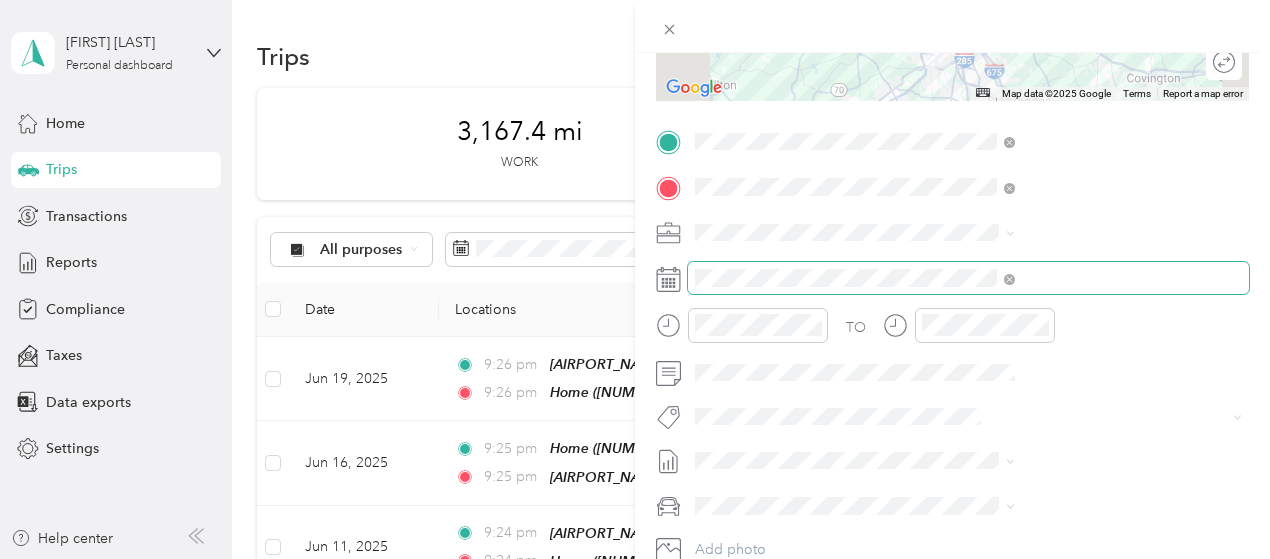 click at bounding box center (968, 278) 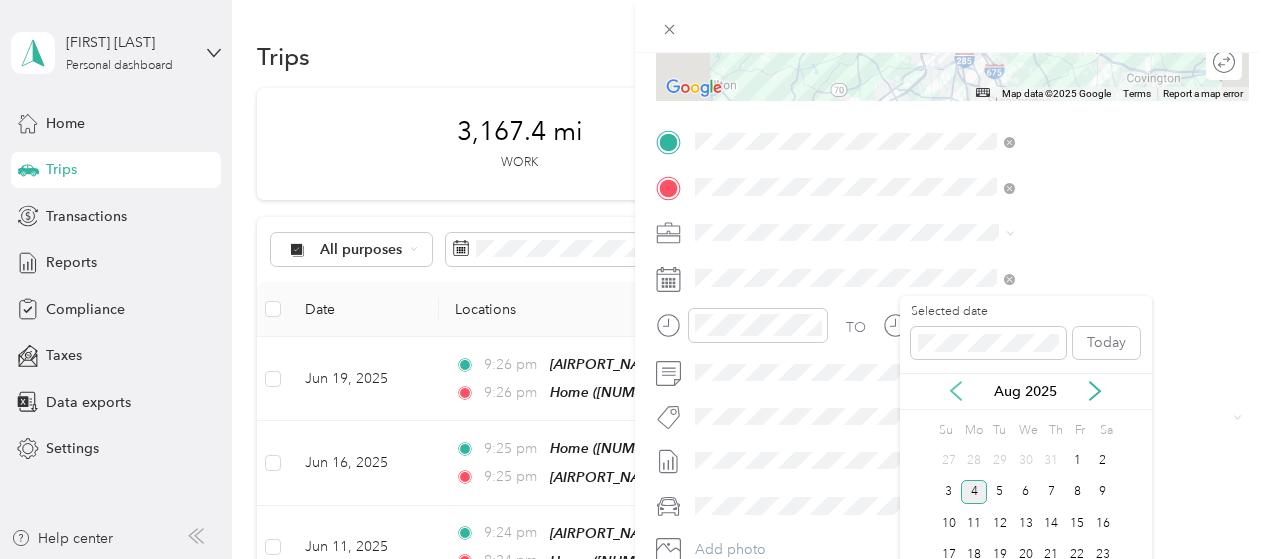 click 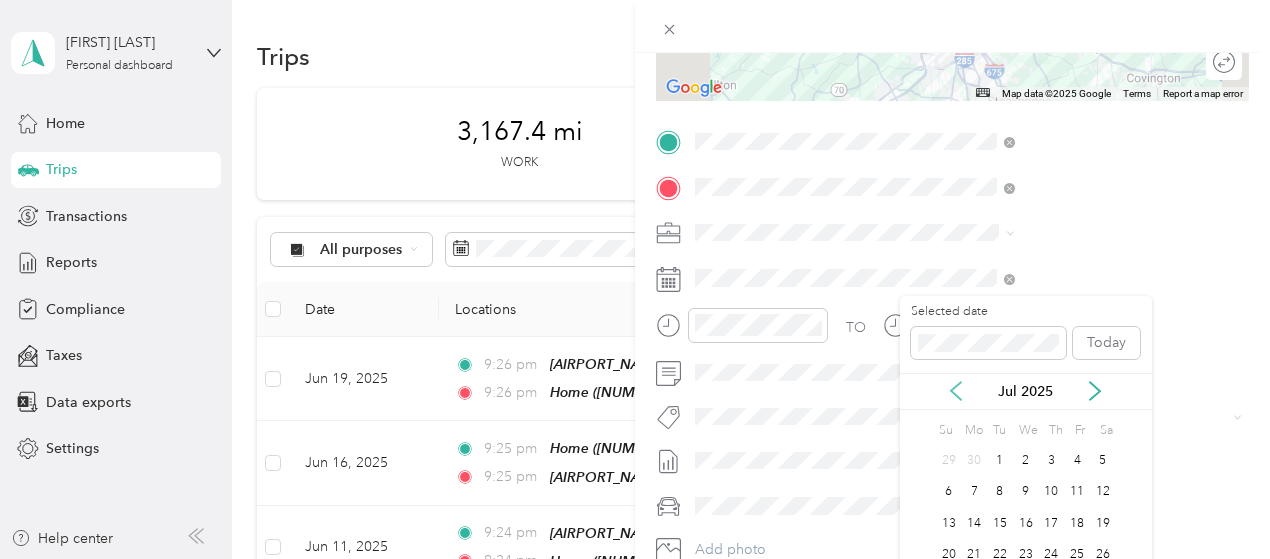 click 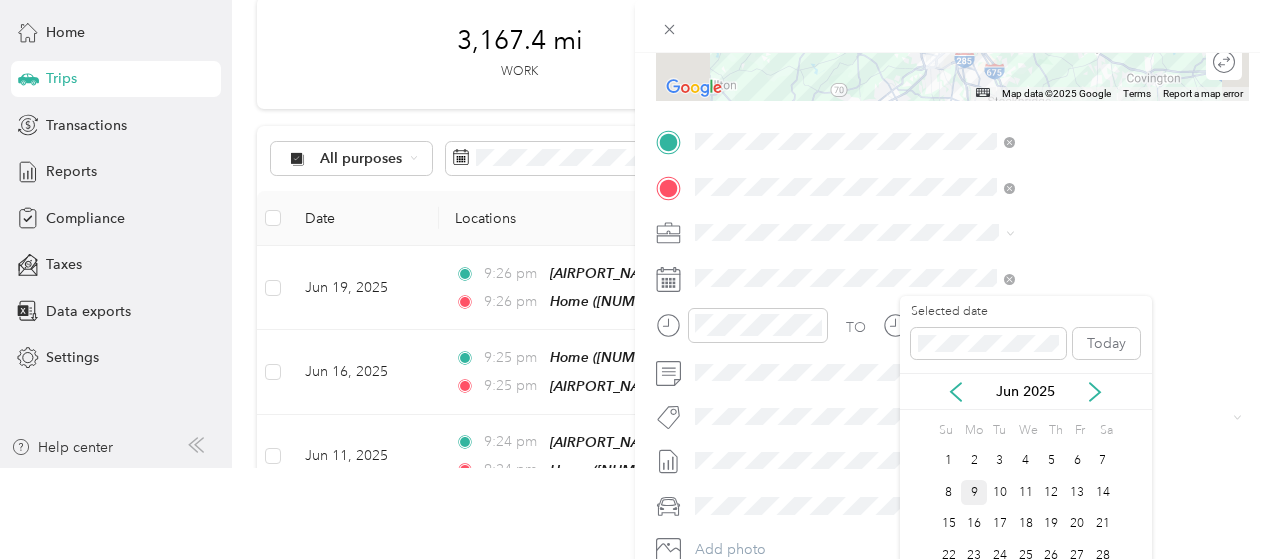 scroll, scrollTop: 92, scrollLeft: 0, axis: vertical 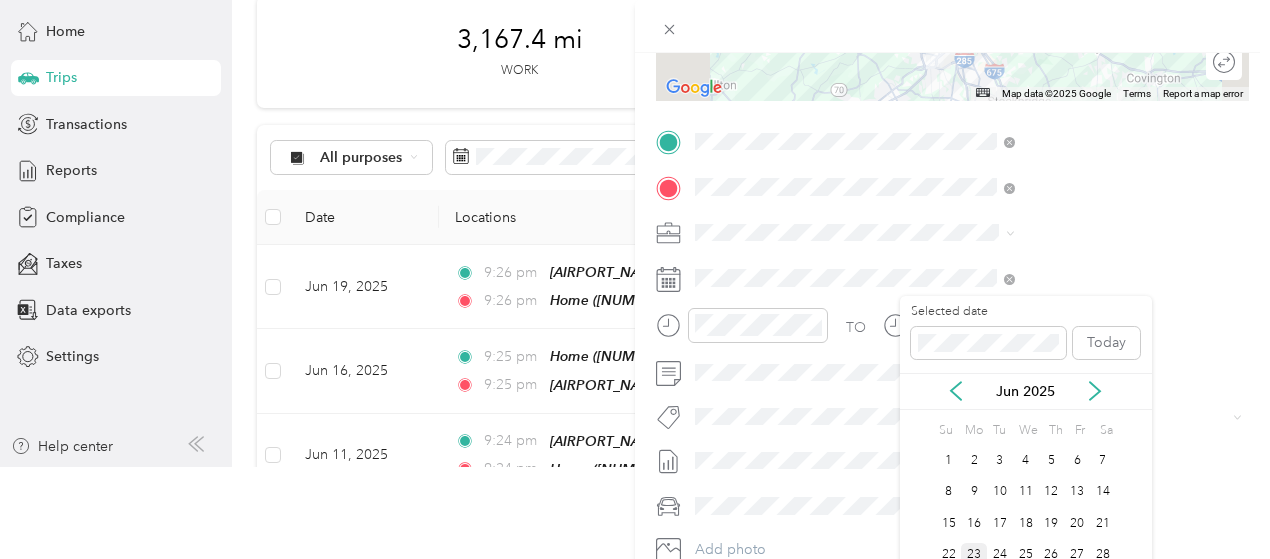 click on "23" at bounding box center [974, 555] 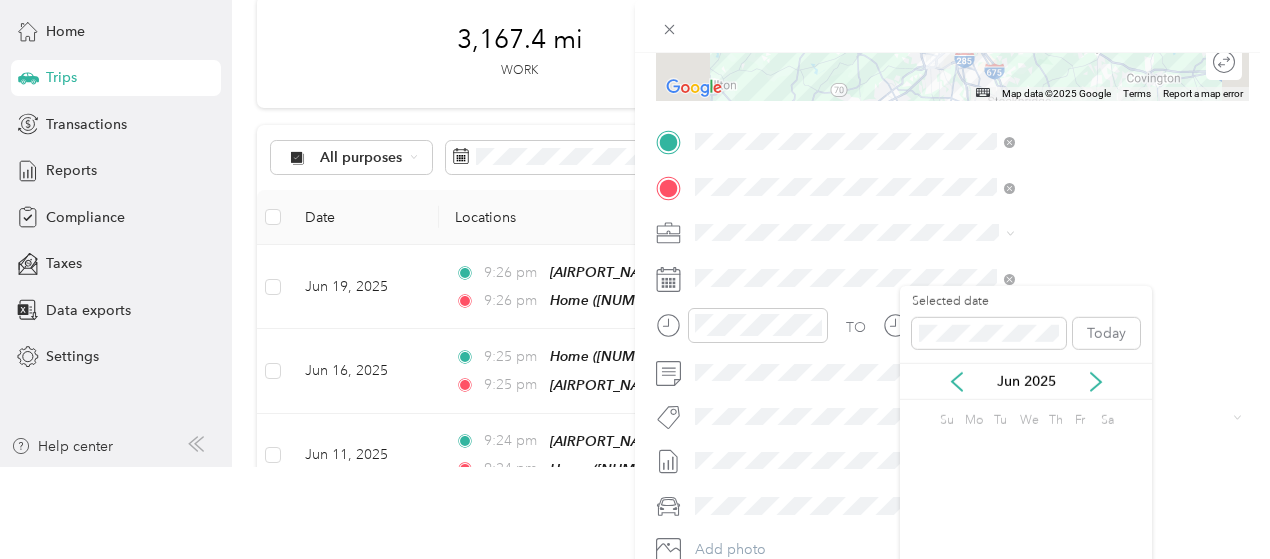 scroll, scrollTop: 0, scrollLeft: 0, axis: both 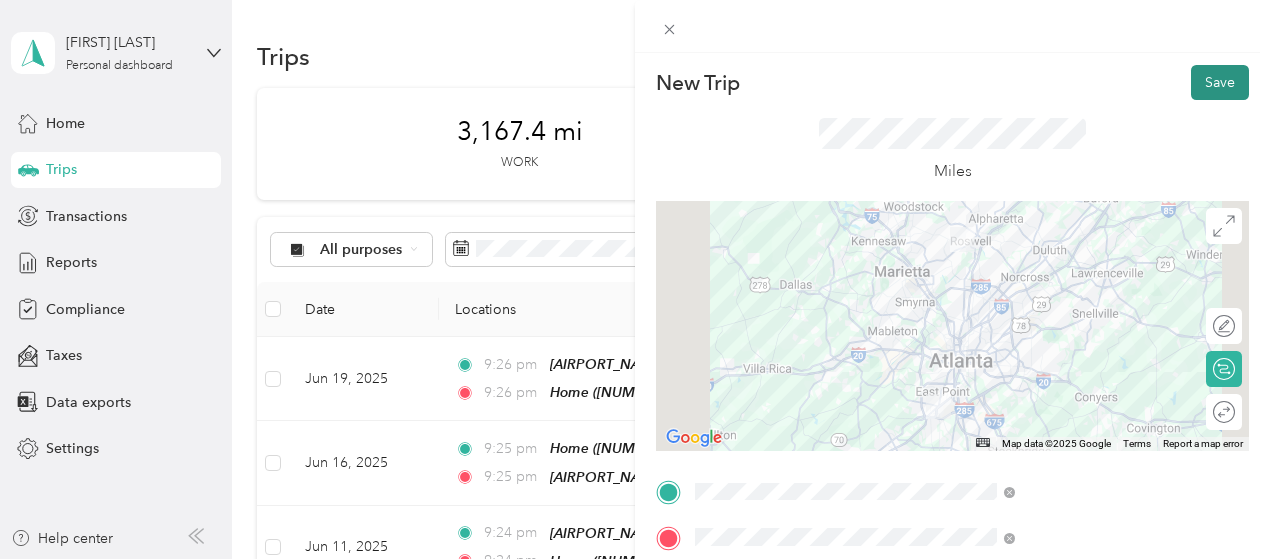 click on "Save" at bounding box center [1220, 82] 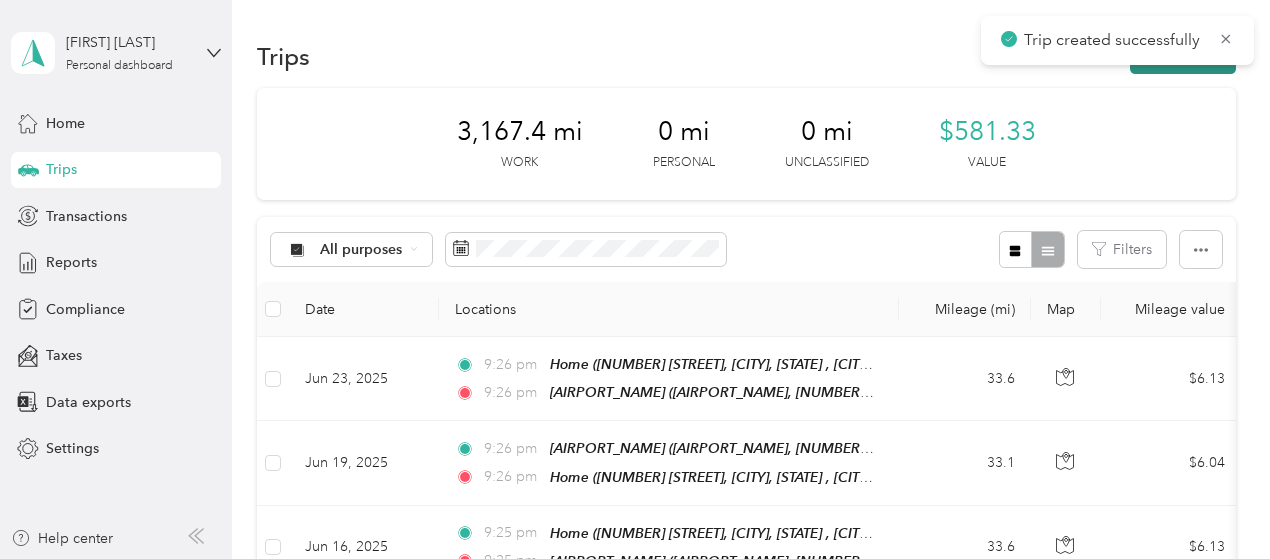 click on "New trip" at bounding box center [1183, 56] 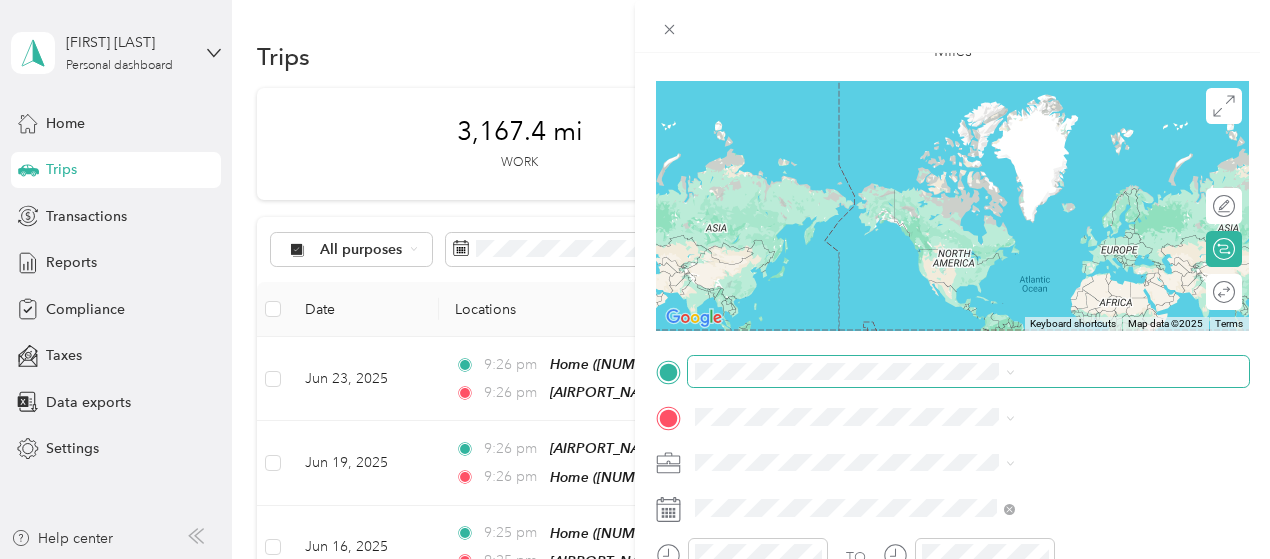 scroll, scrollTop: 124, scrollLeft: 0, axis: vertical 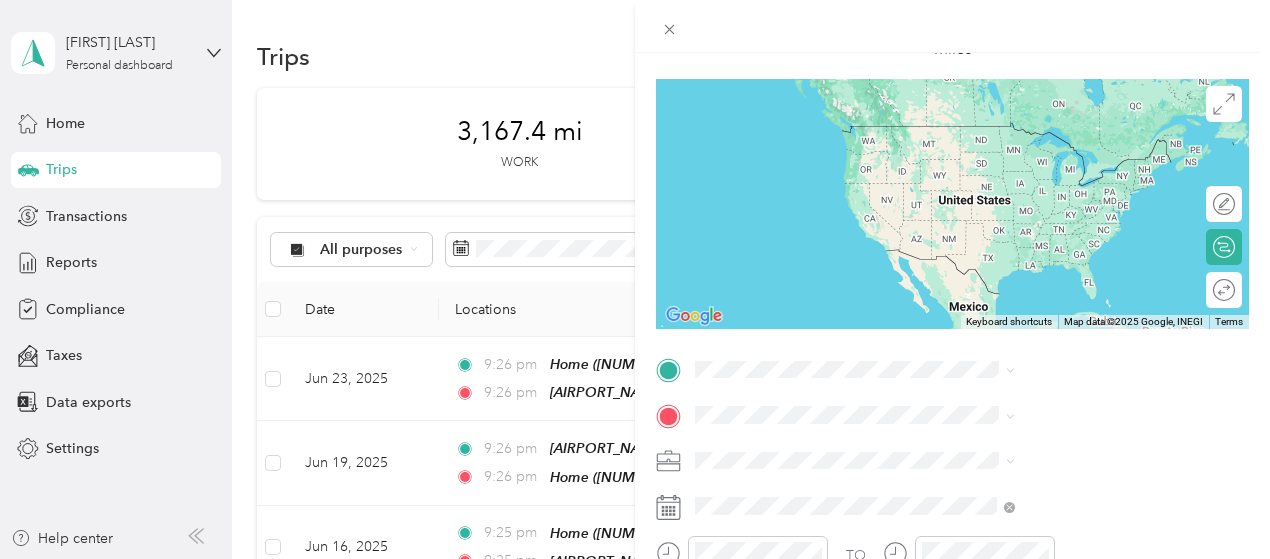 click on "[AIRPORT_NAME], [NUMBER] [STREET], [CITY], [STATE]  [POSTAL_CODE], [COUNTRY] , [POSTAL_CODE], [CITY], [STATE], [COUNTRY]" at bounding box center (1070, 318) 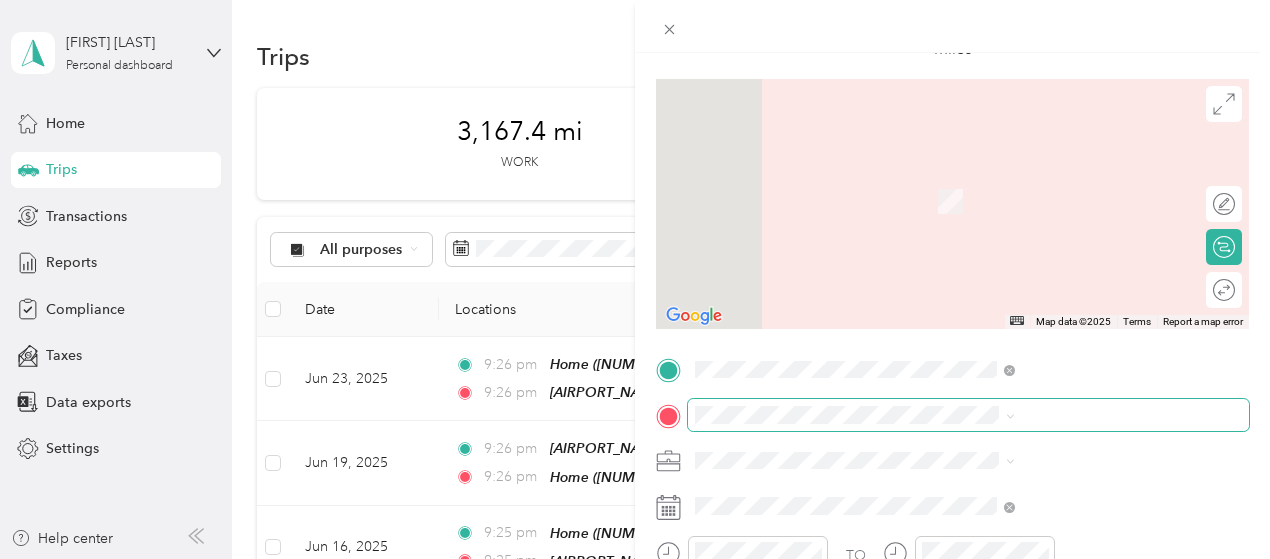 click at bounding box center [968, 415] 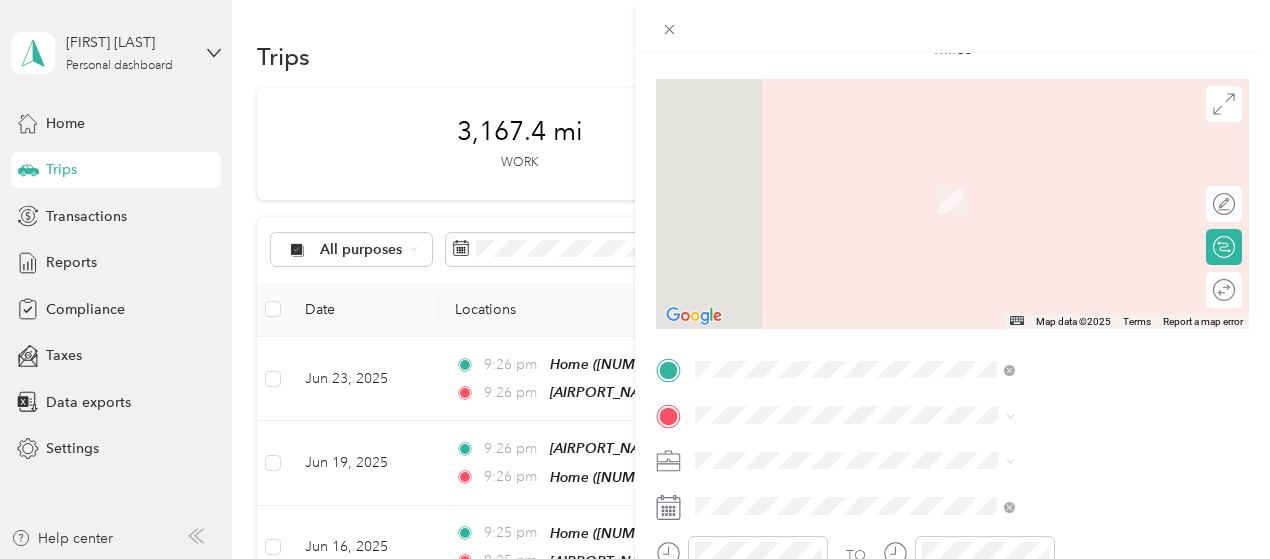 click on "Home [NUMBER] [STREET], [CITY], [STATE] , [POSTAL_CODE], [CITY], [STATE], [COUNTRY]" at bounding box center (1081, 203) 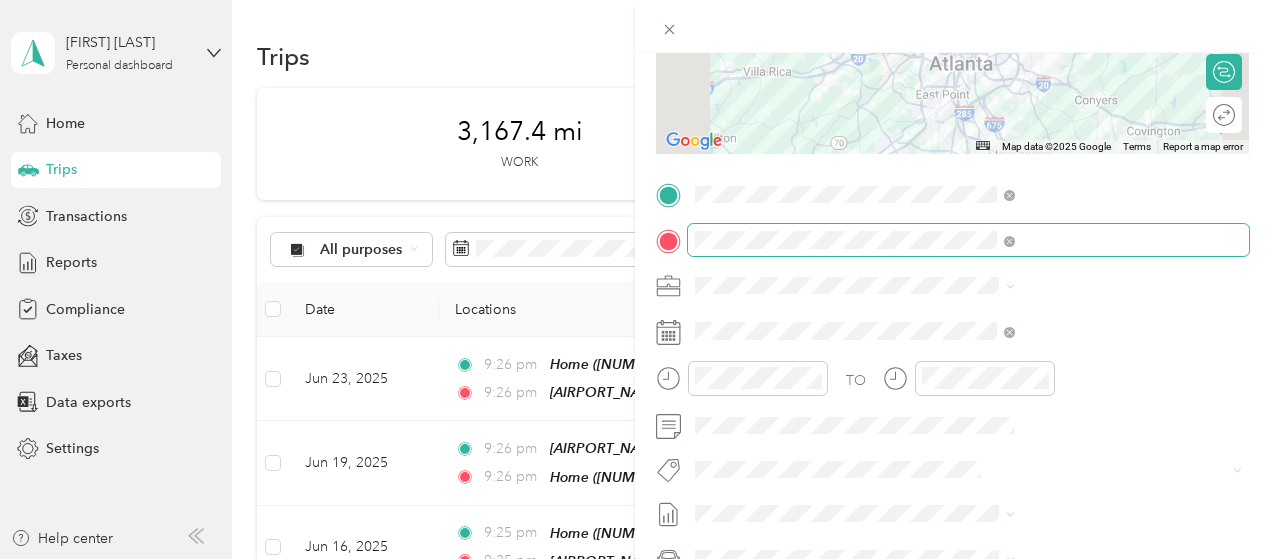 scroll, scrollTop: 301, scrollLeft: 0, axis: vertical 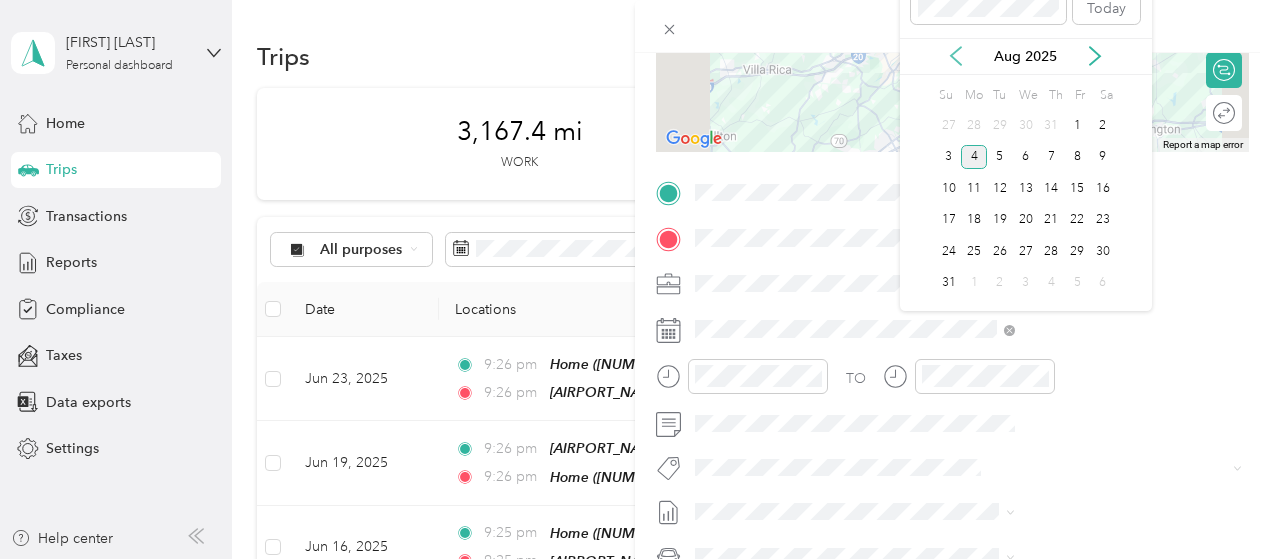 click 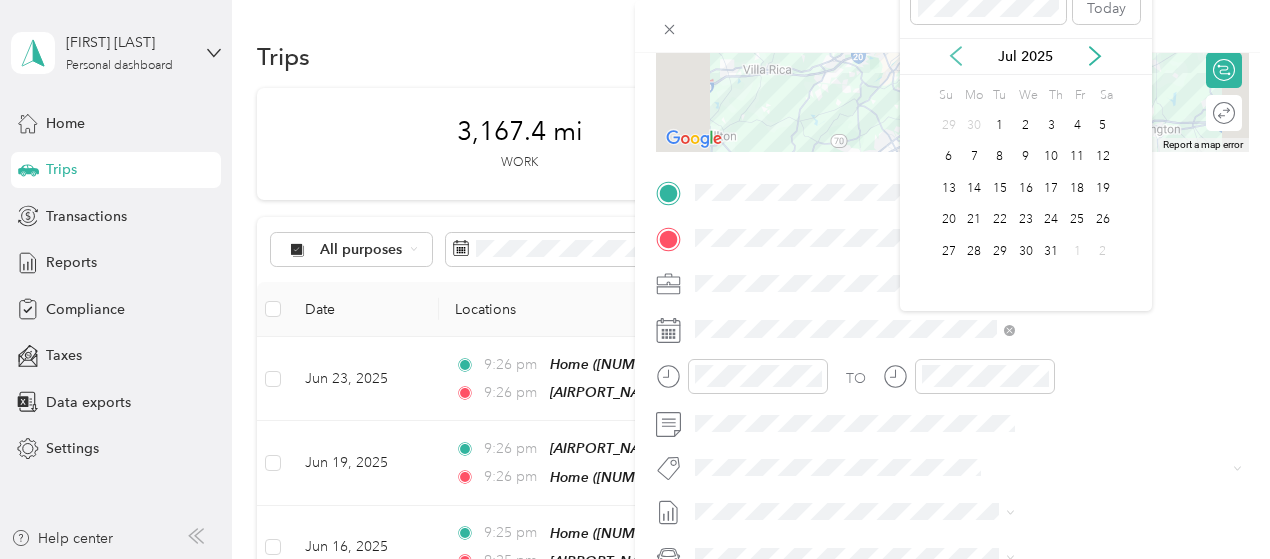 click 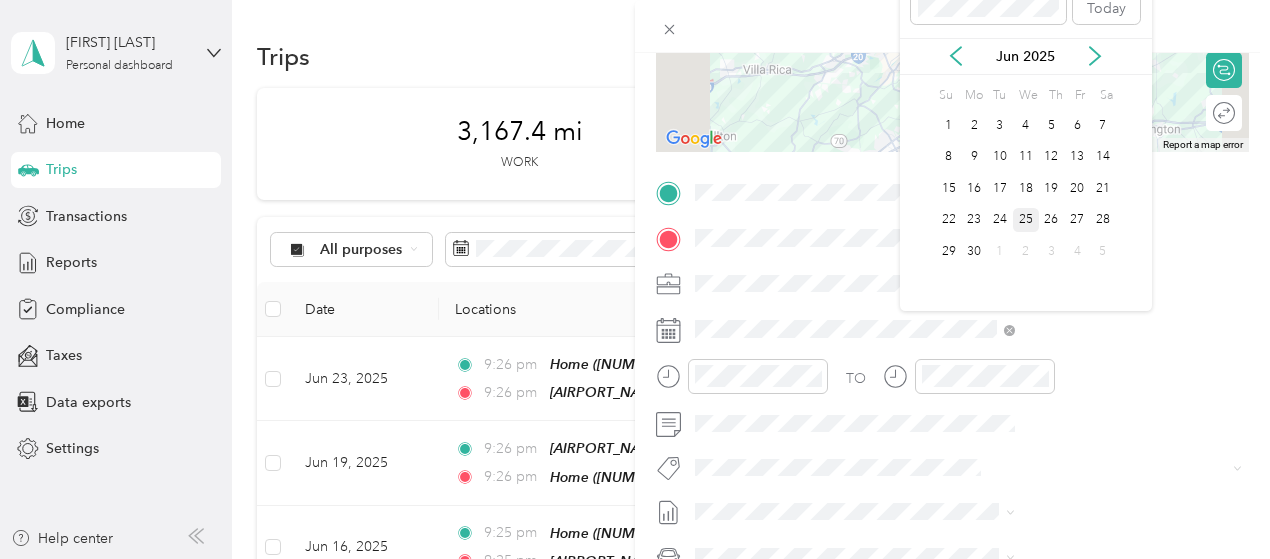 click on "25" at bounding box center (1026, 220) 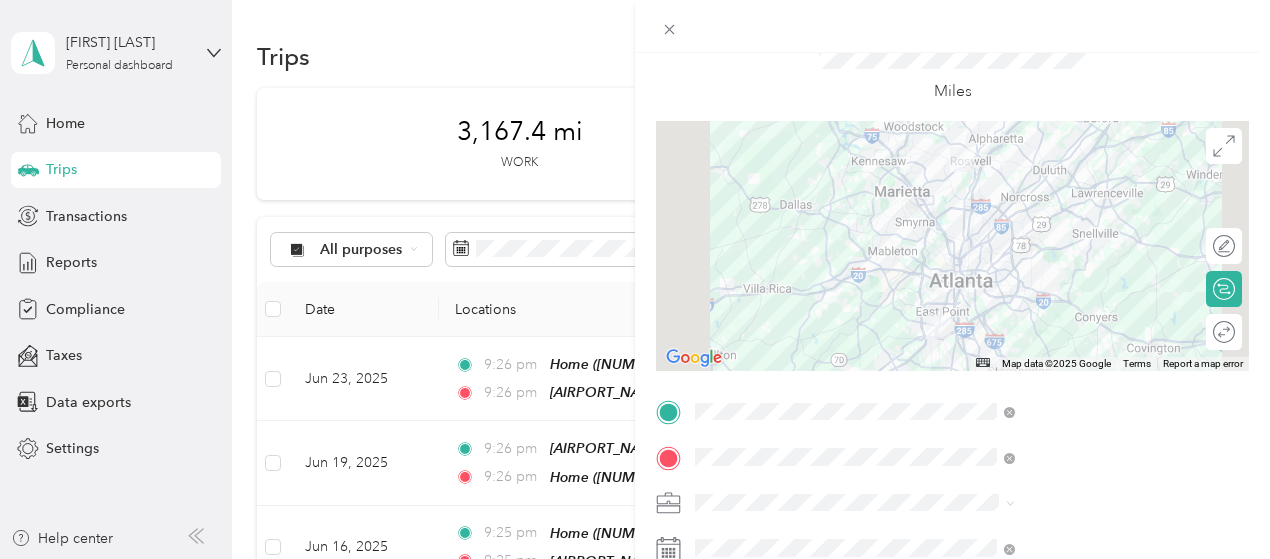 scroll, scrollTop: 0, scrollLeft: 0, axis: both 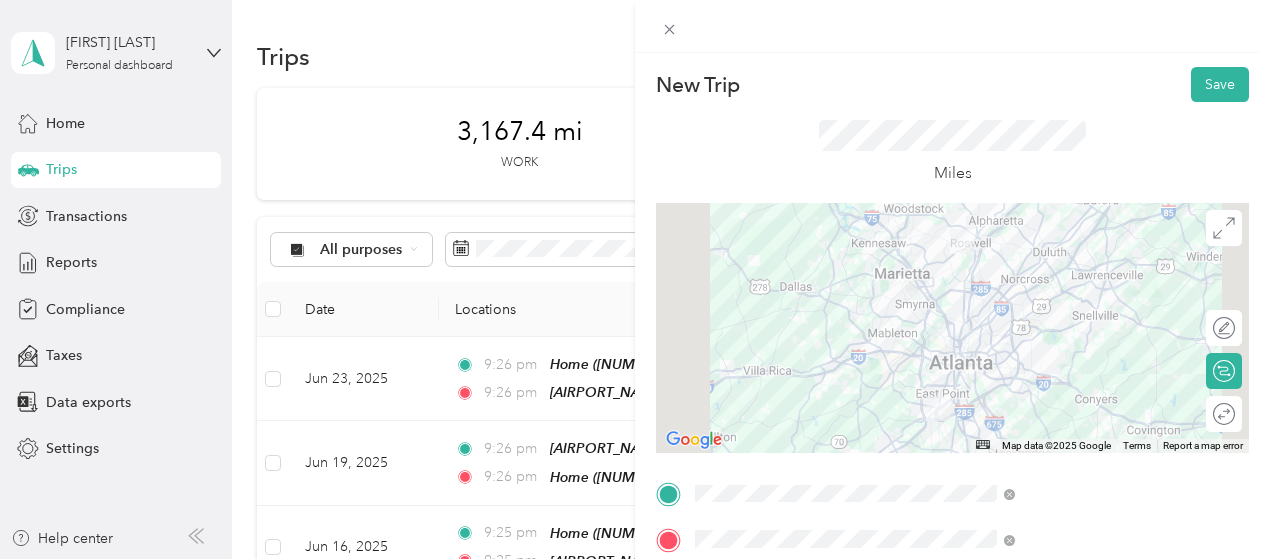 click on "New Trip Save" at bounding box center (952, 84) 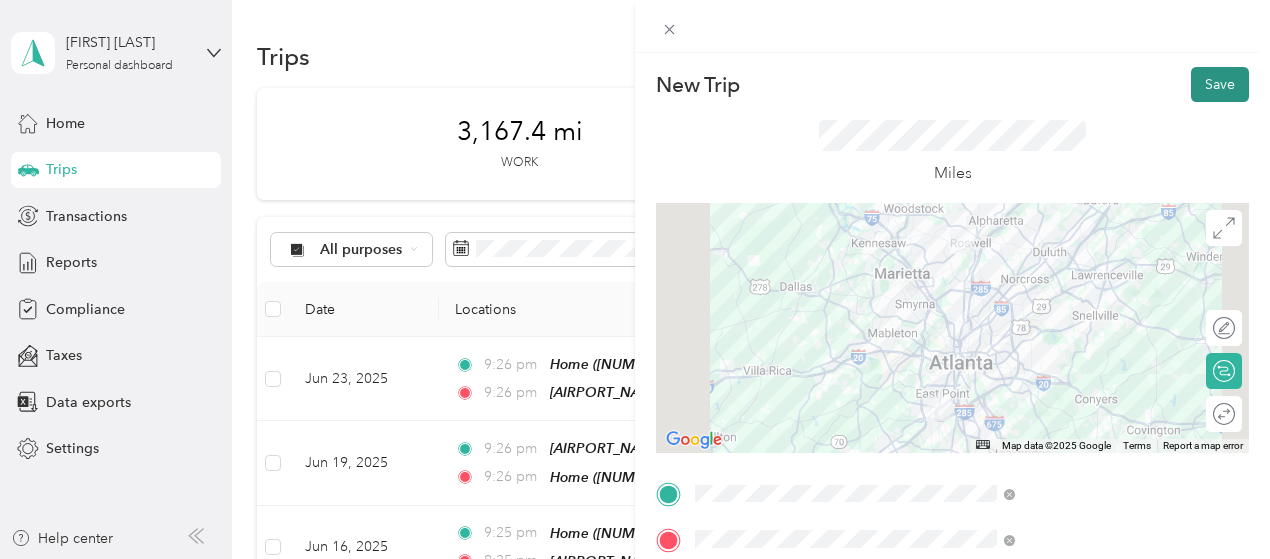 click on "Save" at bounding box center [1220, 84] 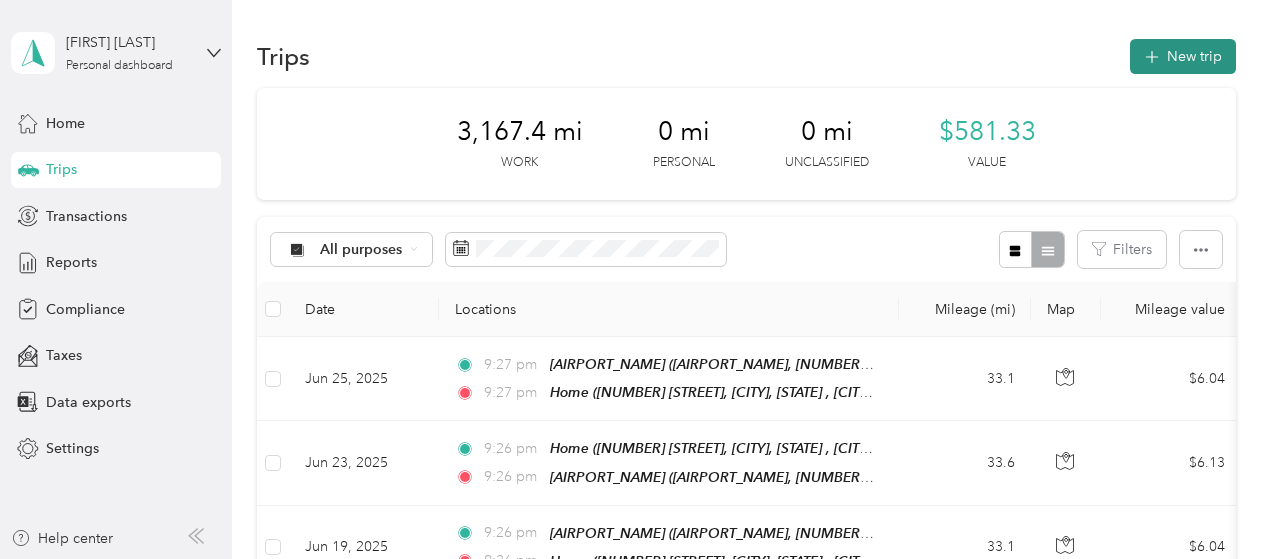 click 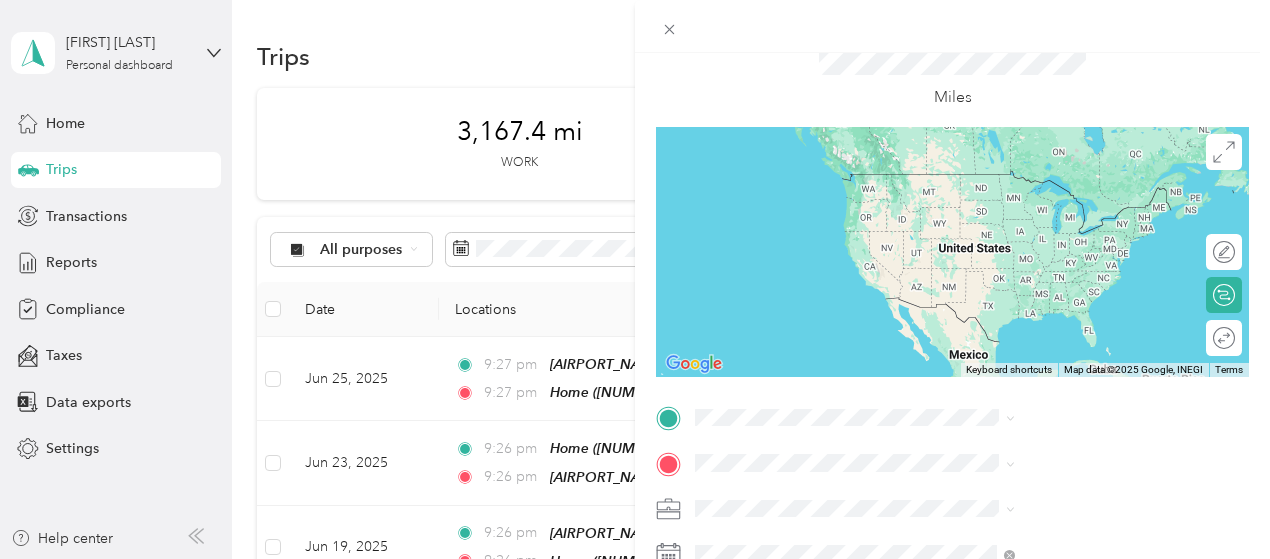 scroll, scrollTop: 86, scrollLeft: 0, axis: vertical 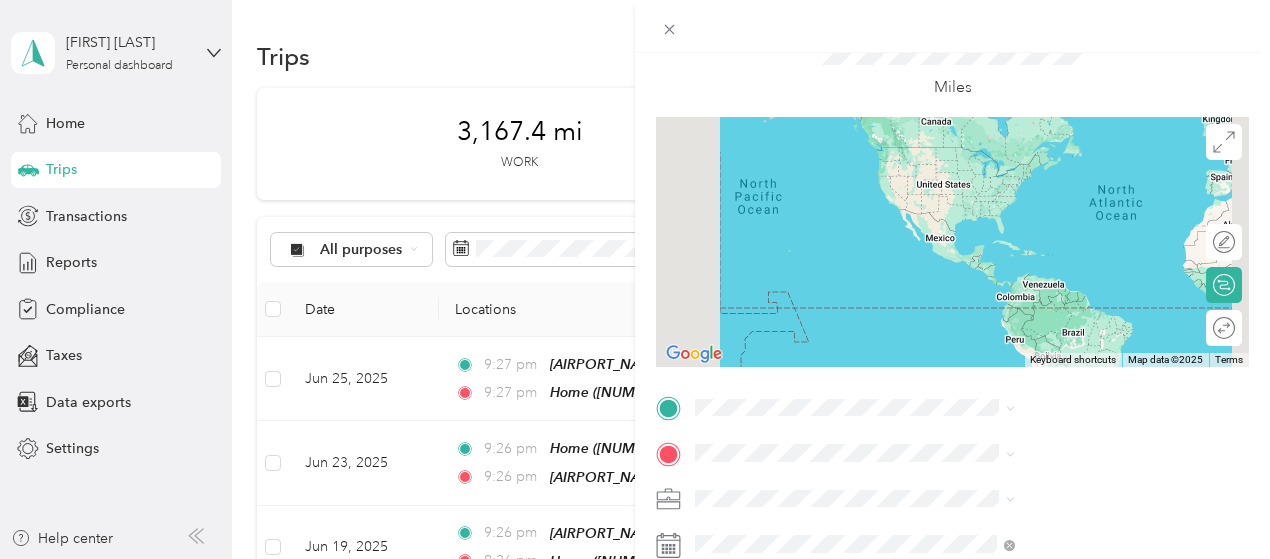click on "Home [NUMBER] [STREET], [CITY], [STATE] , [POSTAL_CODE], [CITY], [STATE], [COUNTRY]" at bounding box center [1081, 200] 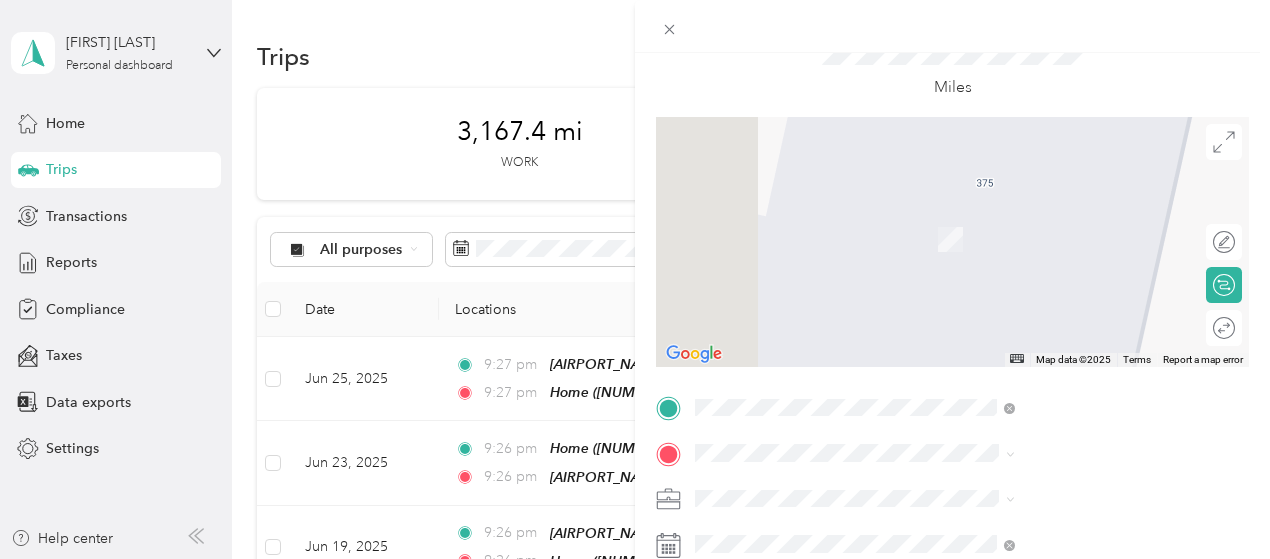 click on "US Lumber ATL [NUMBER] [STREET], [CITY], [POSTAL_CODE], [CITY], [STATE], [COUNTRY]" at bounding box center [1067, 245] 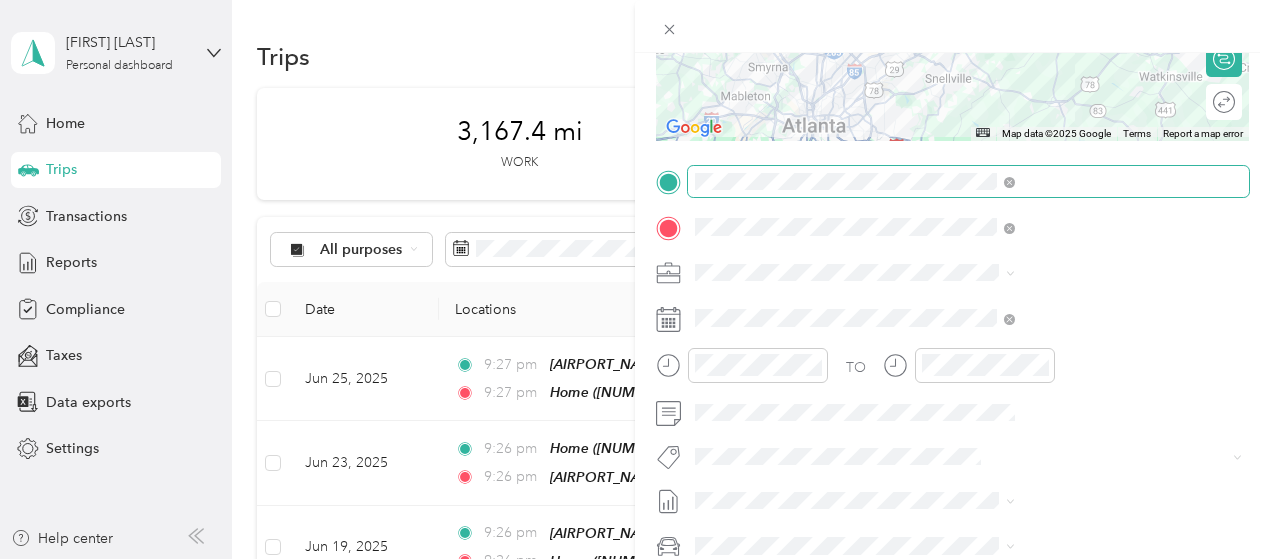 scroll, scrollTop: 313, scrollLeft: 0, axis: vertical 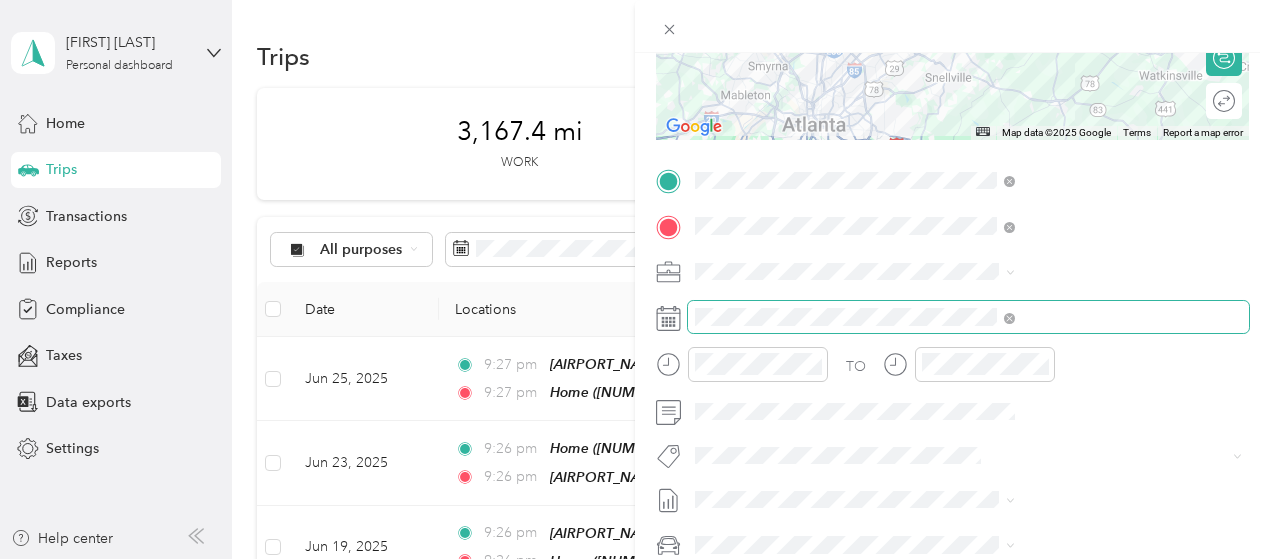click at bounding box center (968, 317) 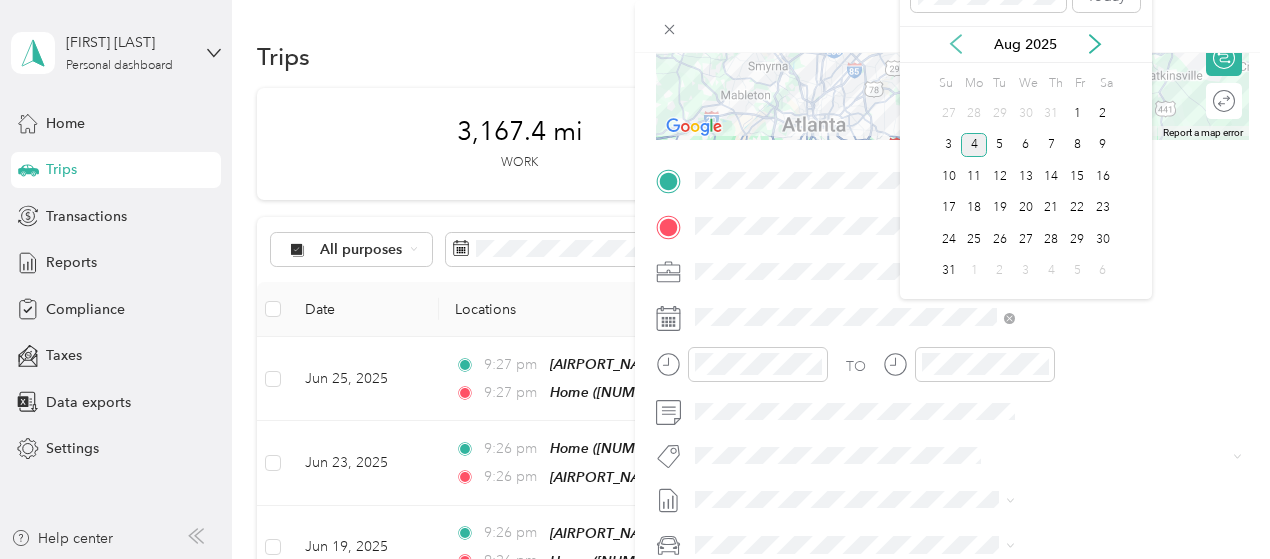 click 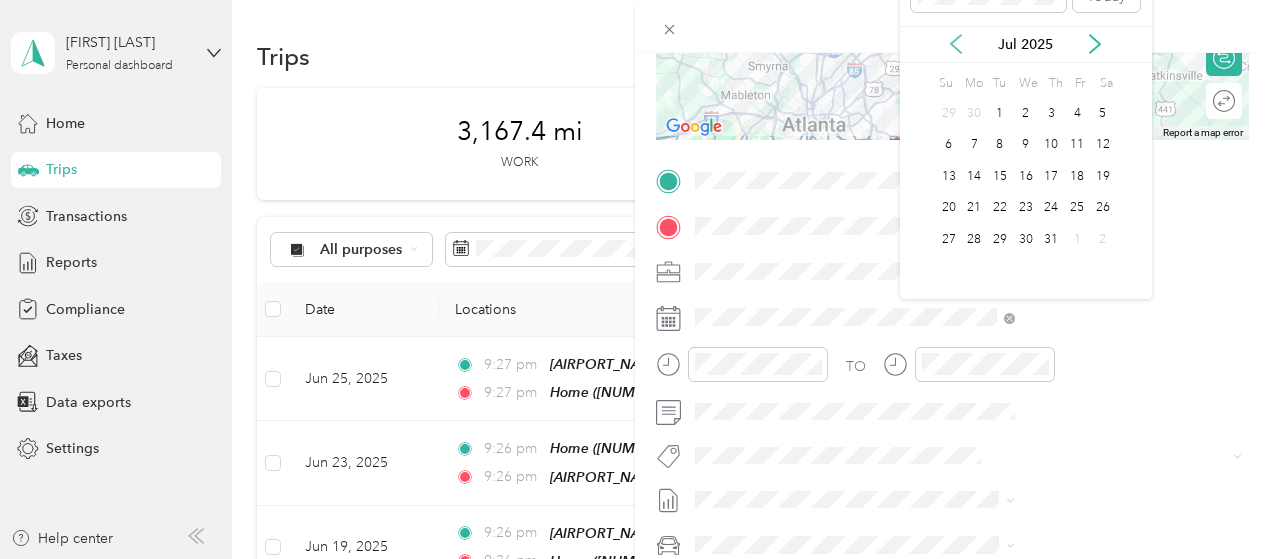 click 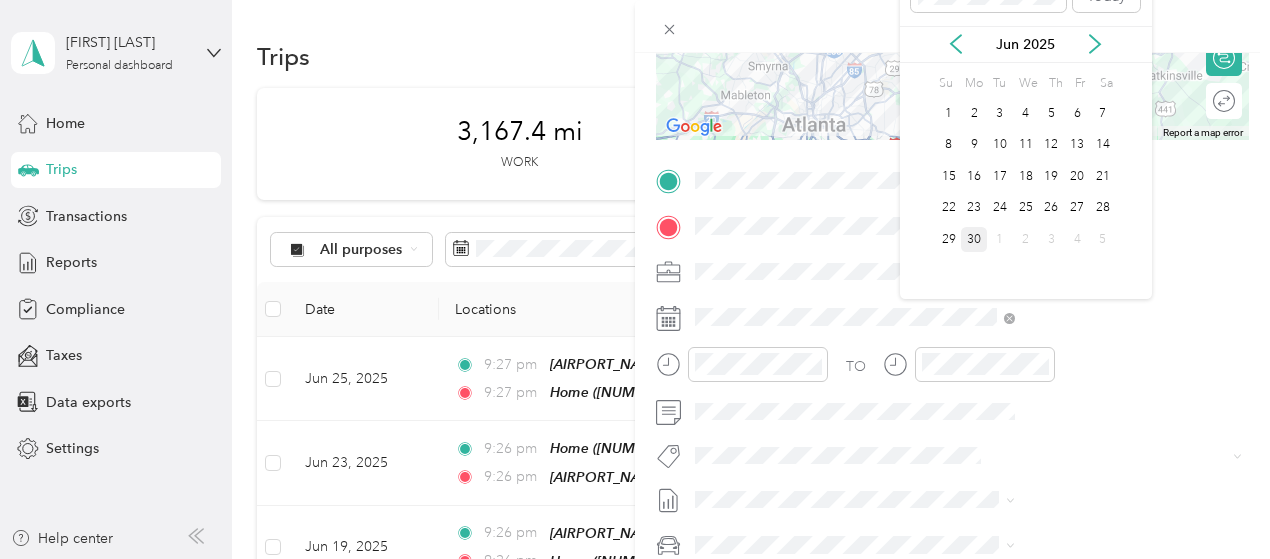 click on "30" at bounding box center [974, 239] 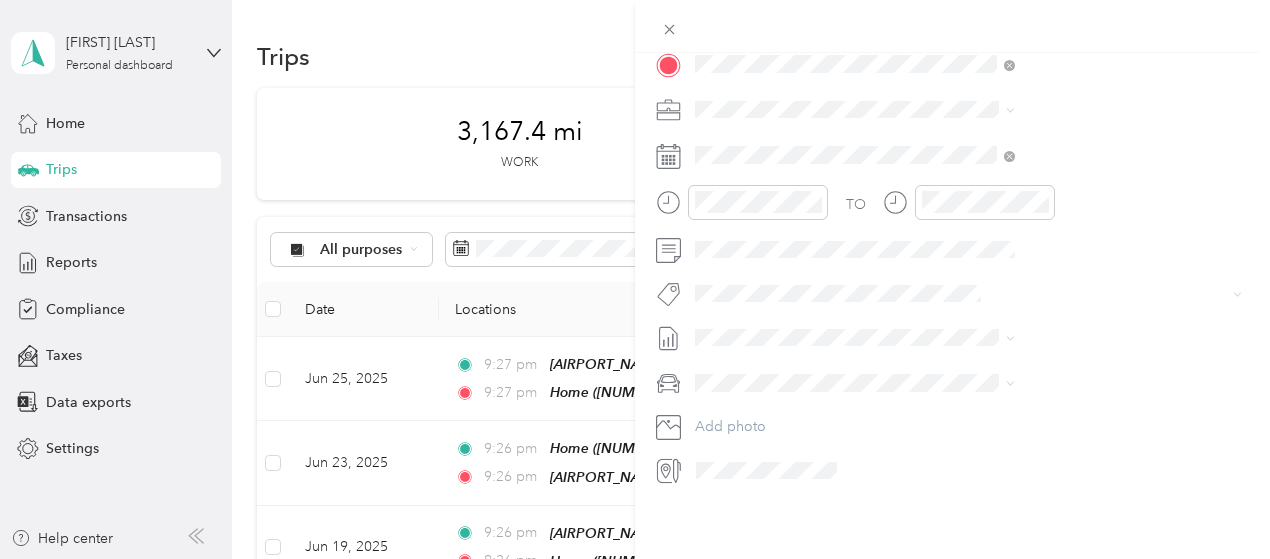 scroll, scrollTop: 0, scrollLeft: 0, axis: both 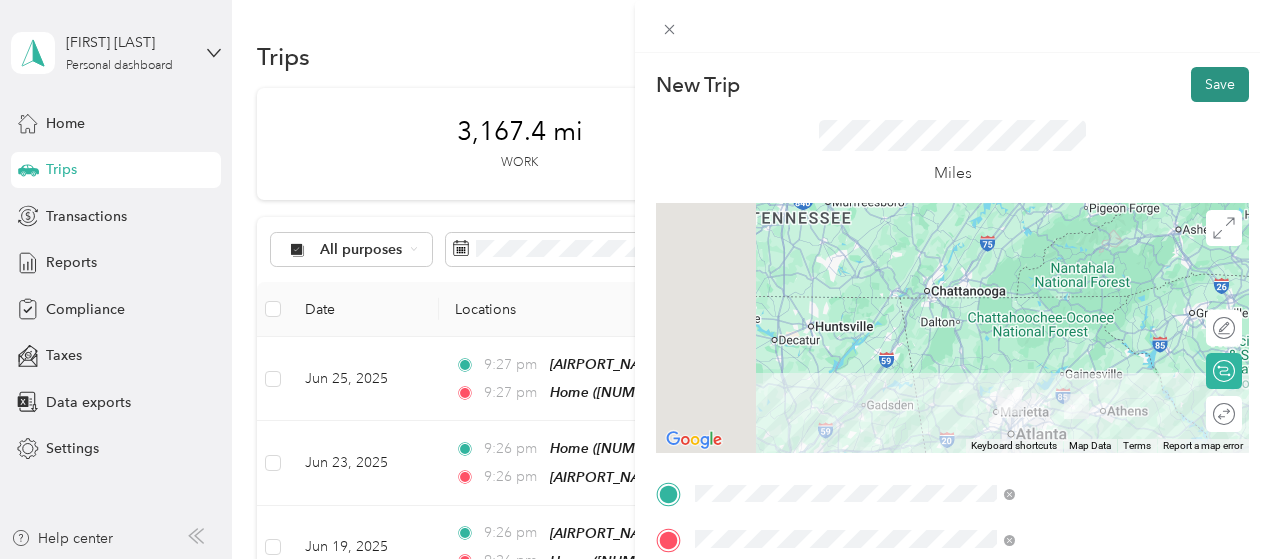 click on "Save" at bounding box center [1220, 84] 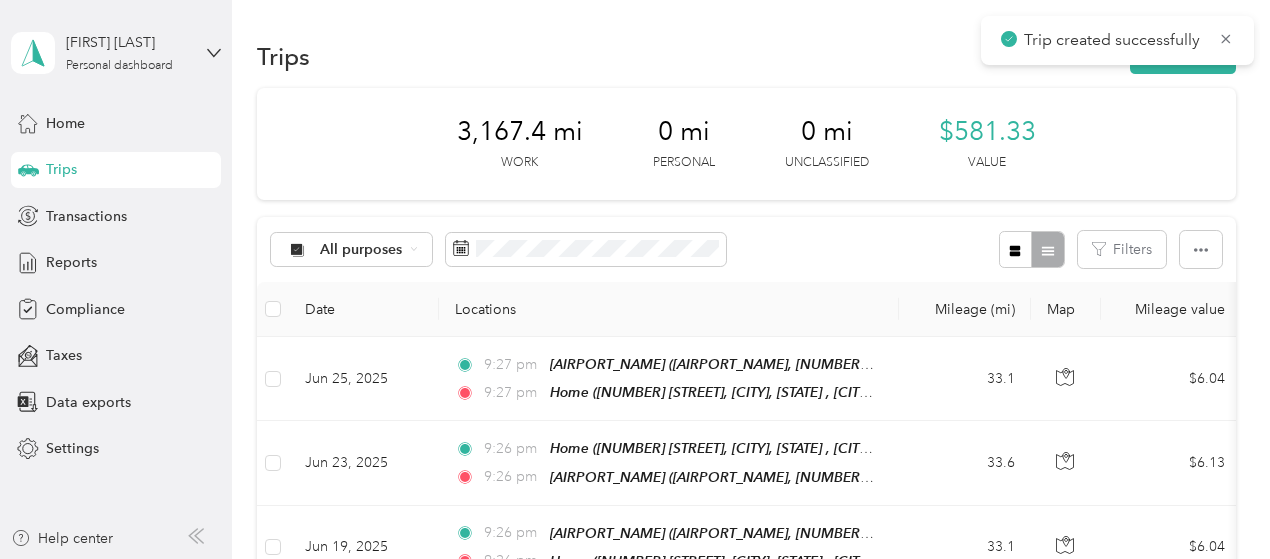 click on "Trips New trip" at bounding box center [746, 56] 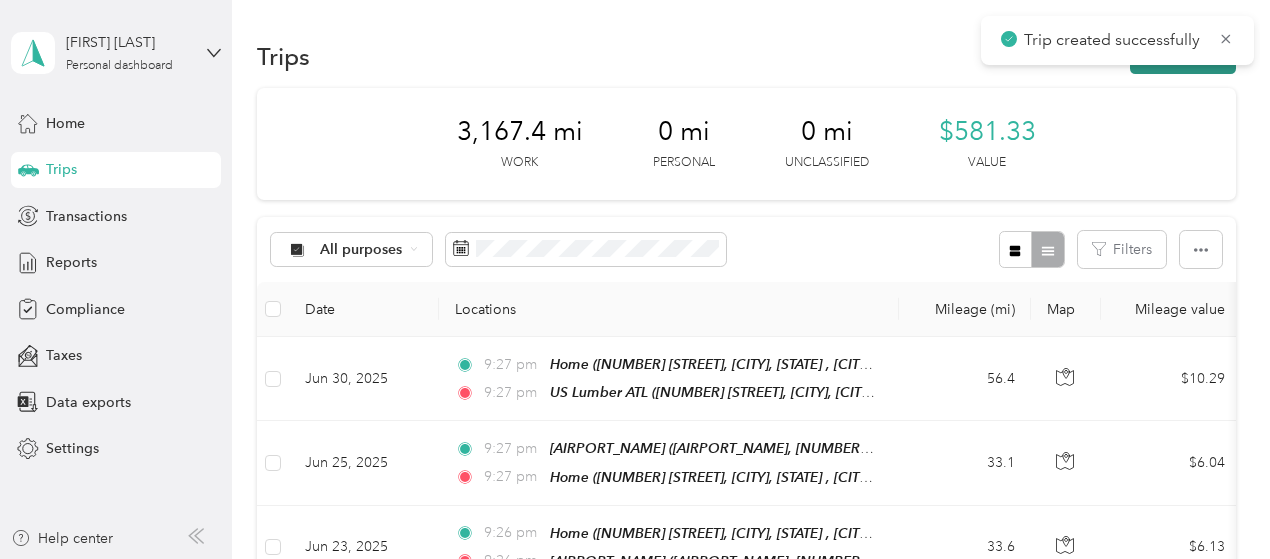 click on "New trip" at bounding box center [1183, 56] 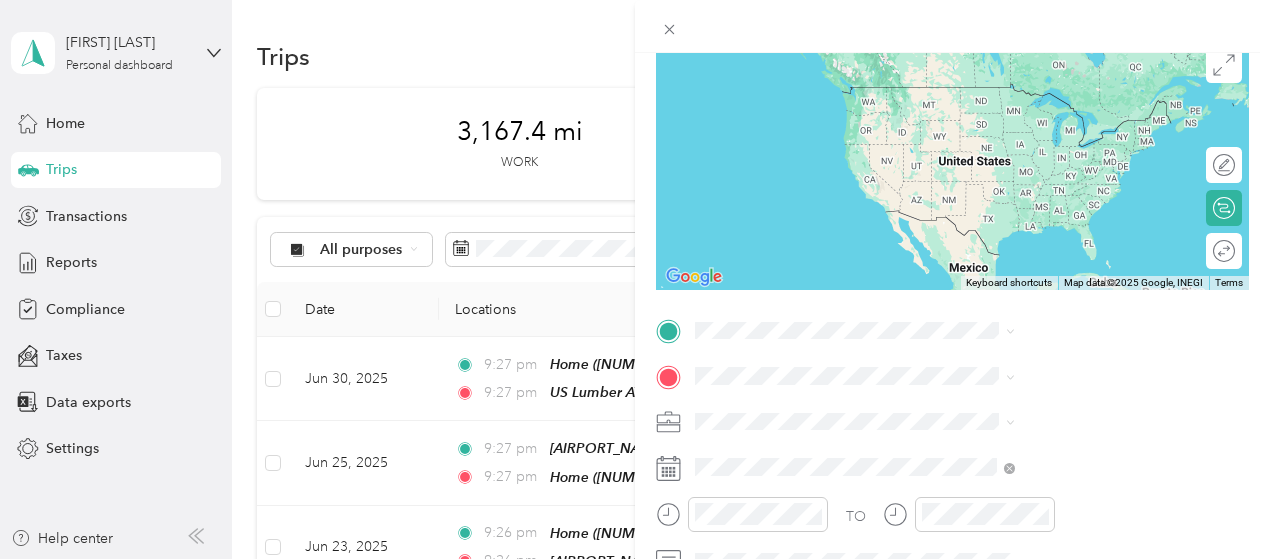 scroll, scrollTop: 165, scrollLeft: 0, axis: vertical 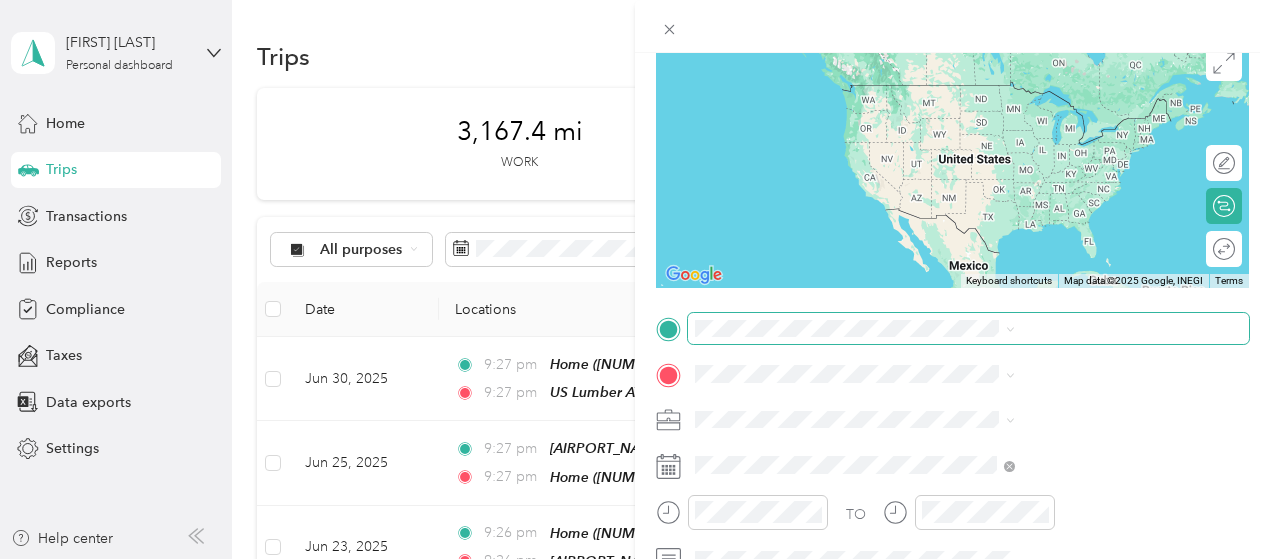 click at bounding box center [968, 329] 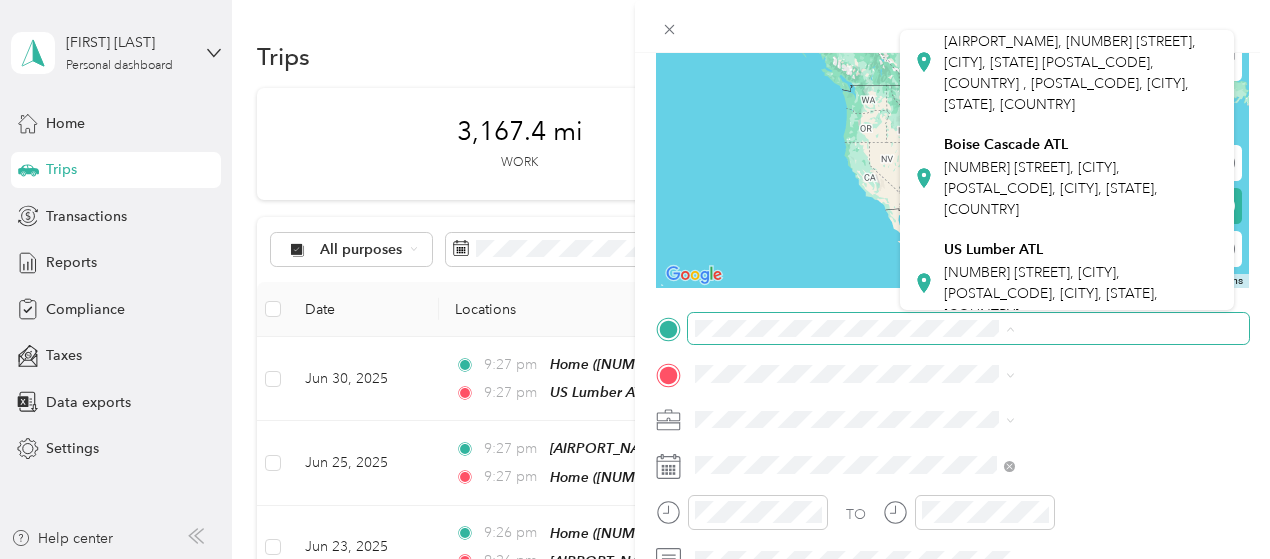 scroll, scrollTop: 389, scrollLeft: 0, axis: vertical 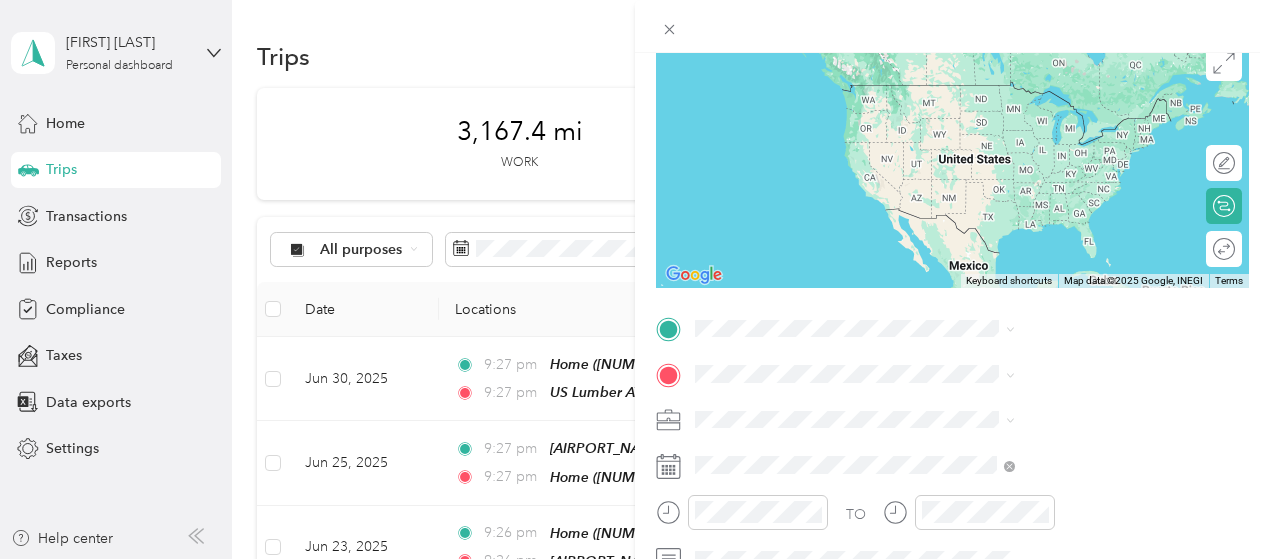 click on "US Lumber ATL [NUMBER] [STREET], [CITY], [POSTAL_CODE], [CITY], [STATE], [COUNTRY]" at bounding box center [1081, 281] 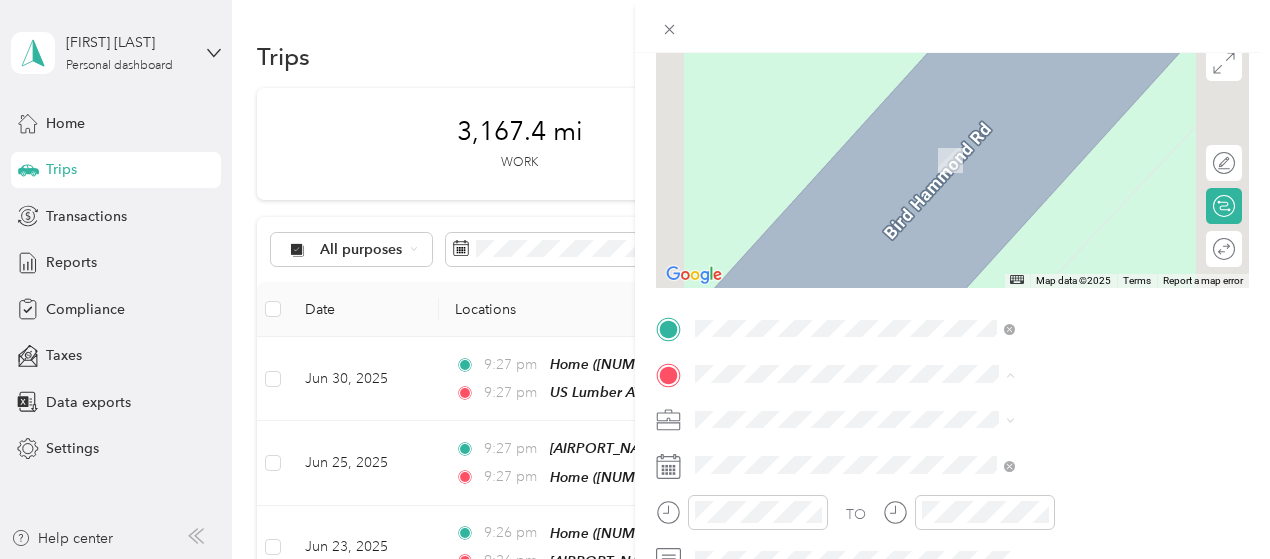 click on "[NUMBER] [STREET], [CITY], [STATE] , [POSTAL_CODE], [CITY], [STATE], [COUNTRY]" at bounding box center (1062, 180) 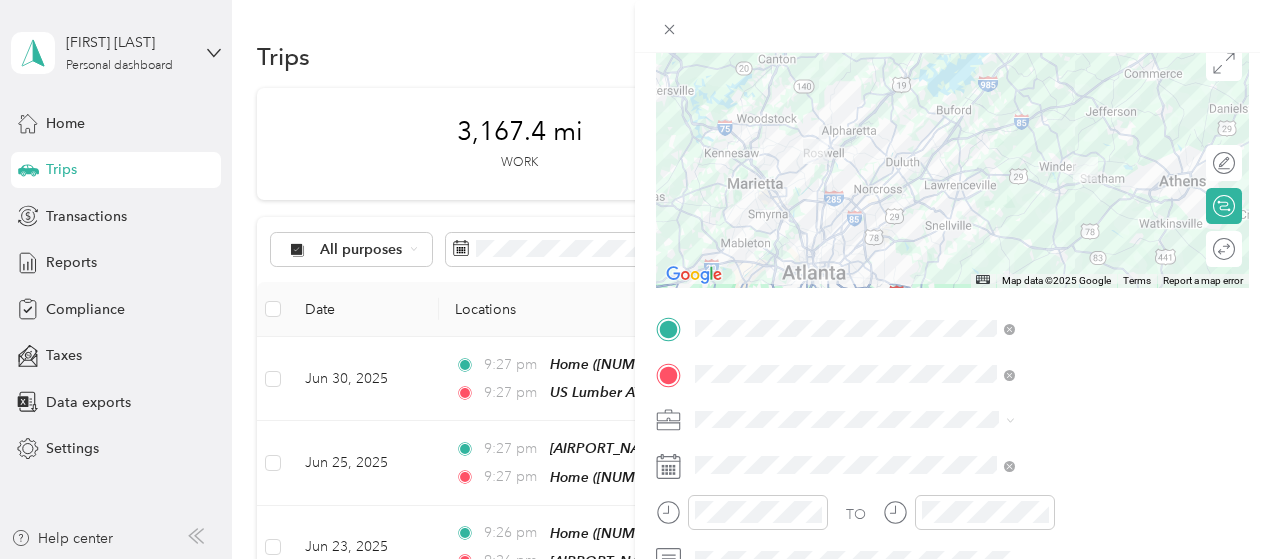 scroll, scrollTop: 225, scrollLeft: 0, axis: vertical 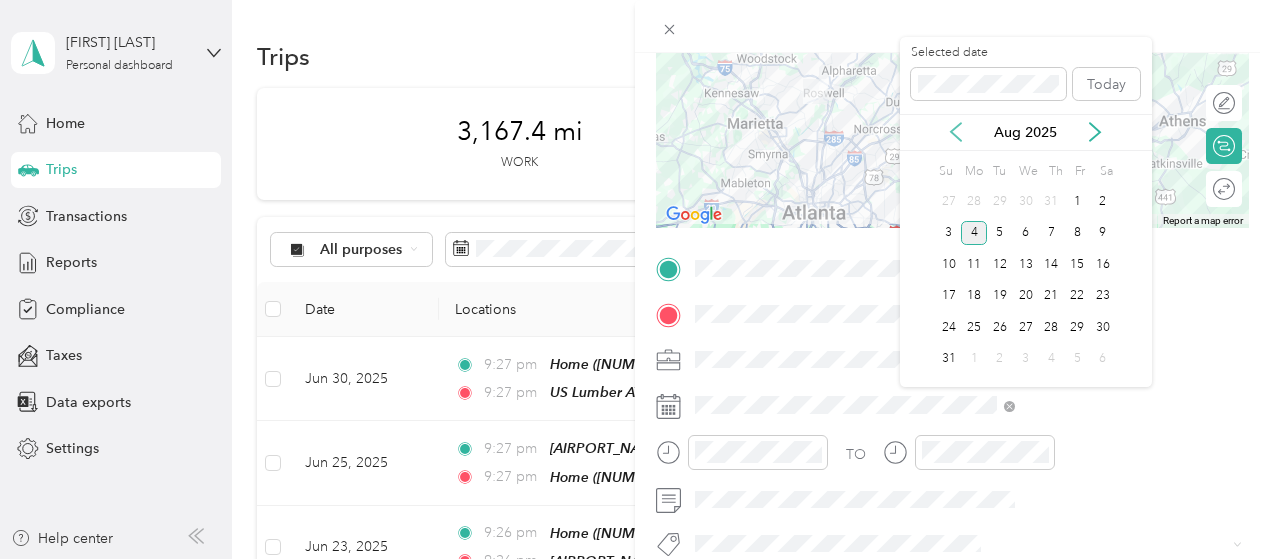 click 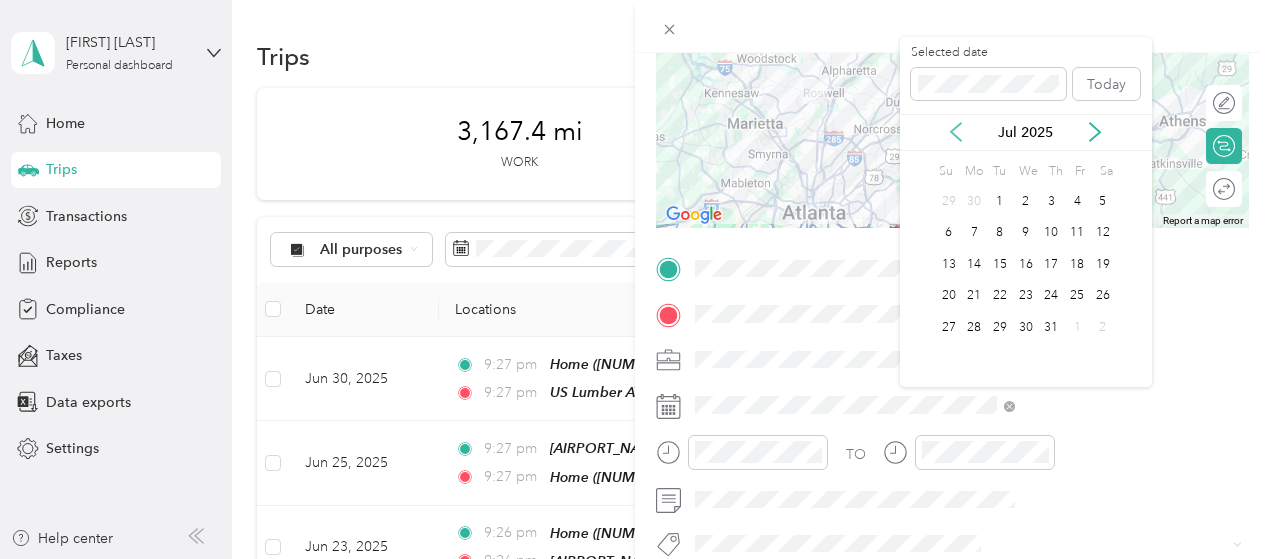 click 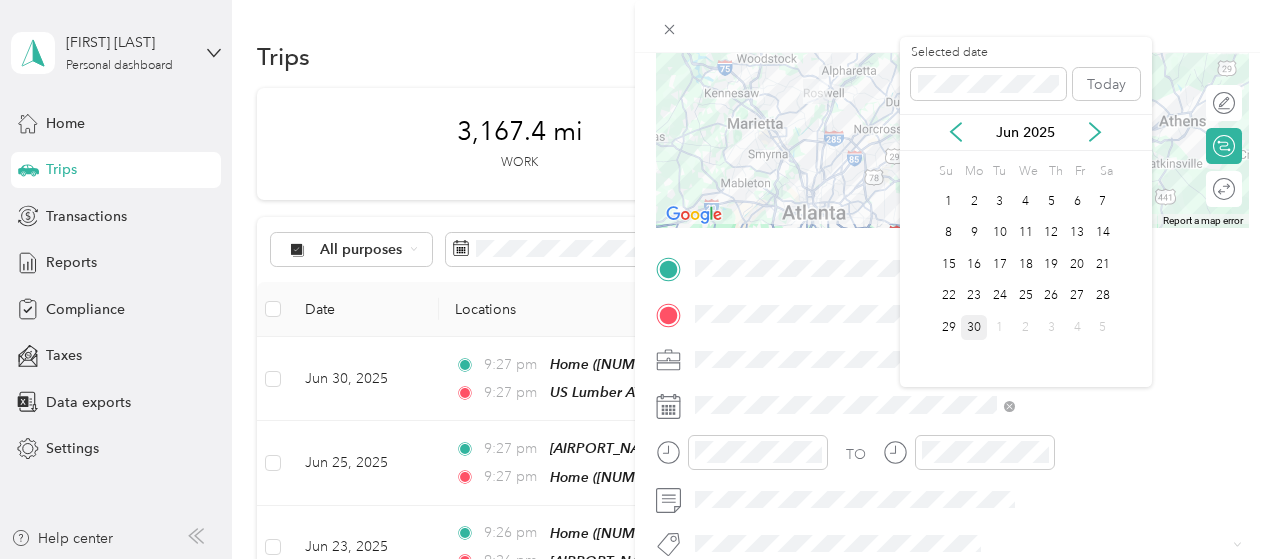 click on "30" at bounding box center [974, 327] 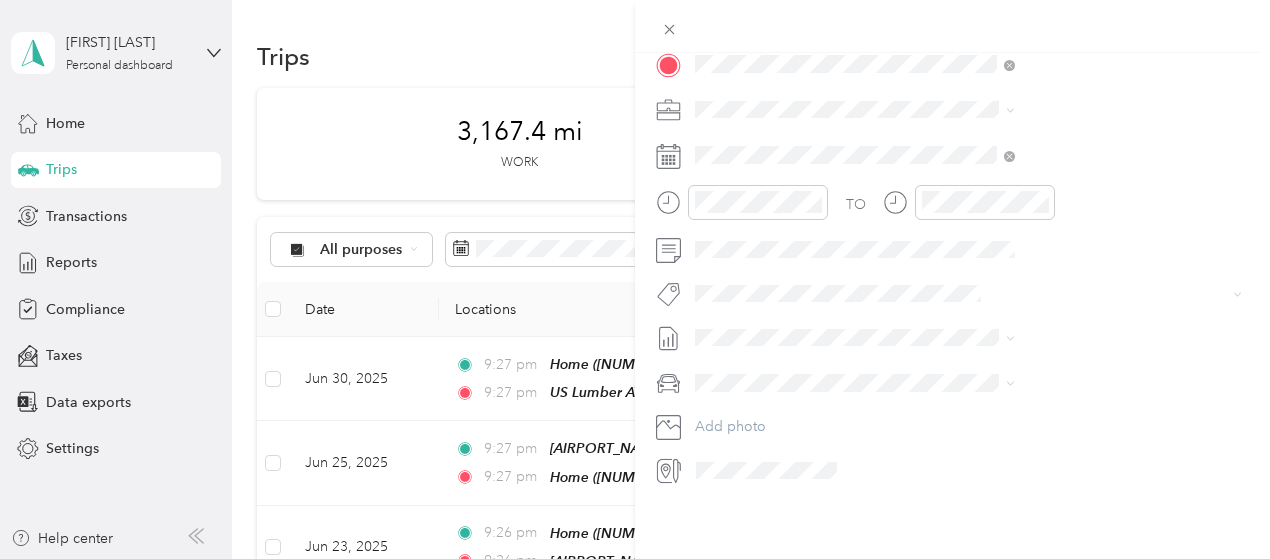 scroll, scrollTop: 0, scrollLeft: 0, axis: both 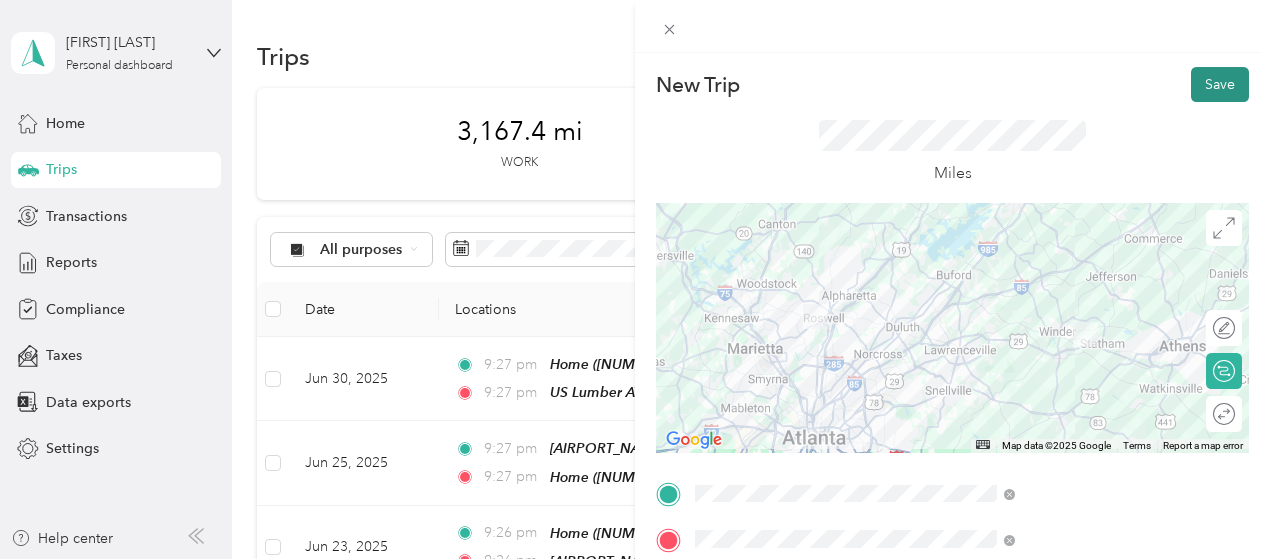 click on "Save" at bounding box center (1220, 84) 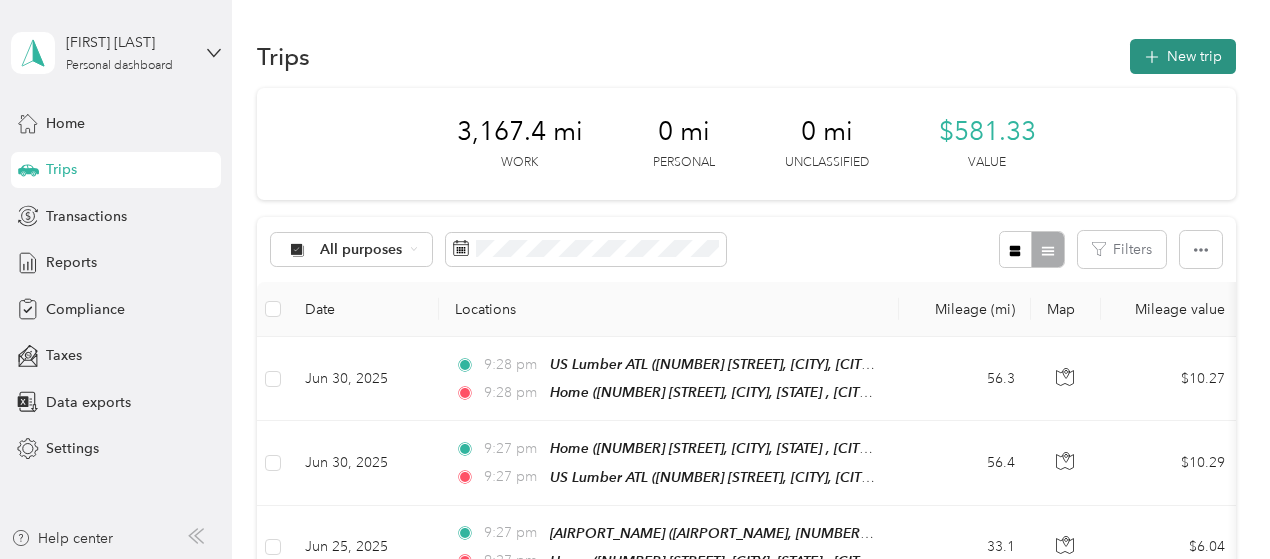 click on "New trip" at bounding box center (1183, 56) 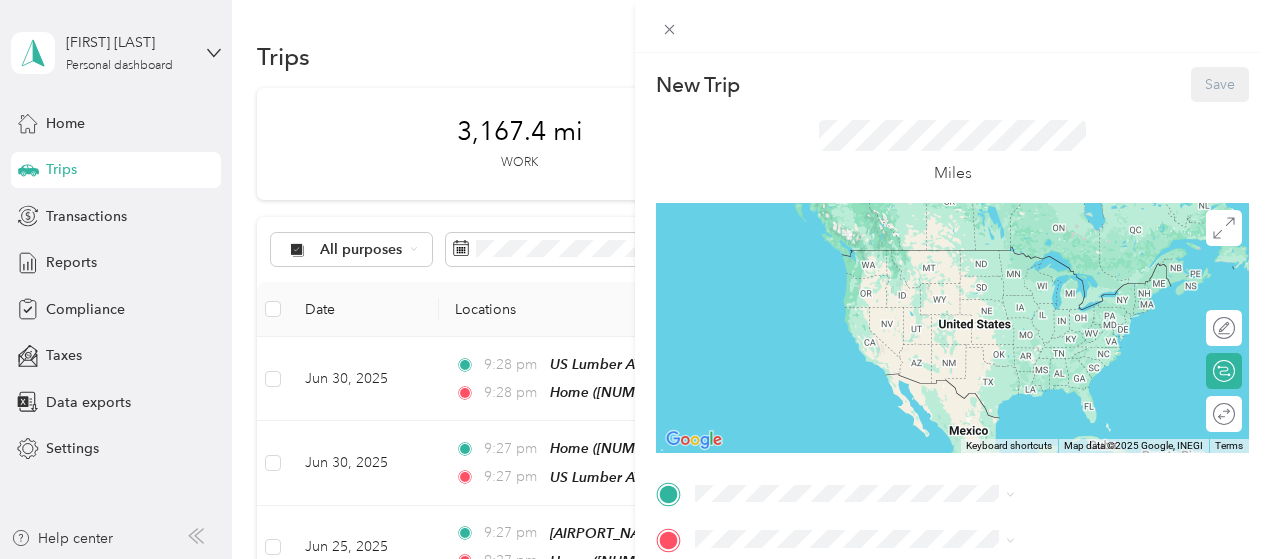 click on "Home [NUMBER] [STREET], [CITY], [STATE] , [POSTAL_CODE], [CITY], [STATE], [COUNTRY]" at bounding box center (1081, 280) 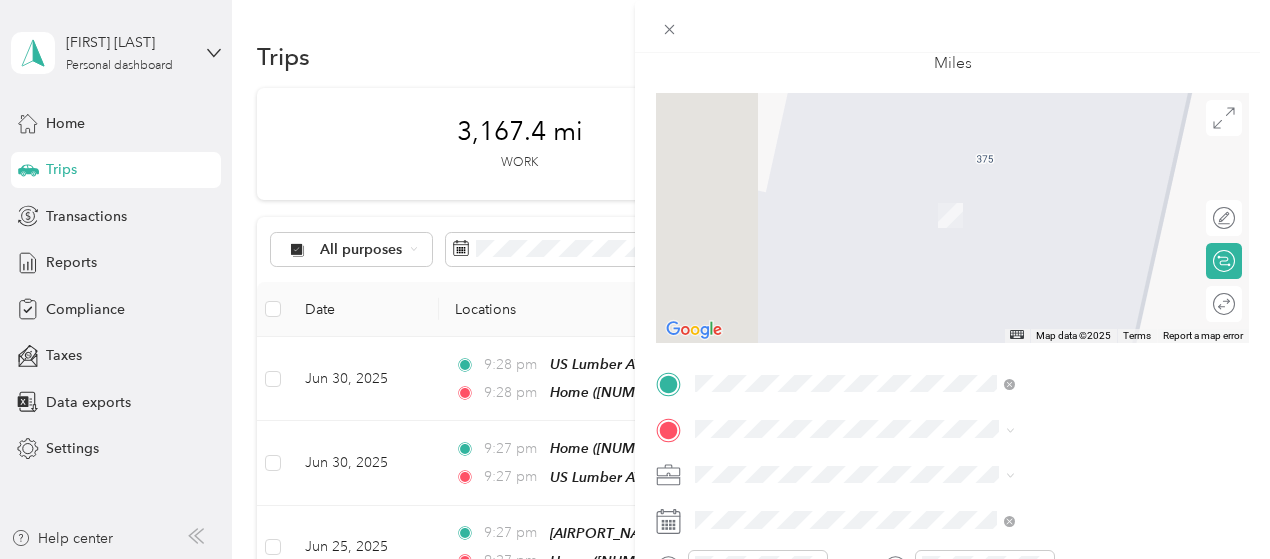 scroll, scrollTop: 118, scrollLeft: 0, axis: vertical 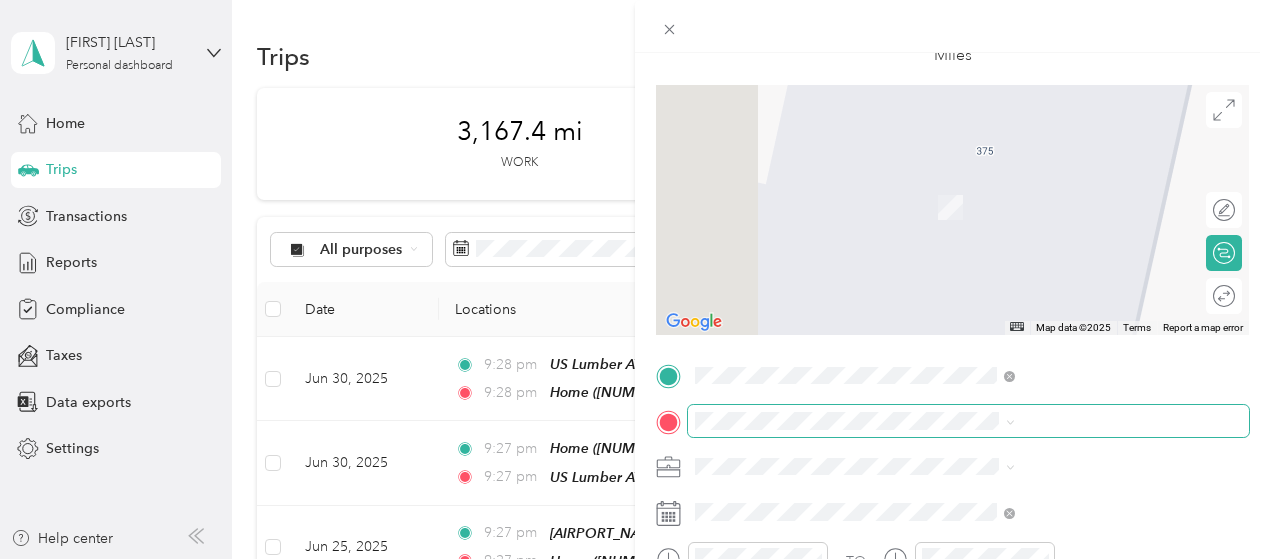 click at bounding box center (968, 421) 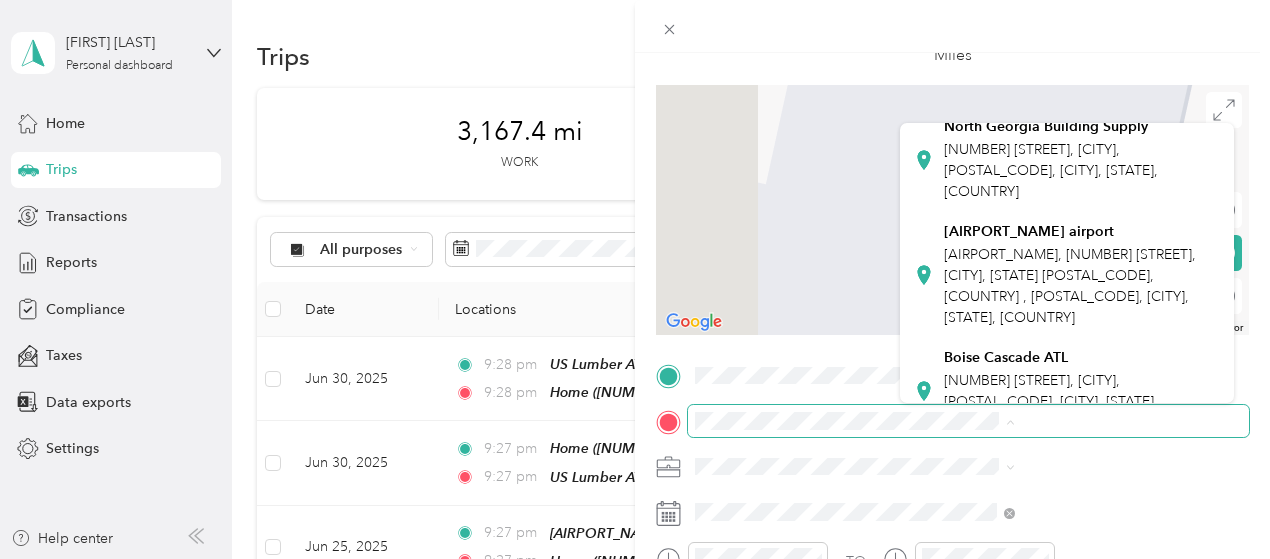 scroll, scrollTop: 270, scrollLeft: 0, axis: vertical 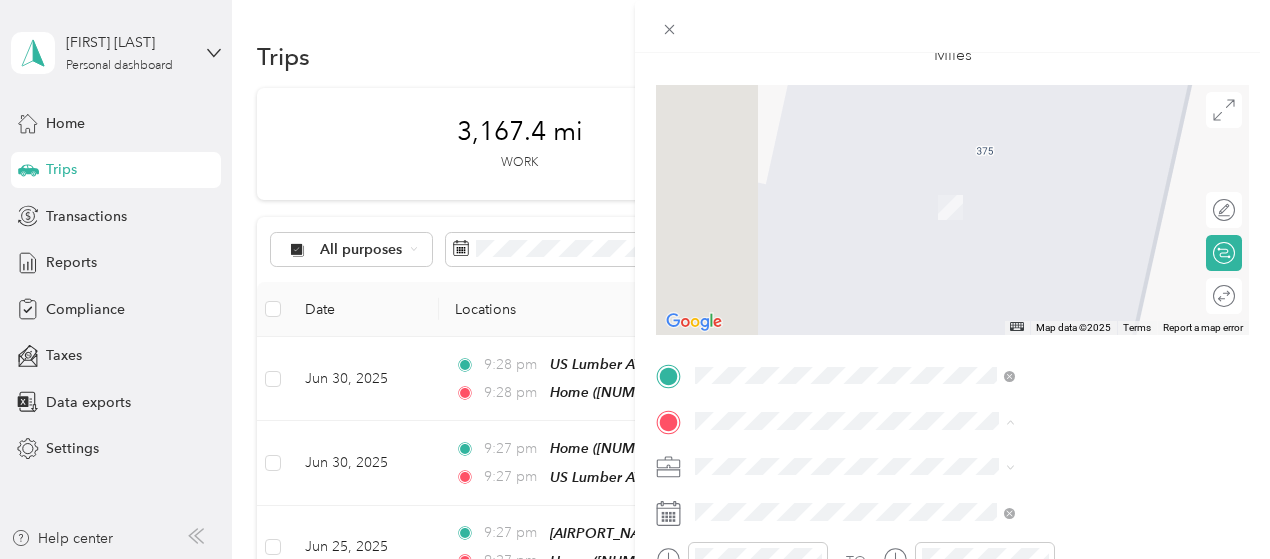 click on "[AIRPORT_NAME], [NUMBER] [STREET], [CITY], [STATE]  [POSTAL_CODE], [COUNTRY] , [POSTAL_CODE], [CITY], [STATE], [COUNTRY]" at bounding box center (1081, 273) 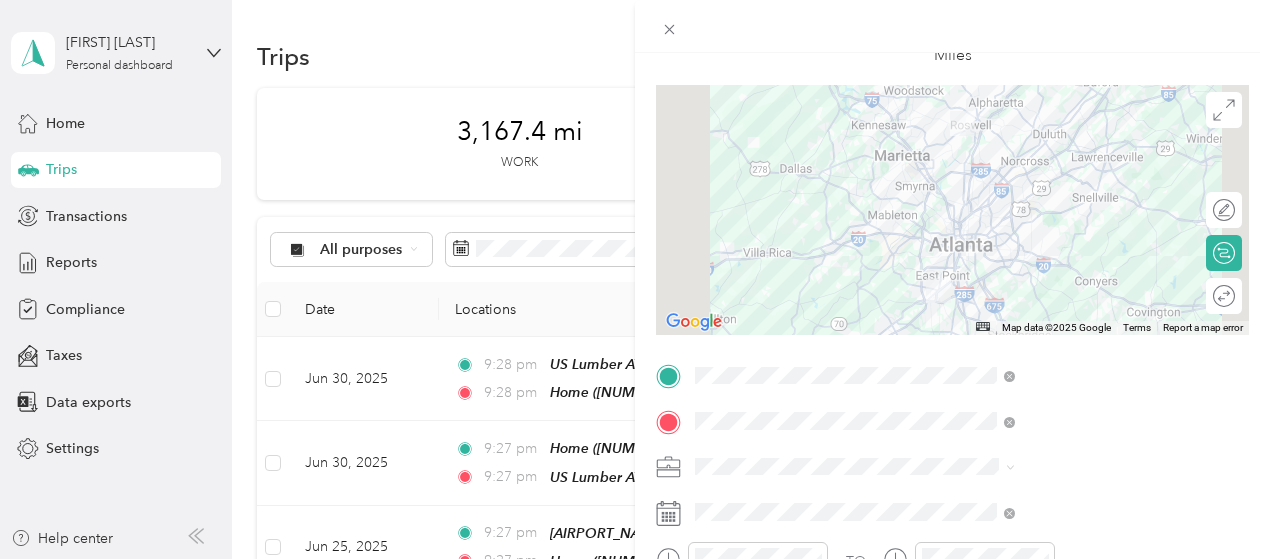 scroll, scrollTop: 202, scrollLeft: 0, axis: vertical 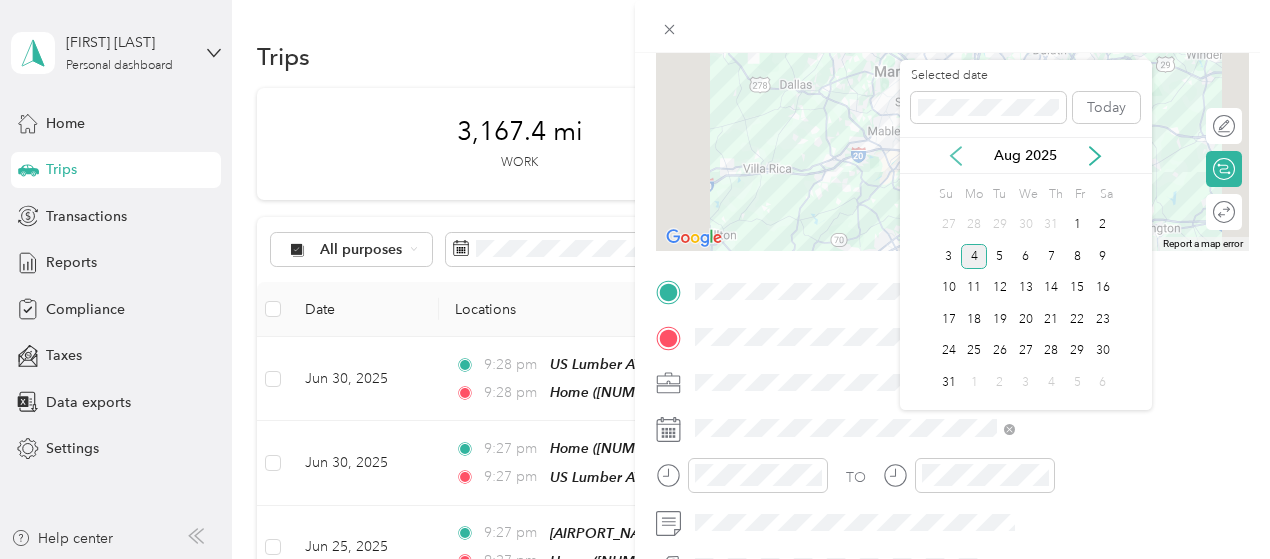 click 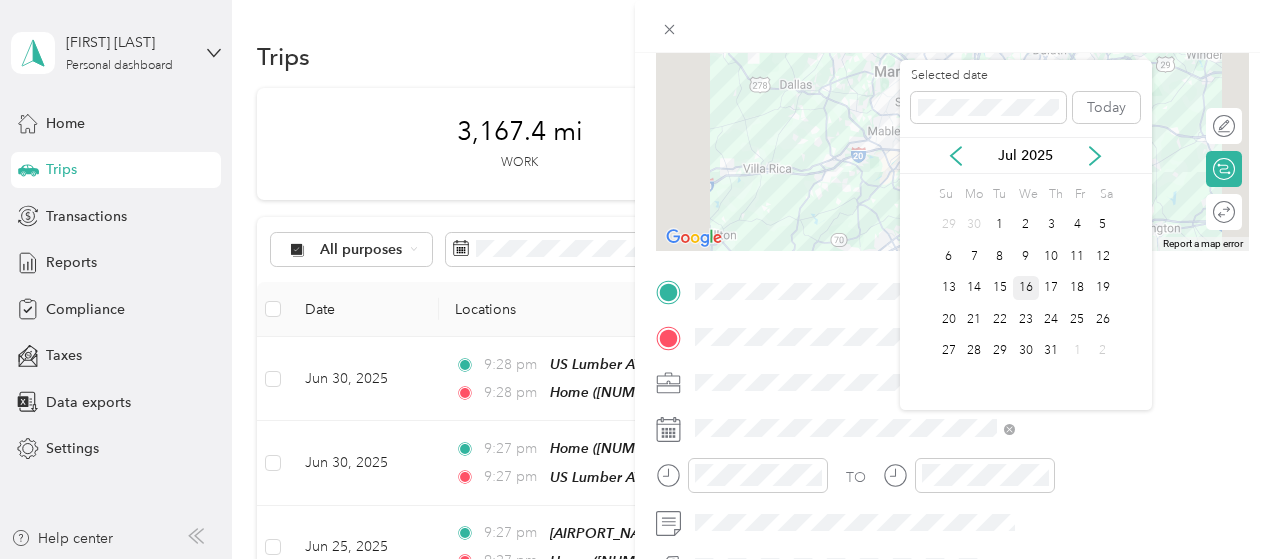 click on "16" at bounding box center (1026, 288) 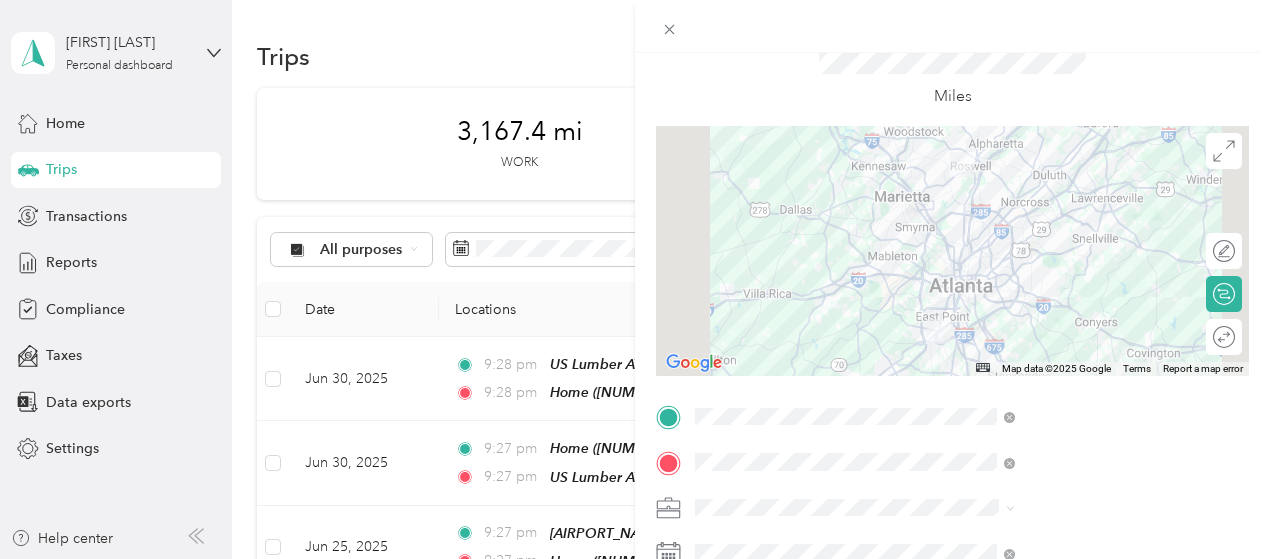 scroll, scrollTop: 0, scrollLeft: 0, axis: both 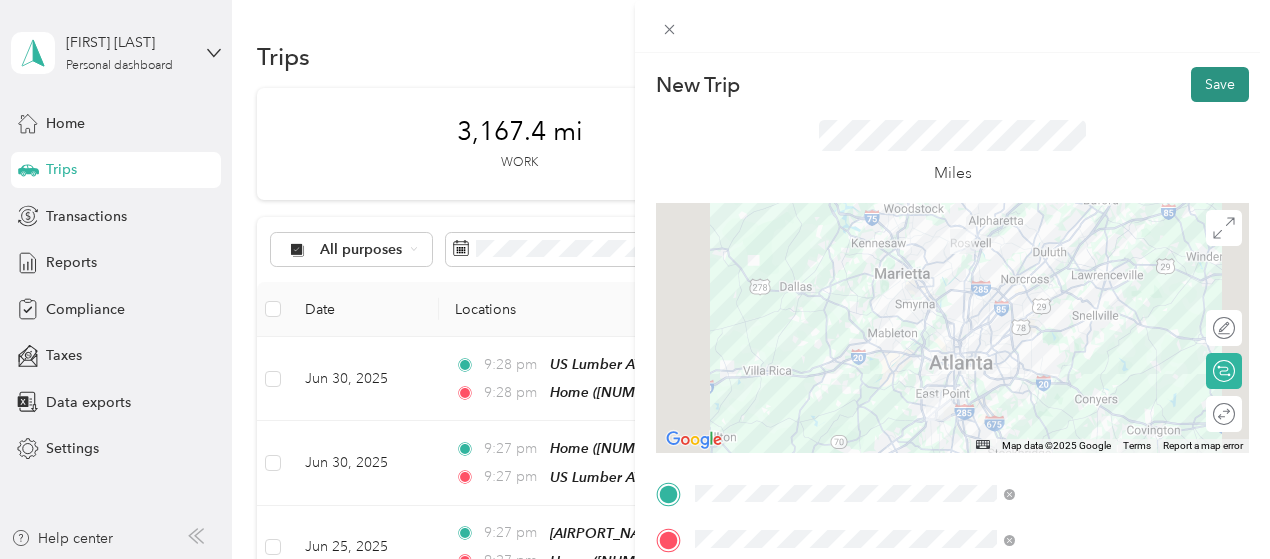 click on "Save" at bounding box center (1220, 84) 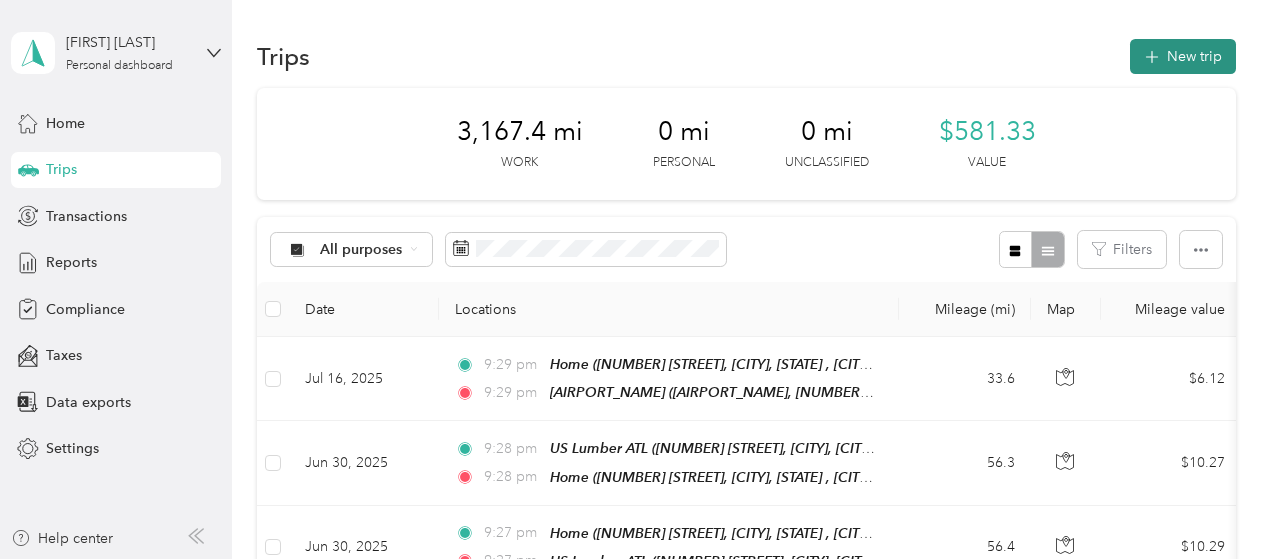 click on "New trip" at bounding box center (1183, 56) 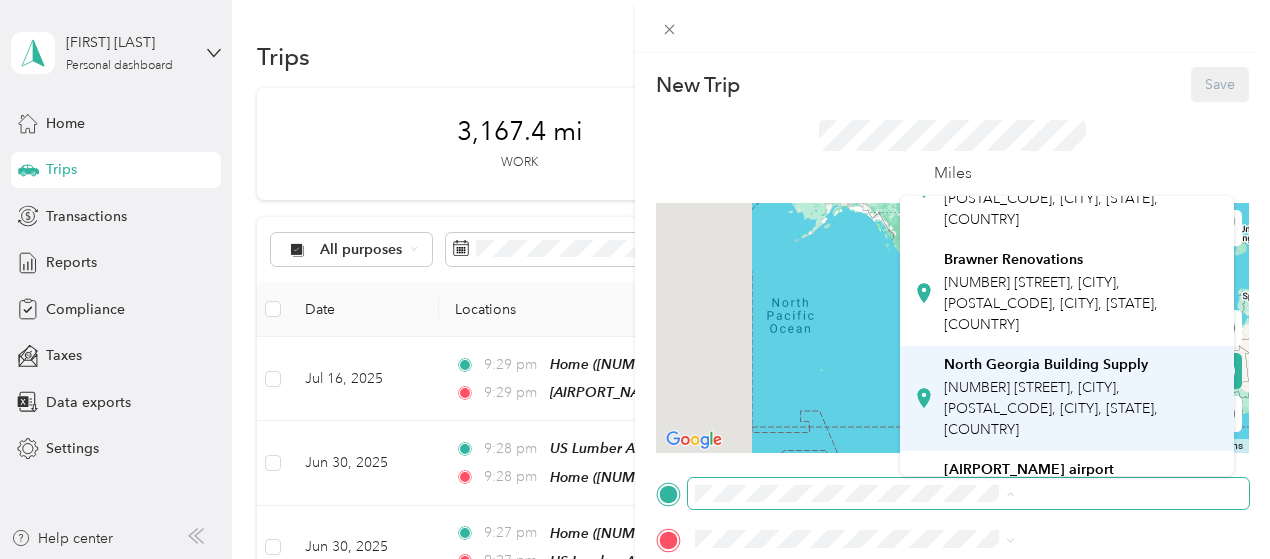 scroll, scrollTop: 106, scrollLeft: 0, axis: vertical 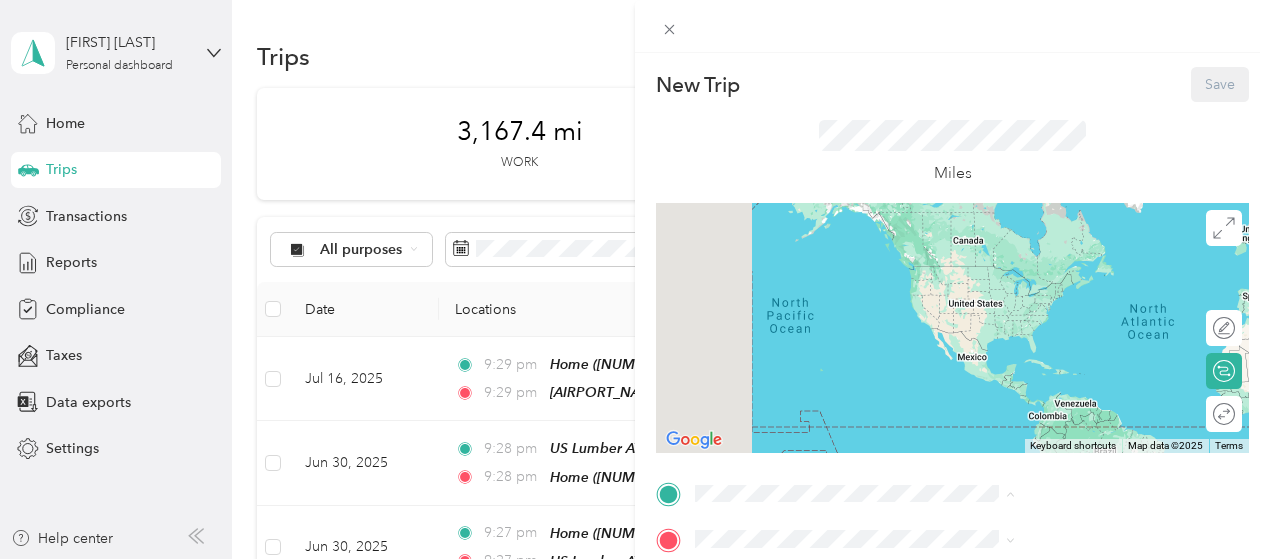 click on "[AIRPORT_NAME], [NUMBER] [STREET], [CITY], [STATE]  [POSTAL_CODE], [COUNTRY] , [POSTAL_CODE], [CITY], [STATE], [COUNTRY]" at bounding box center [1081, 509] 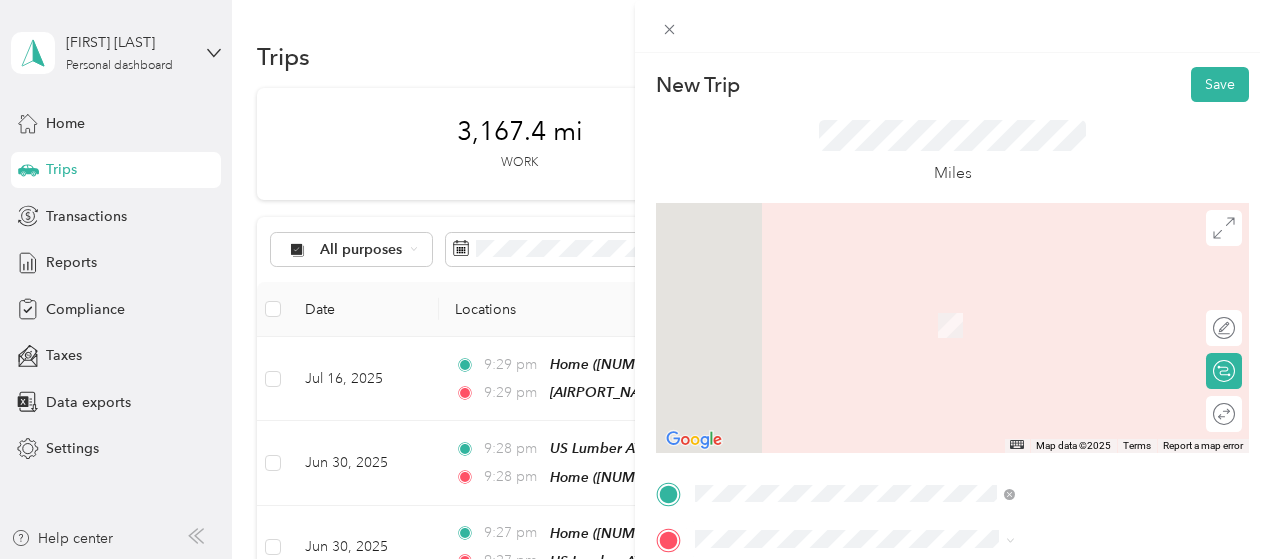 click on "Home [NUMBER] [STREET], [CITY], [STATE] , [POSTAL_CODE], [CITY], [STATE], [COUNTRY]" at bounding box center (1081, 334) 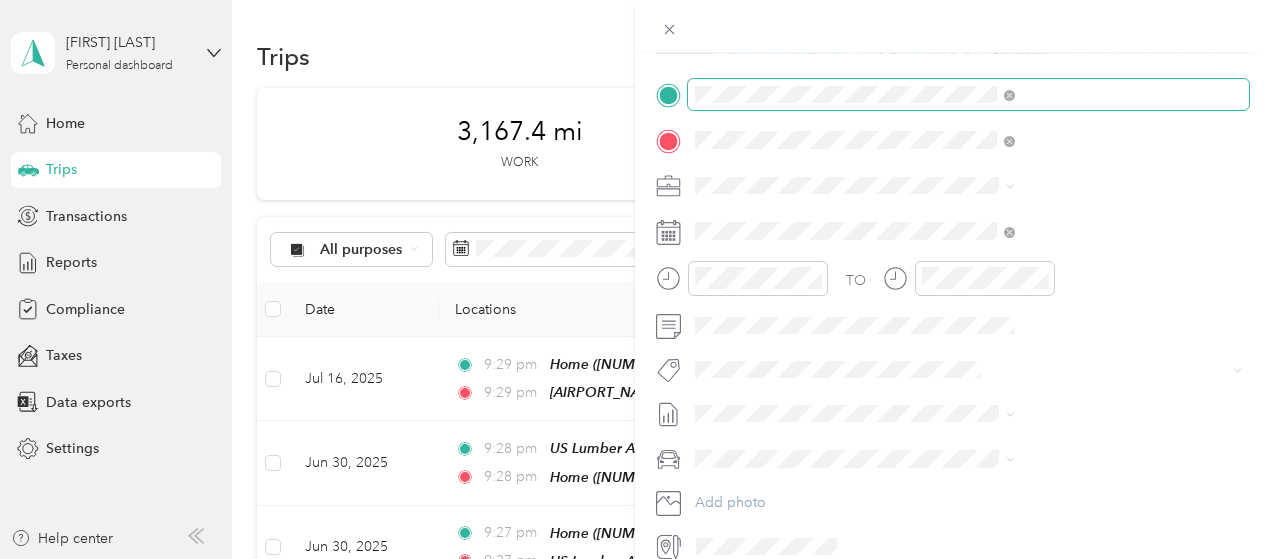 scroll, scrollTop: 400, scrollLeft: 0, axis: vertical 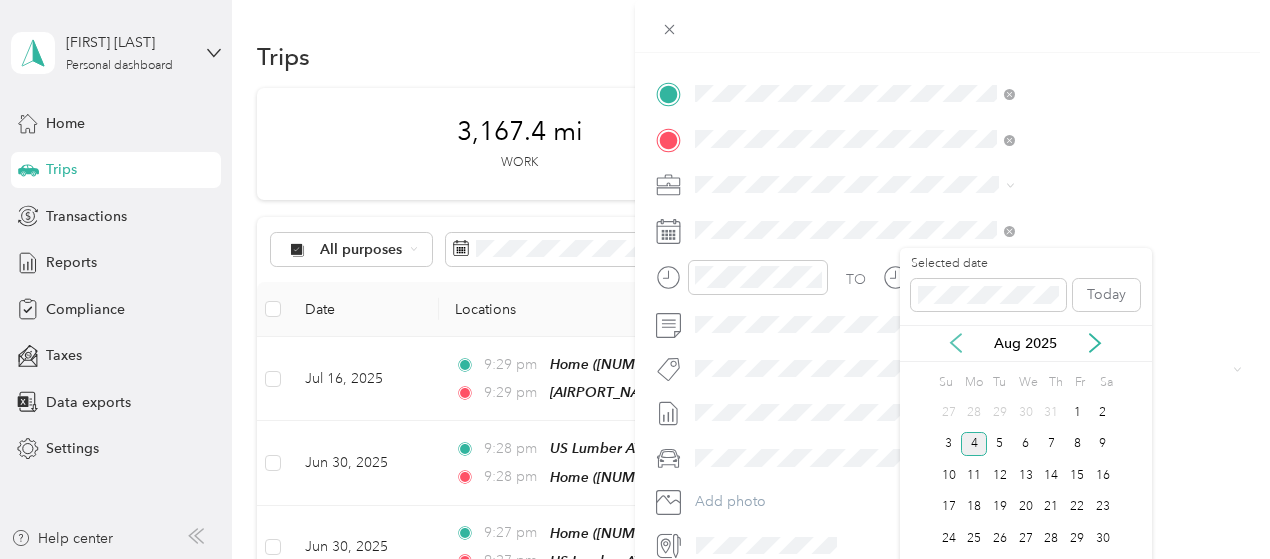 click 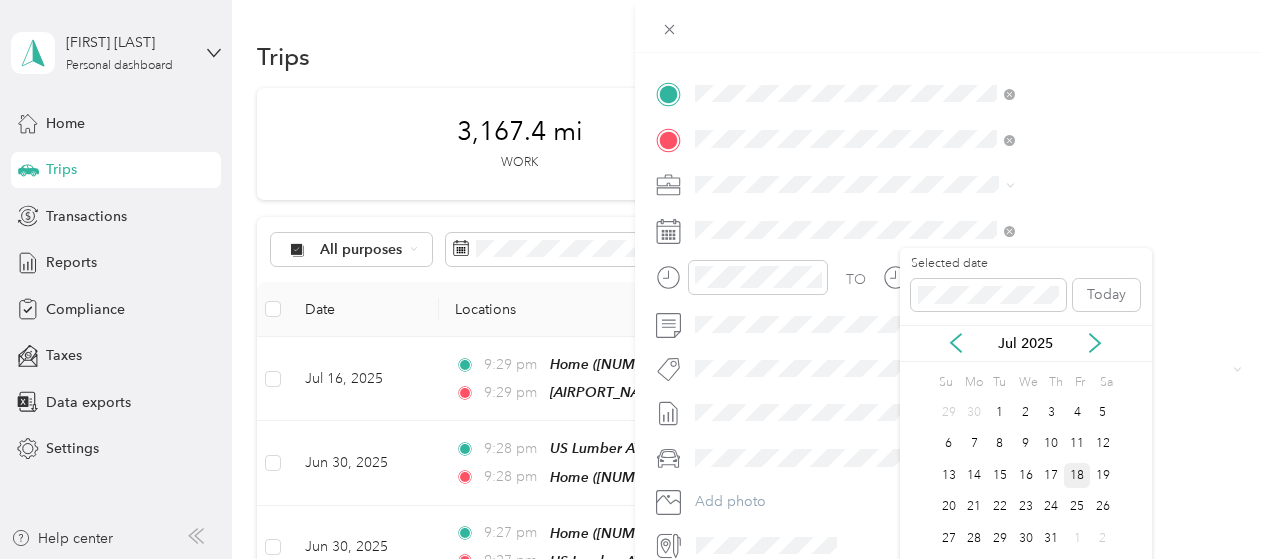 click on "18" at bounding box center (1077, 475) 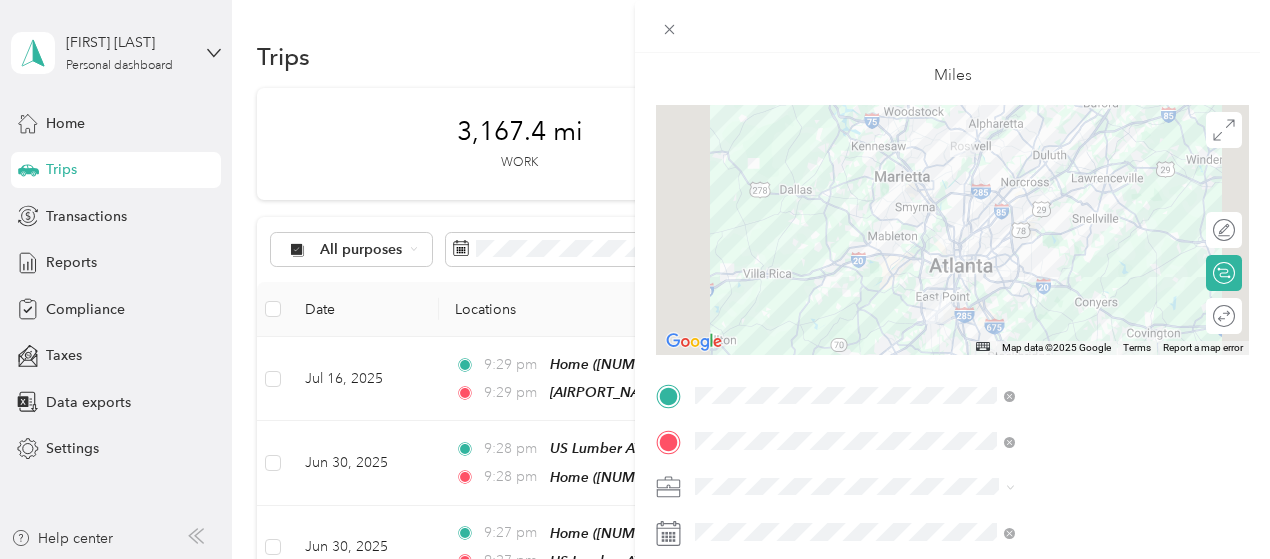 scroll, scrollTop: 0, scrollLeft: 0, axis: both 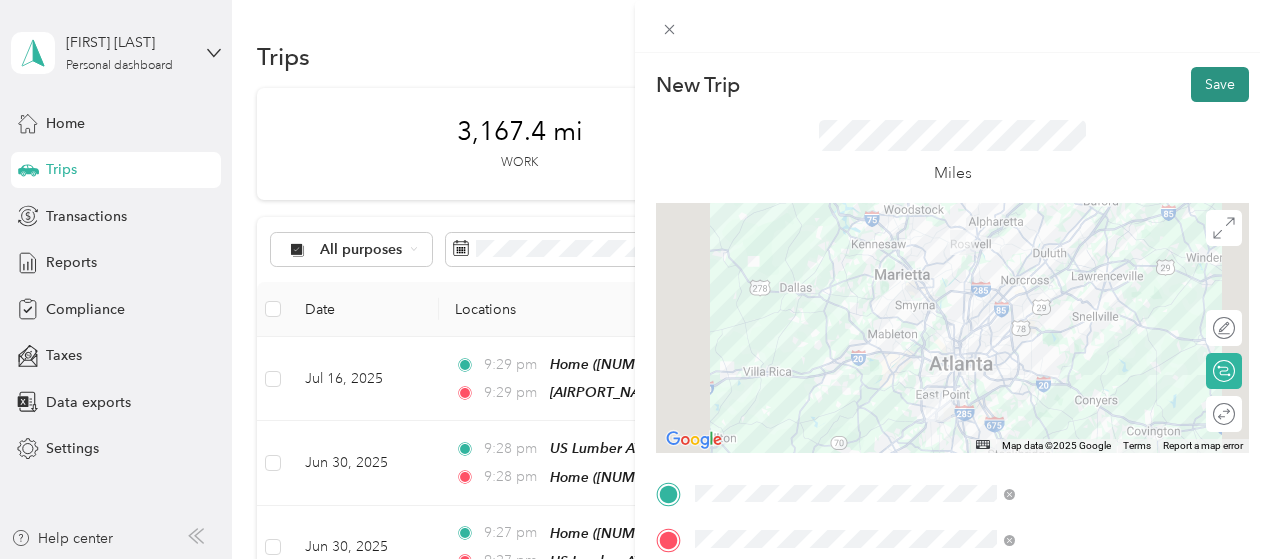 click on "Save" at bounding box center (1220, 84) 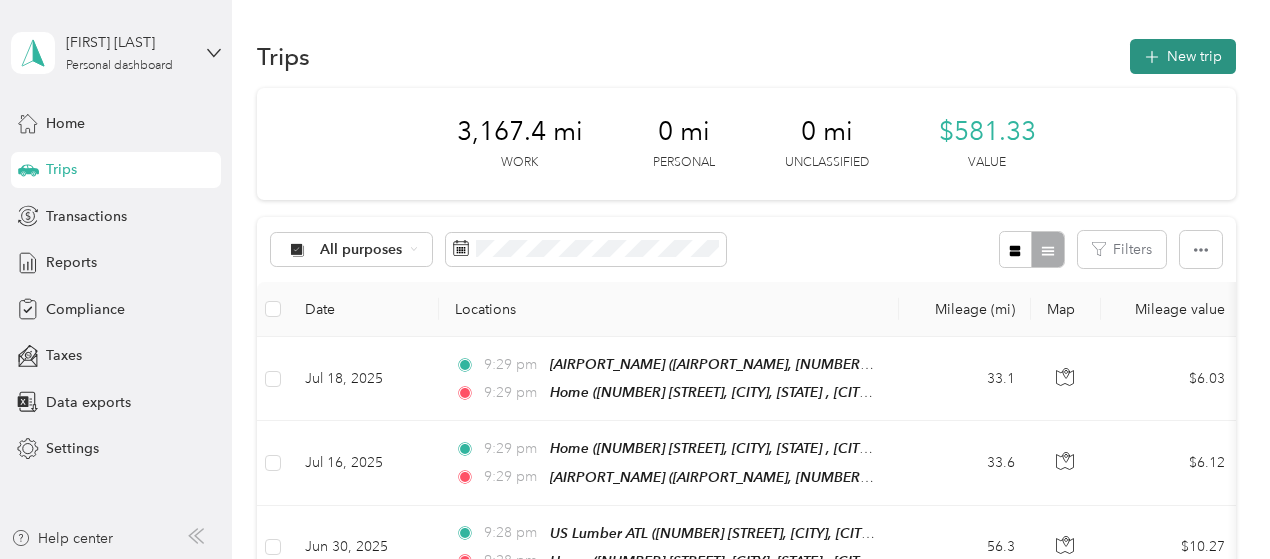 click on "New trip" at bounding box center [1183, 56] 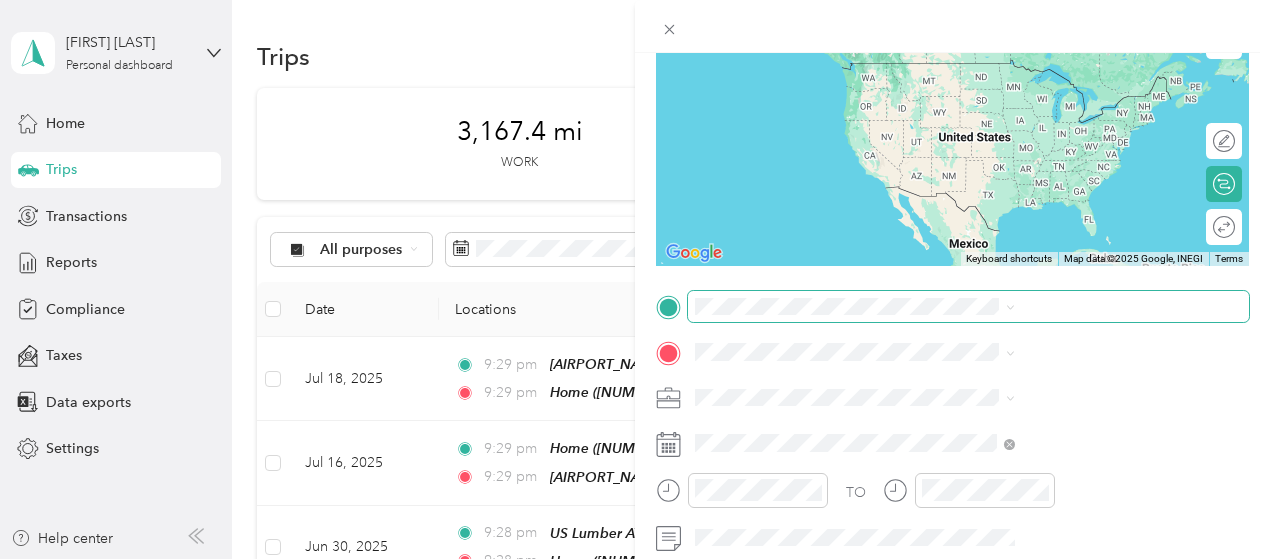 scroll, scrollTop: 188, scrollLeft: 0, axis: vertical 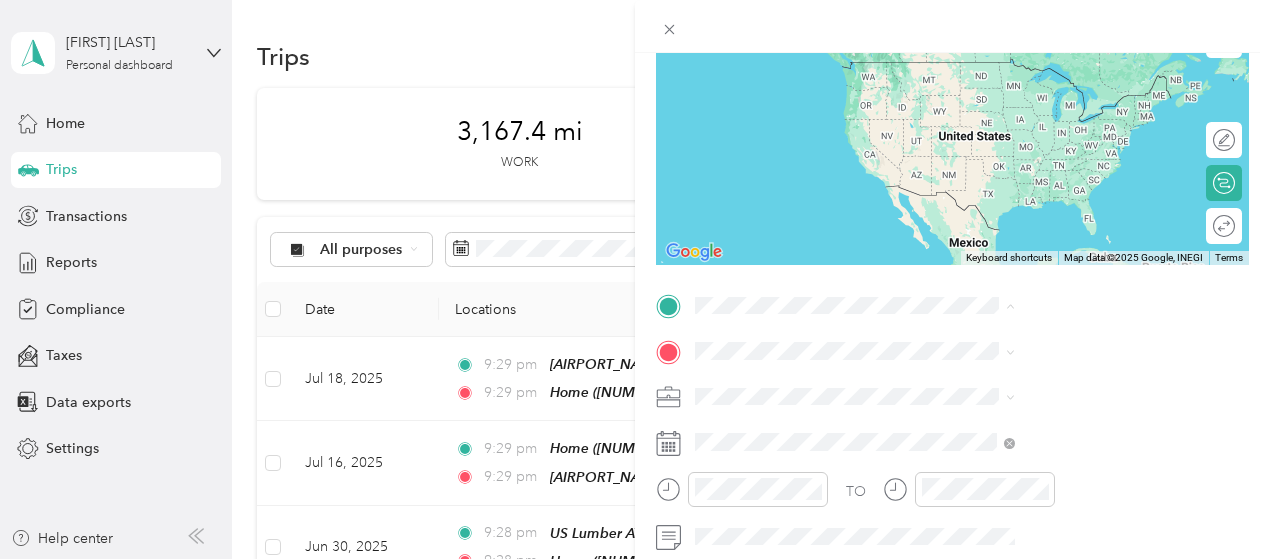 click on "Home [NUMBER] [STREET], [CITY], [STATE] , [POSTAL_CODE], [CITY], [STATE], [COUNTRY]" at bounding box center (1081, 102) 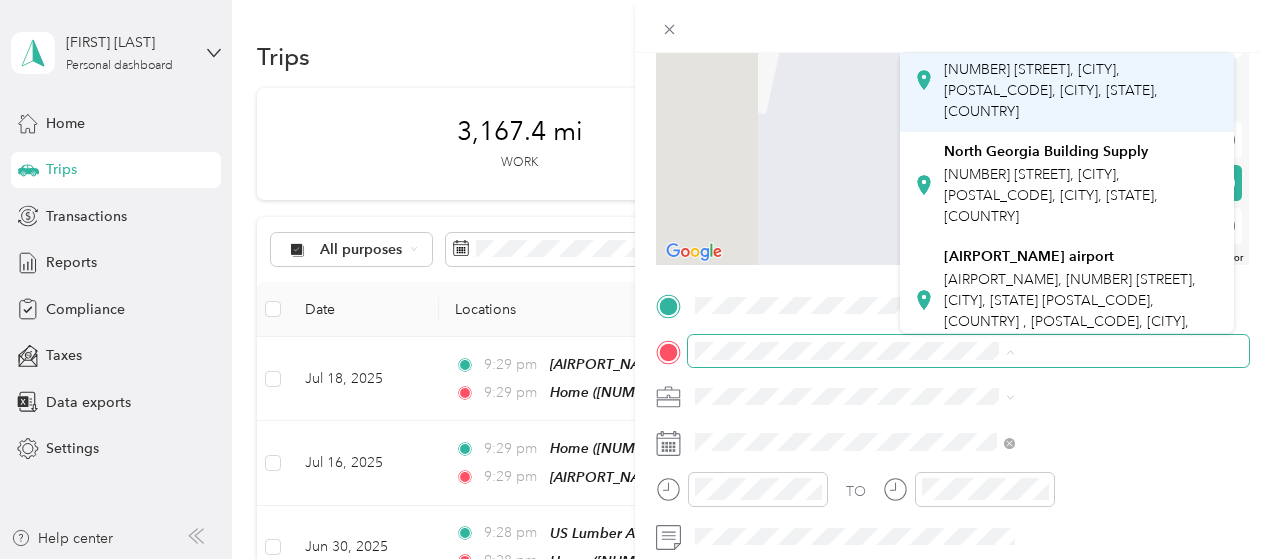 scroll, scrollTop: 182, scrollLeft: 0, axis: vertical 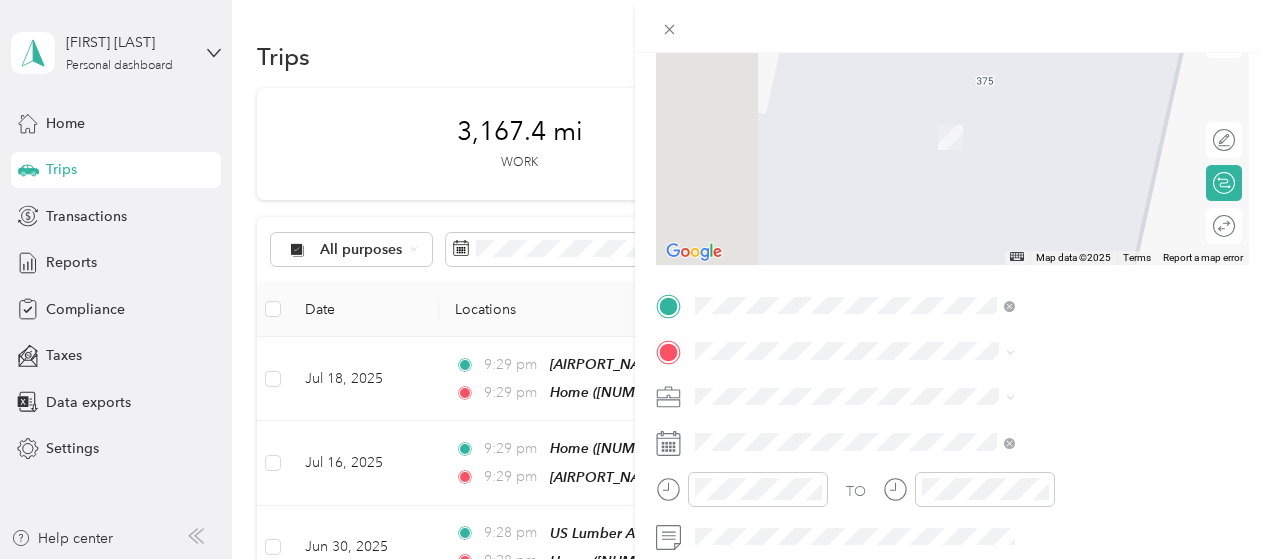 click on "[AIRPORT_NAME], [NUMBER] [STREET], [CITY], [STATE]  [POSTAL_CODE], [COUNTRY] , [POSTAL_CODE], [CITY], [STATE], [COUNTRY]" at bounding box center (1081, 280) 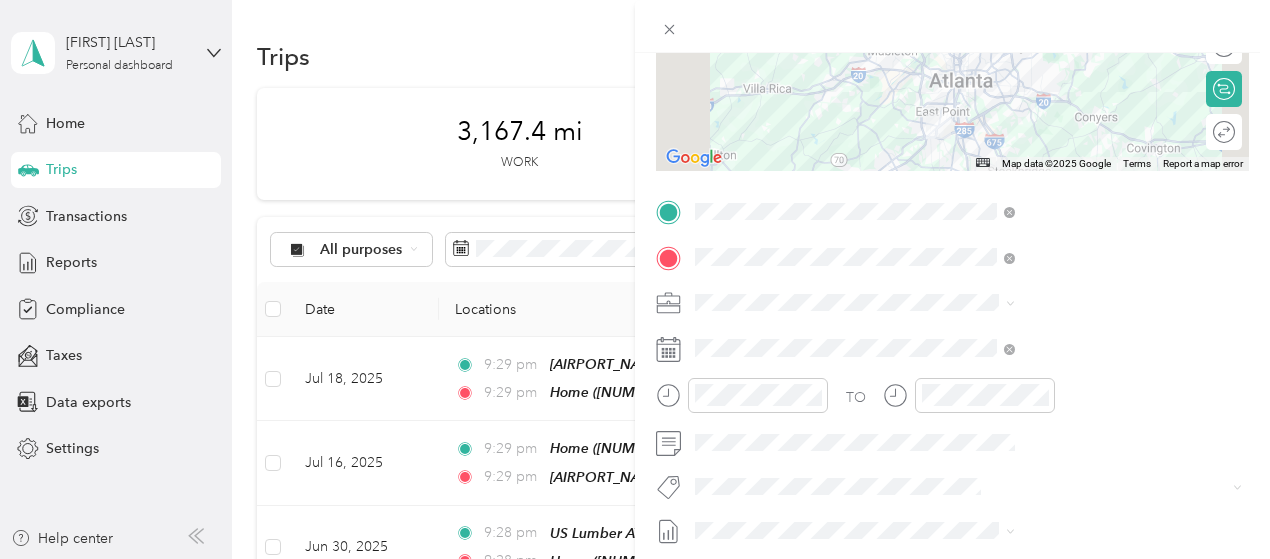 scroll, scrollTop: 290, scrollLeft: 0, axis: vertical 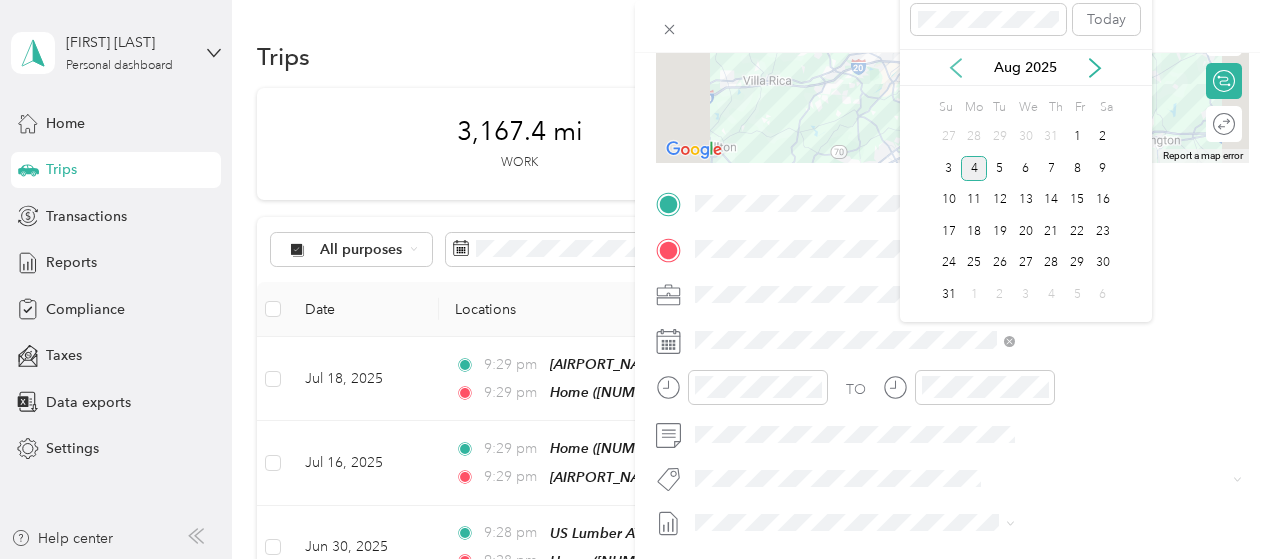 click 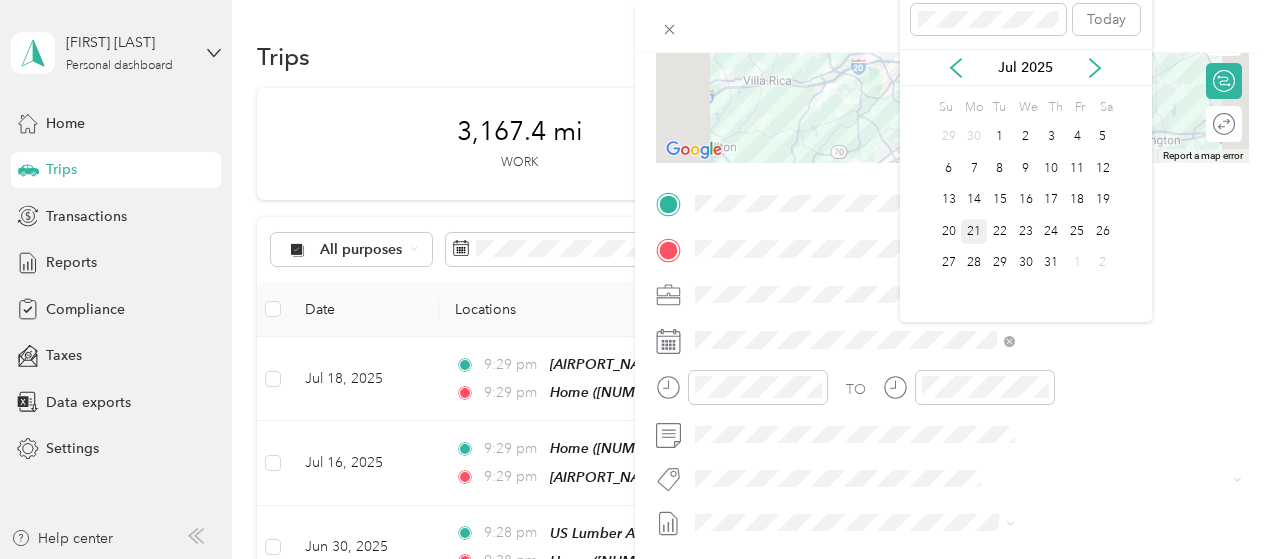 click on "21" at bounding box center [974, 231] 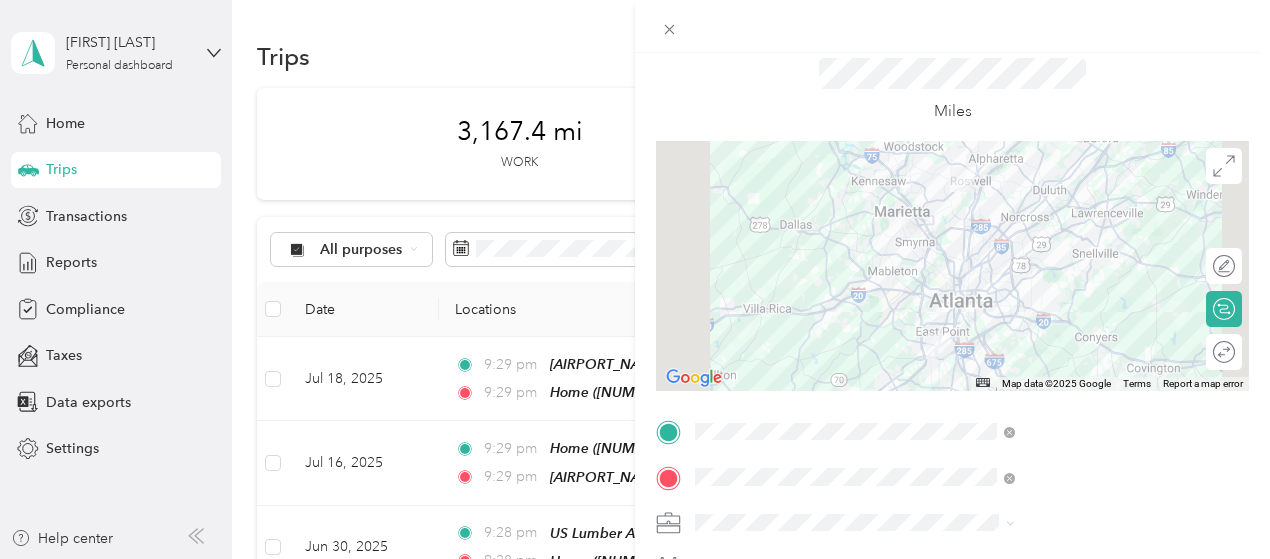 scroll, scrollTop: 0, scrollLeft: 0, axis: both 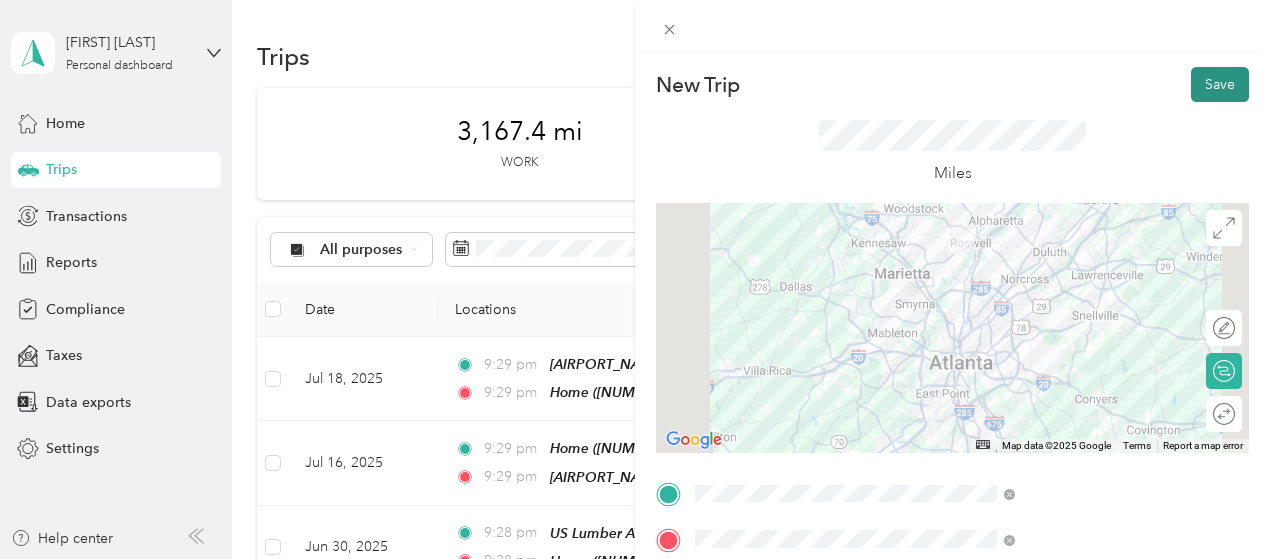 click on "Save" at bounding box center [1220, 84] 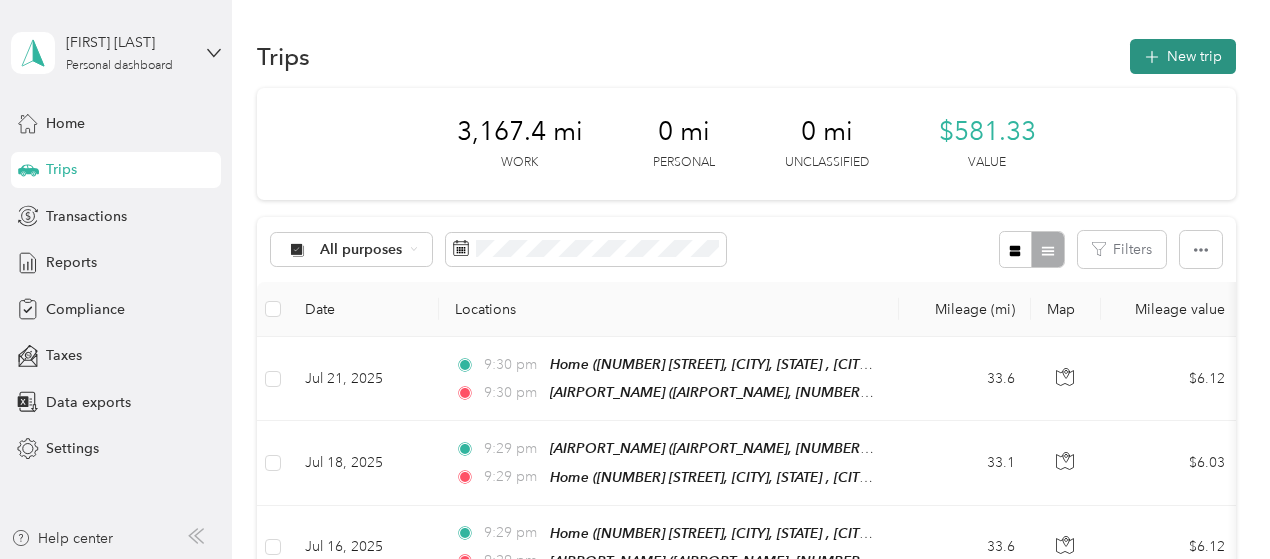 click on "New trip" at bounding box center (1183, 56) 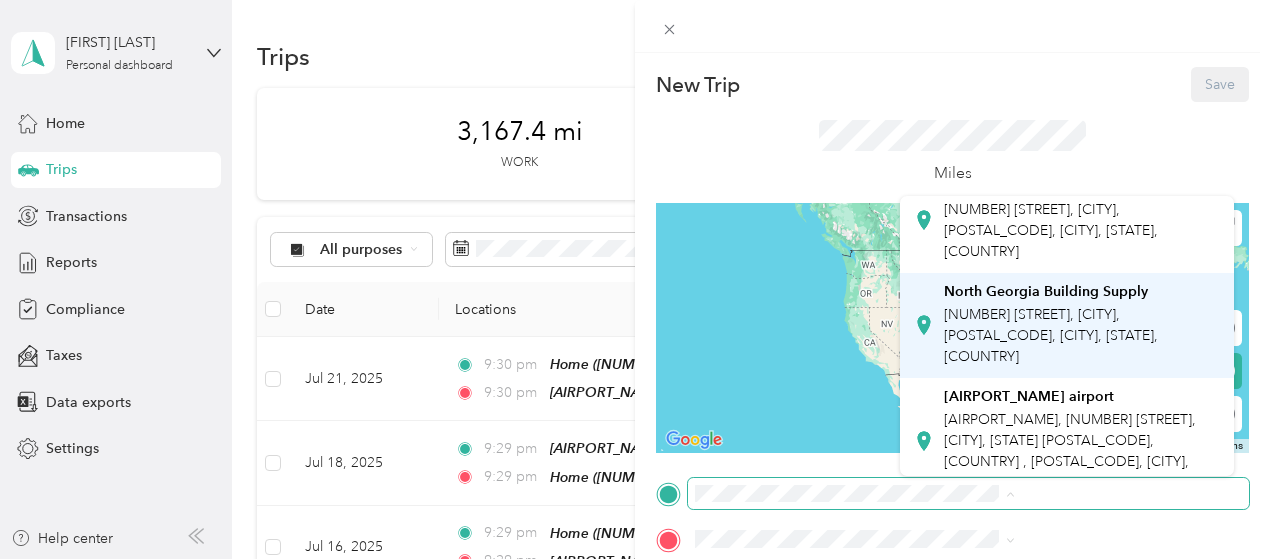 scroll, scrollTop: 176, scrollLeft: 0, axis: vertical 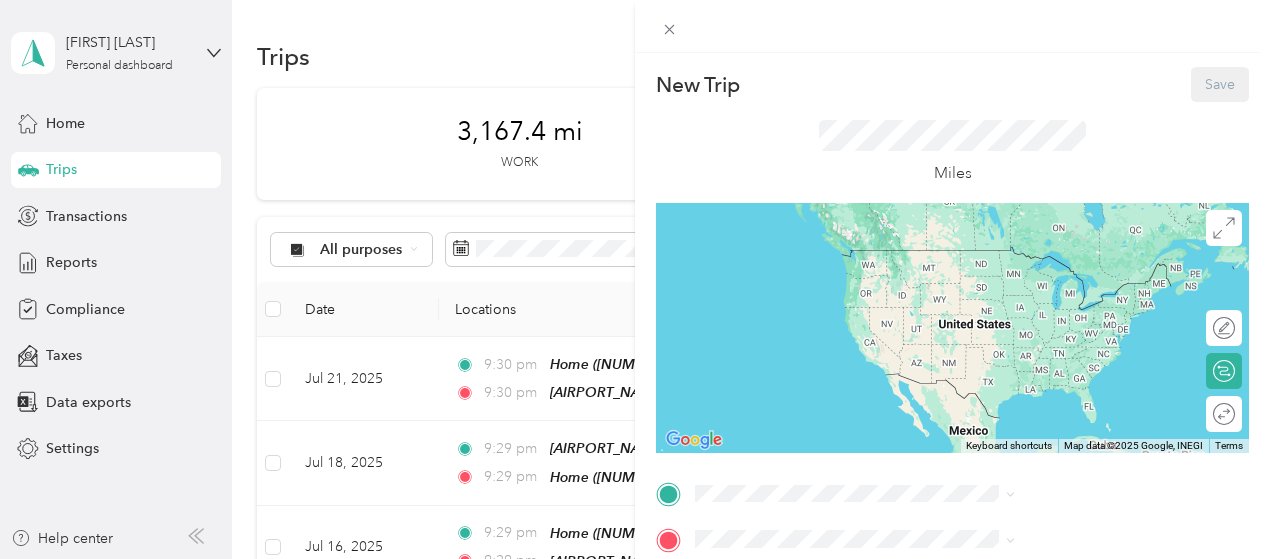 click on "[AIRPORT_NAME], [NUMBER] [STREET], [CITY], [STATE]  [POSTAL_CODE], [COUNTRY] , [POSTAL_CODE], [CITY], [STATE], [COUNTRY]" at bounding box center (1081, 439) 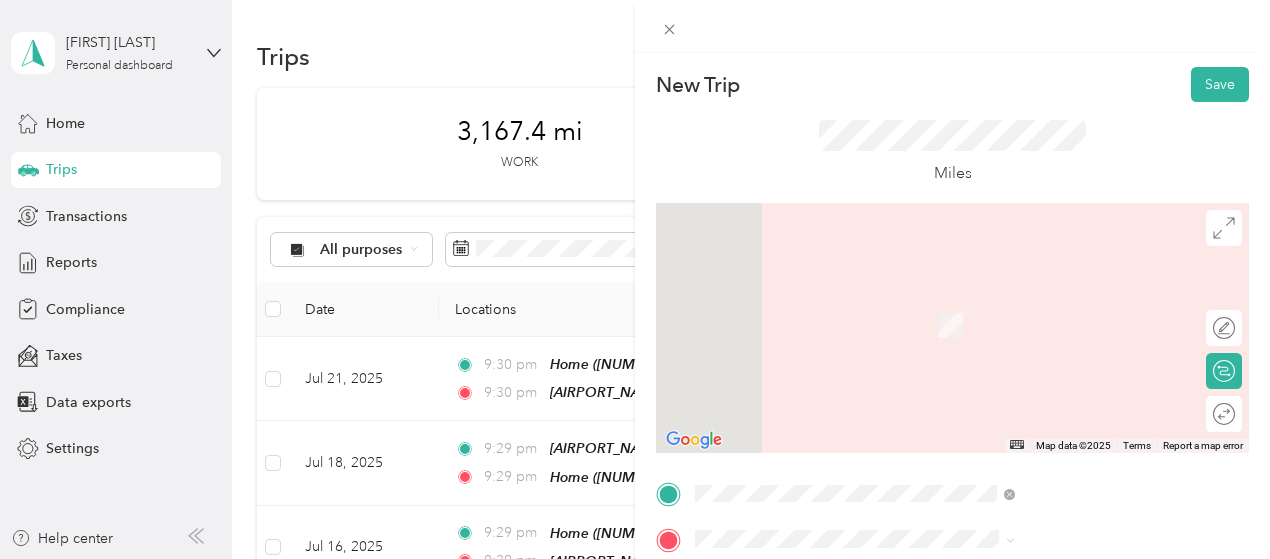 click on "[NUMBER] [STREET], [CITY], [STATE] , [POSTAL_CODE], [CITY], [STATE], [COUNTRY]" at bounding box center (1062, 335) 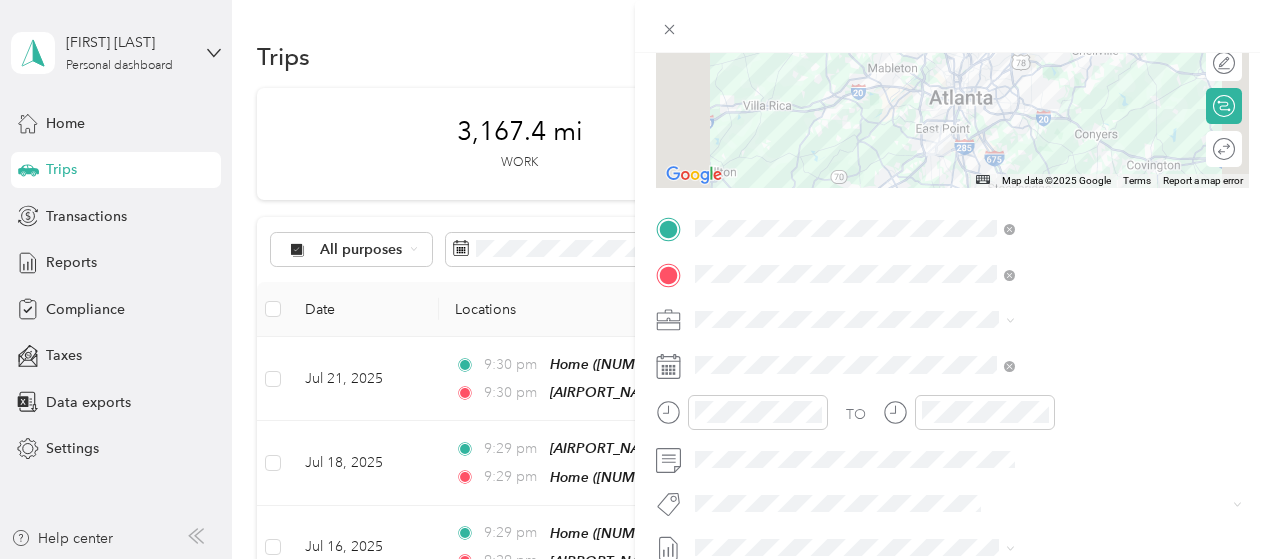 scroll, scrollTop: 266, scrollLeft: 0, axis: vertical 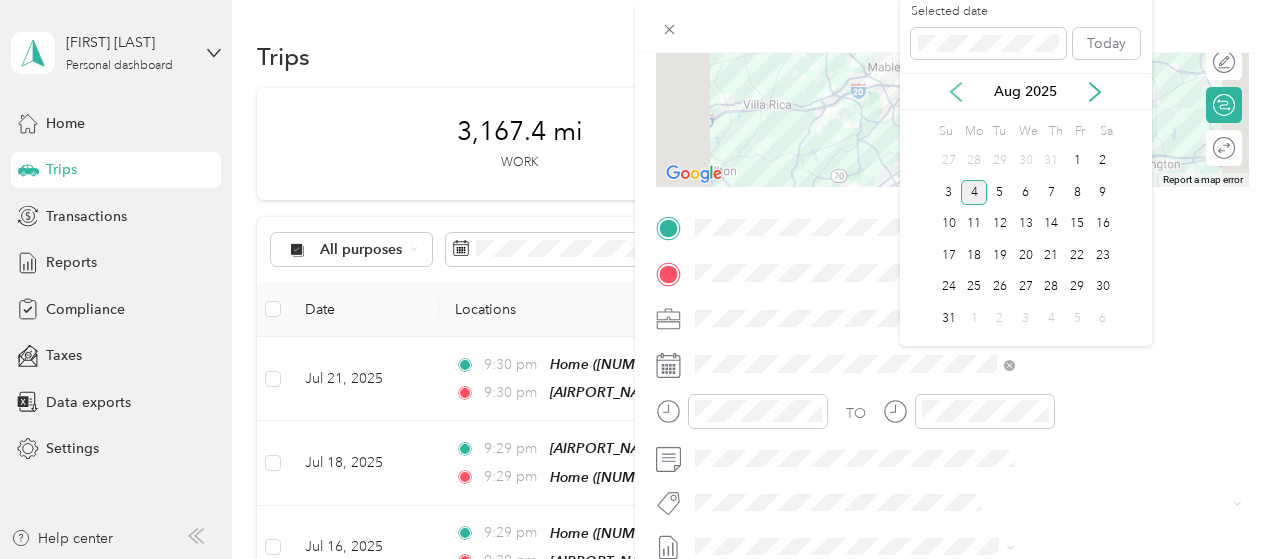 click 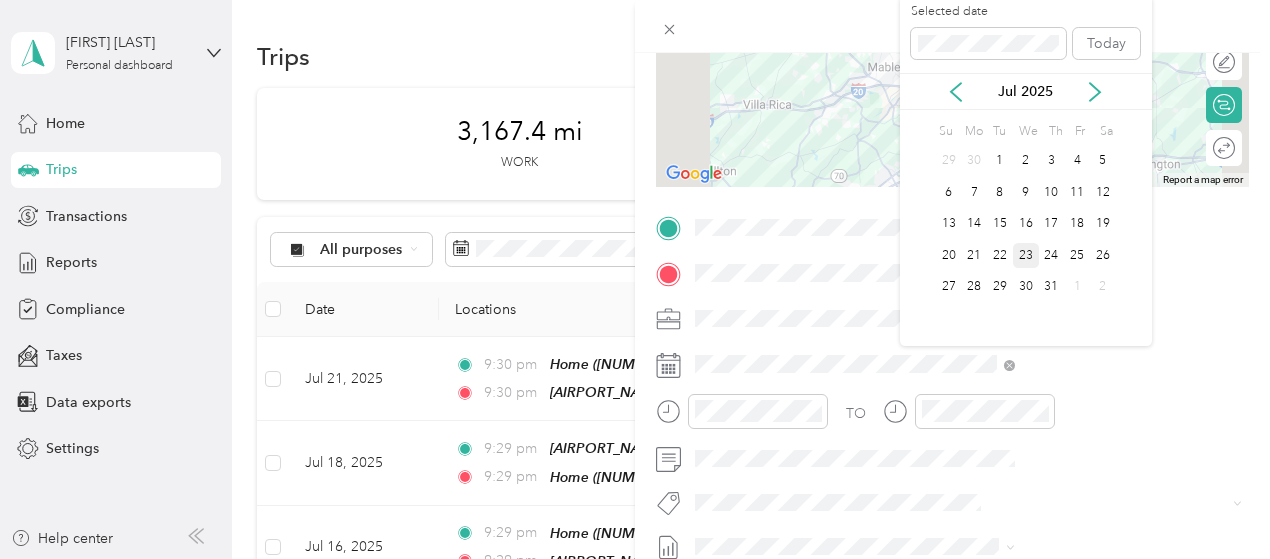 click on "23" at bounding box center (1026, 255) 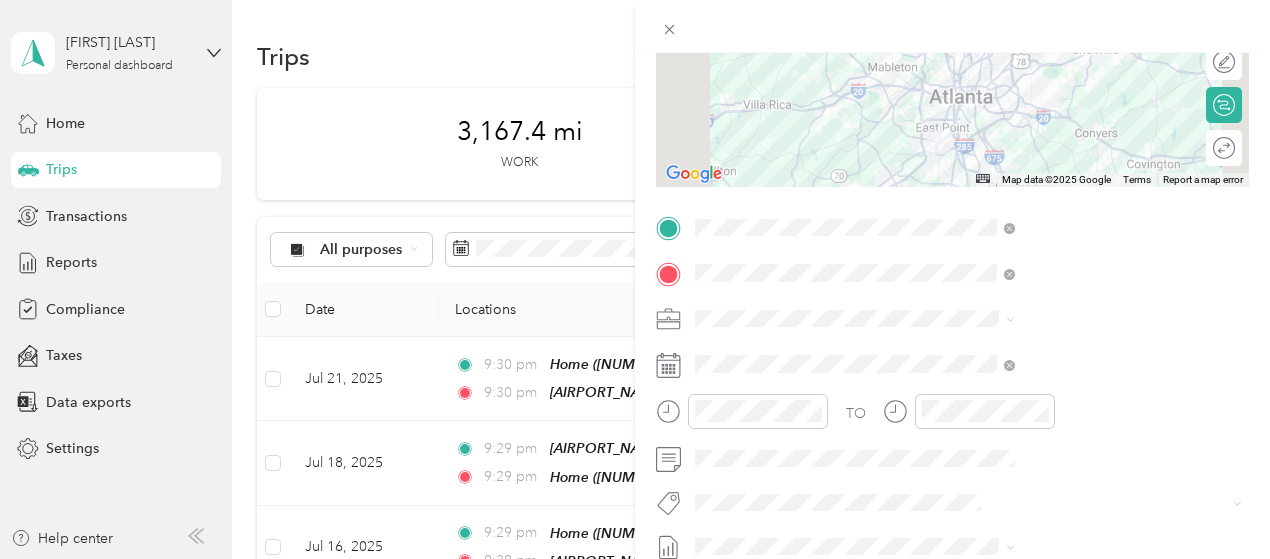 scroll, scrollTop: 0, scrollLeft: 0, axis: both 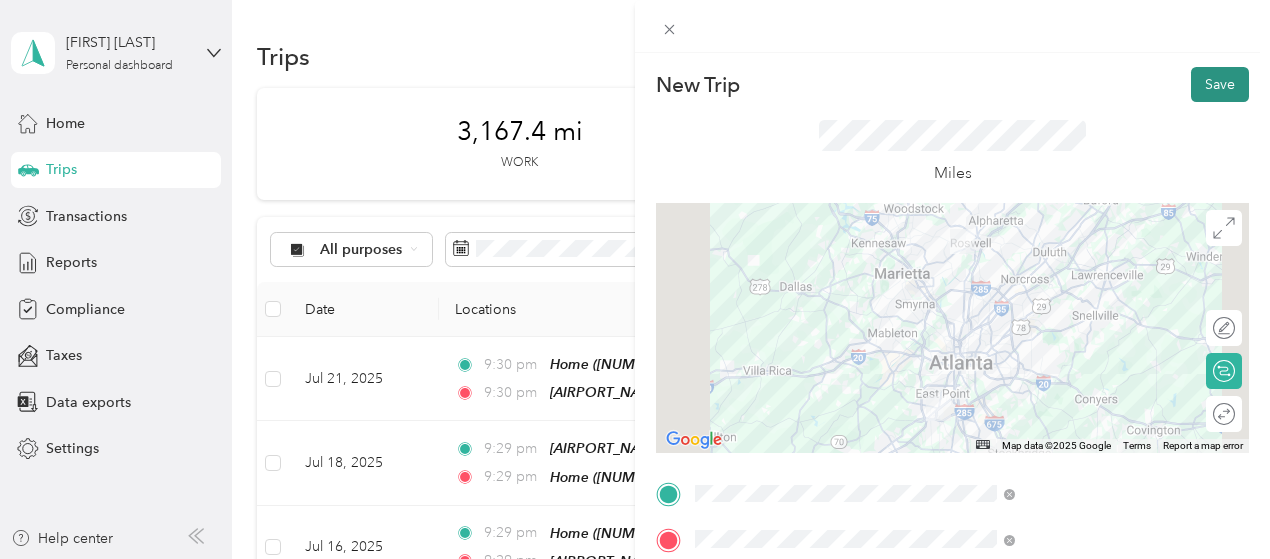 click on "Save" at bounding box center [1220, 84] 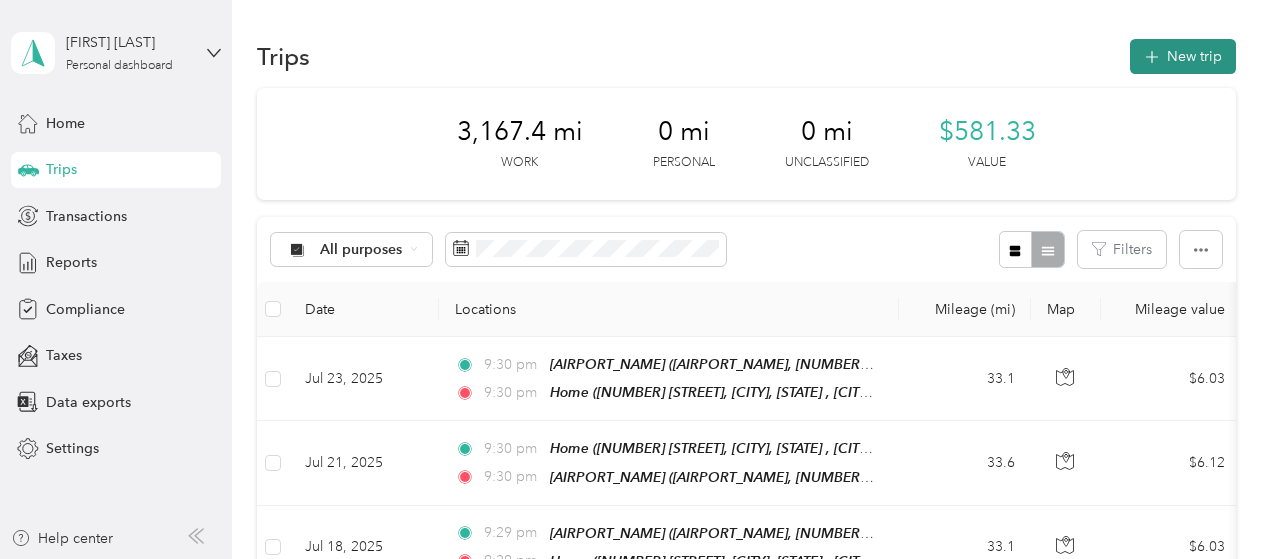 click on "New trip" at bounding box center (1183, 56) 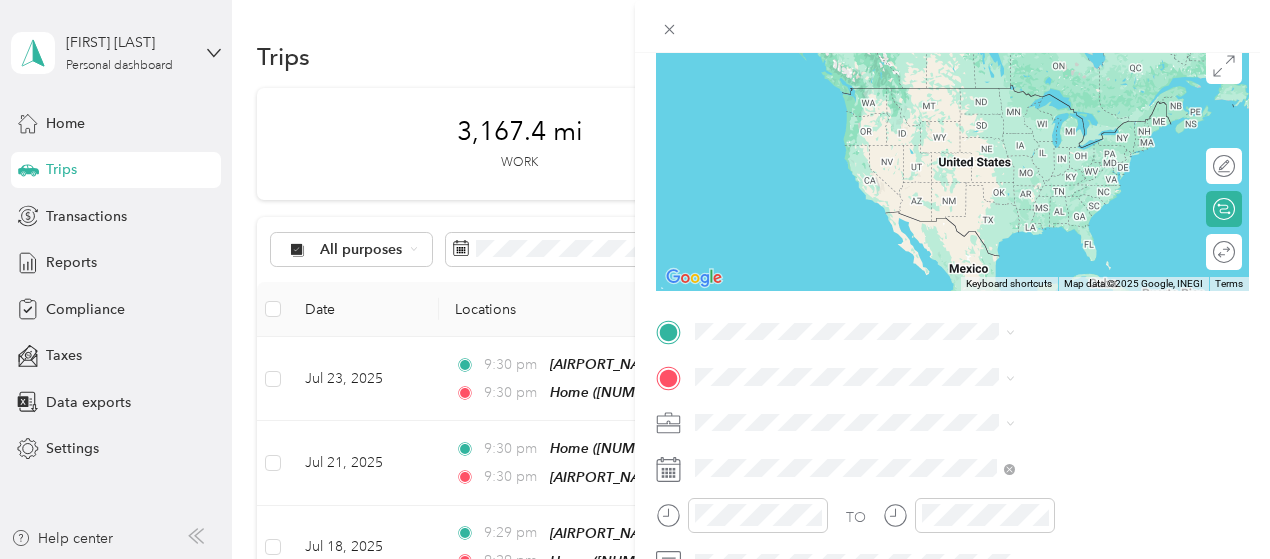 scroll, scrollTop: 163, scrollLeft: 0, axis: vertical 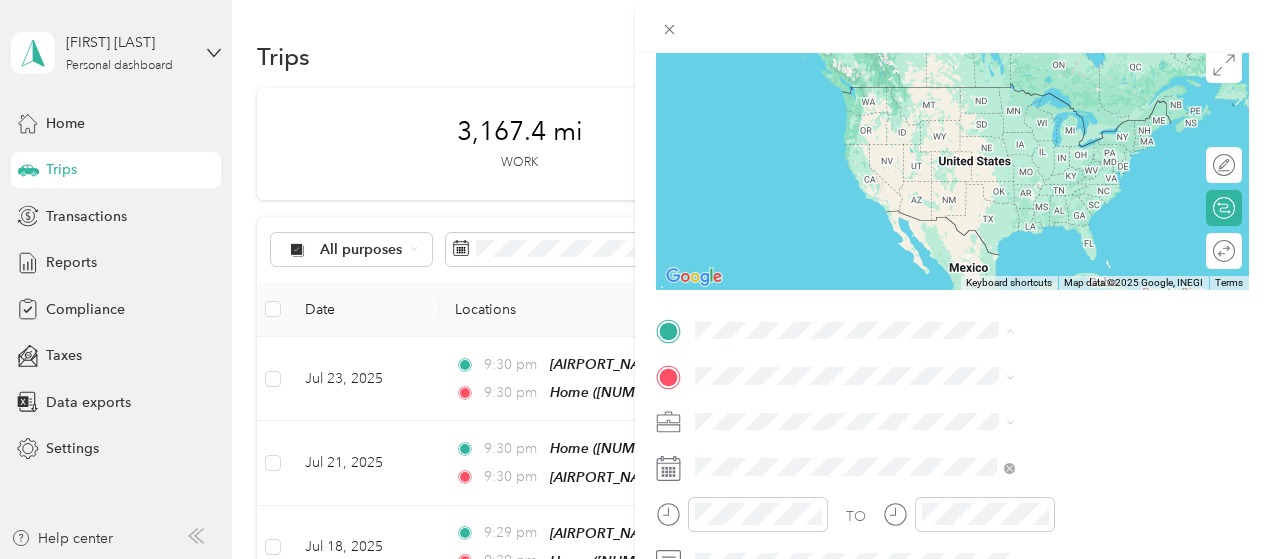 click on "[NUMBER] [STREET], [CITY], [STATE] , [POSTAL_CODE], [CITY], [STATE], [COUNTRY]" at bounding box center (1062, 137) 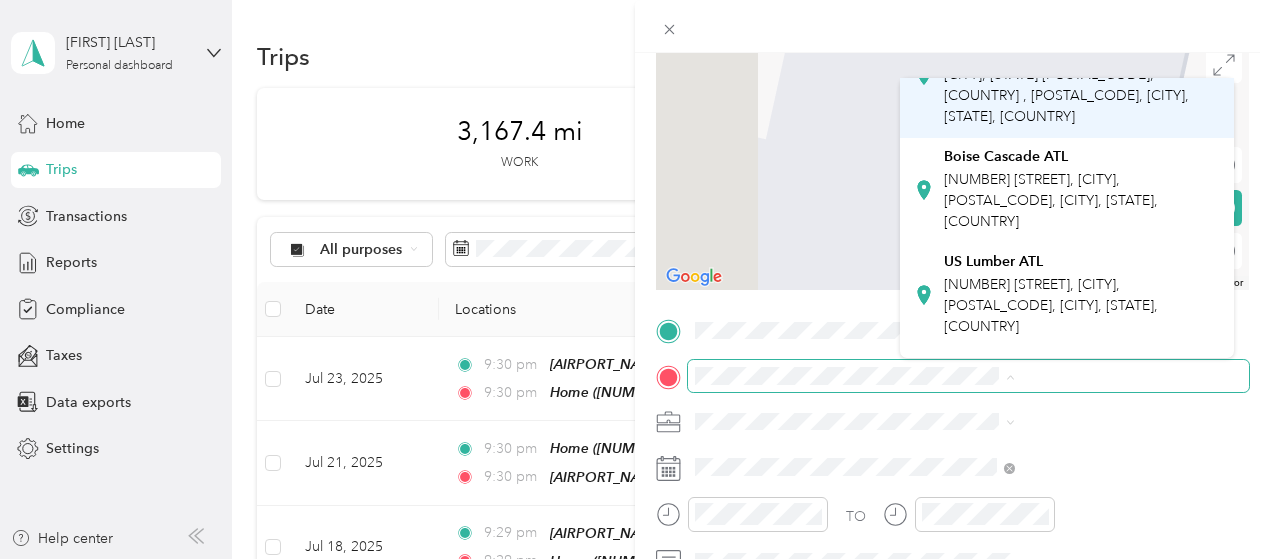 scroll, scrollTop: 427, scrollLeft: 0, axis: vertical 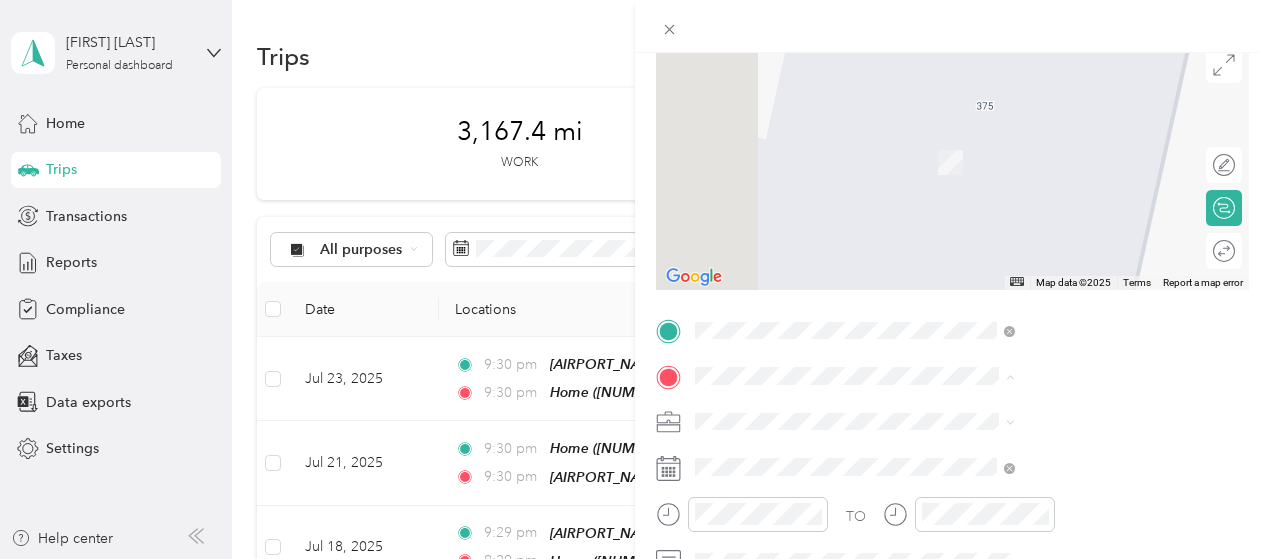 click on "Boise Cascade ATL" at bounding box center (1006, 153) 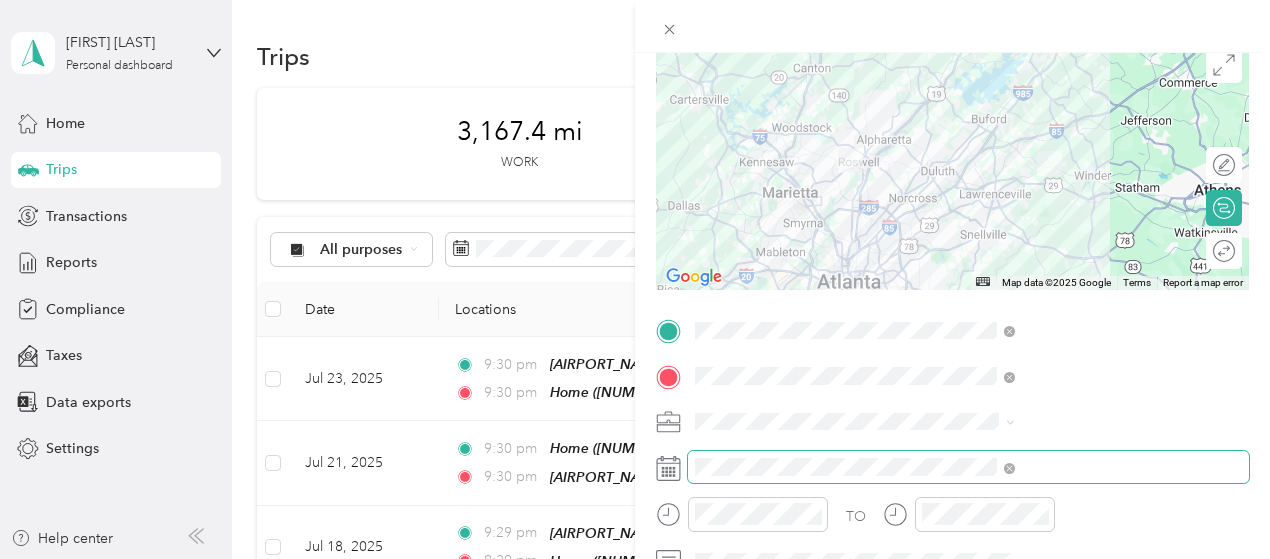 click at bounding box center [968, 467] 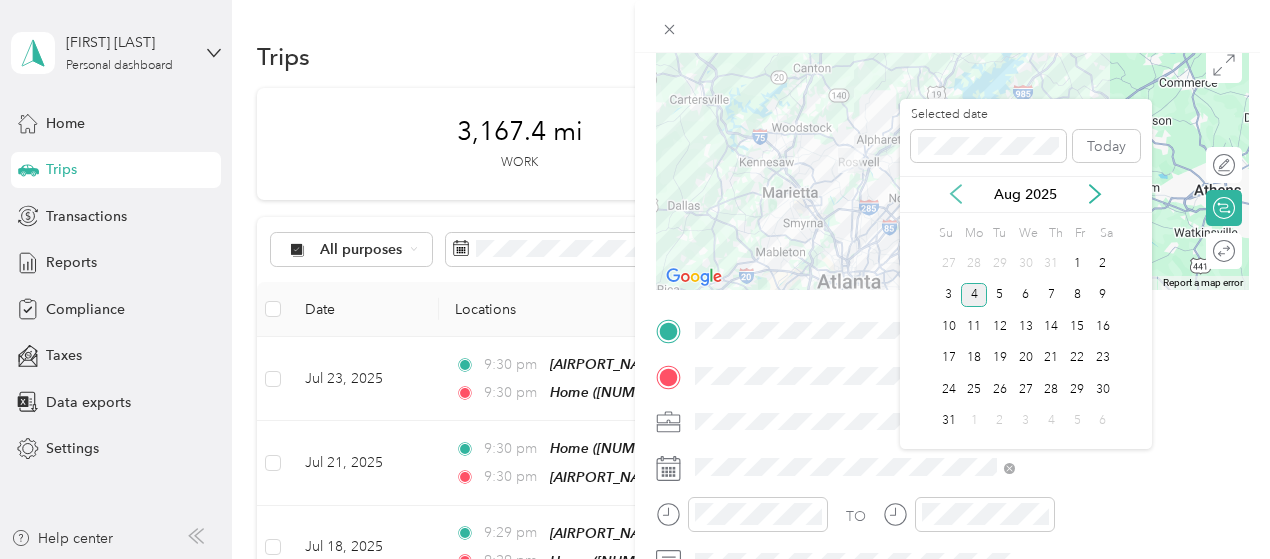 click 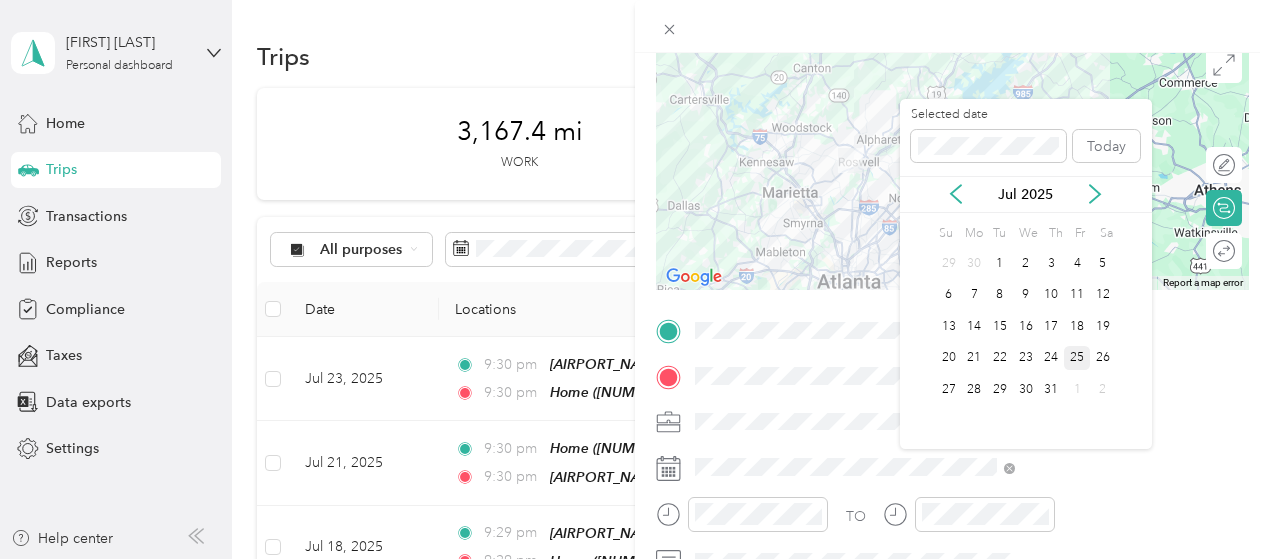 click on "25" at bounding box center [1077, 358] 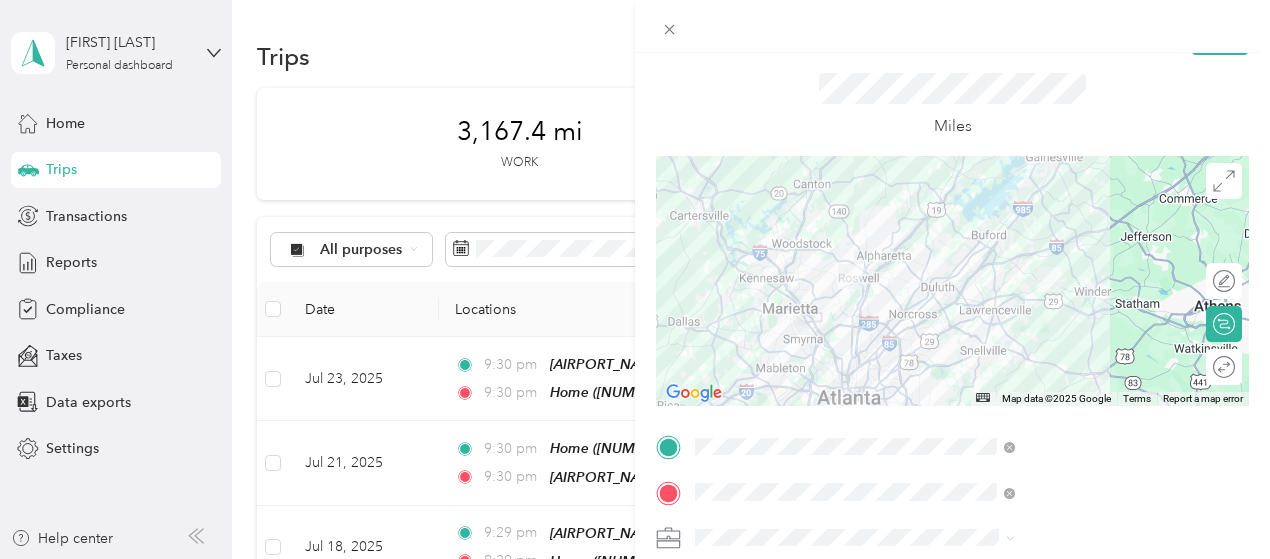 scroll, scrollTop: 0, scrollLeft: 0, axis: both 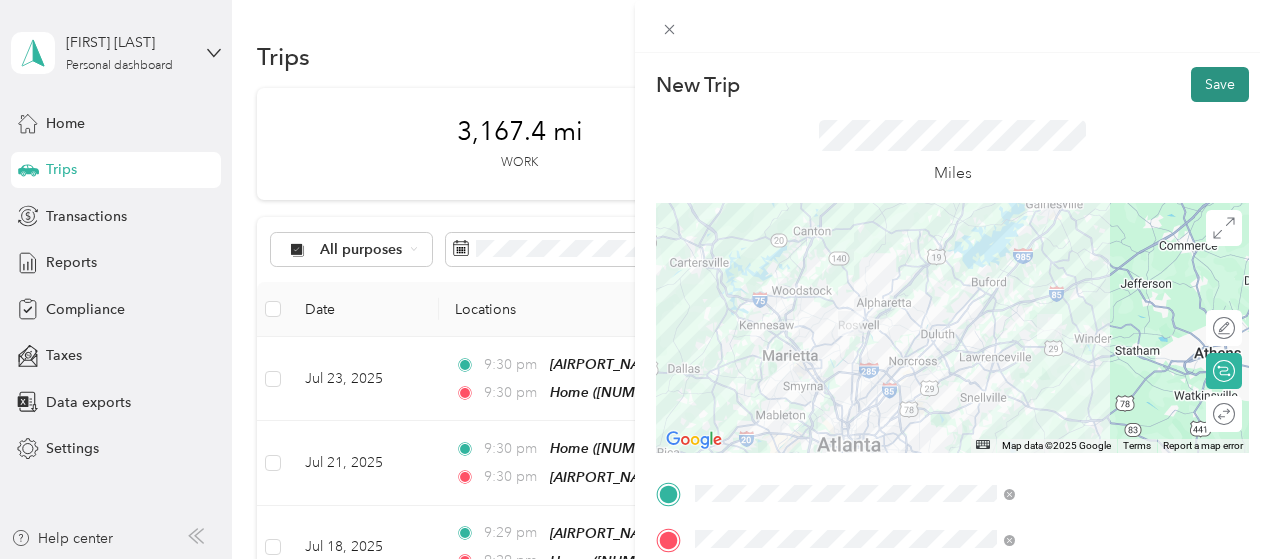 click on "Save" at bounding box center [1220, 84] 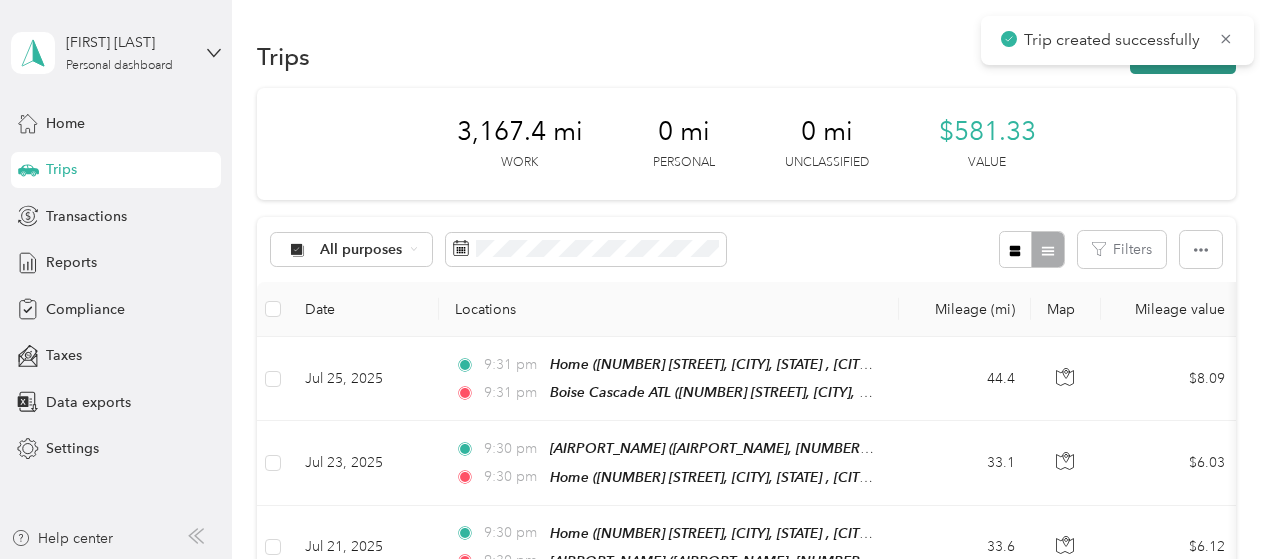 click on "New trip" at bounding box center [1183, 56] 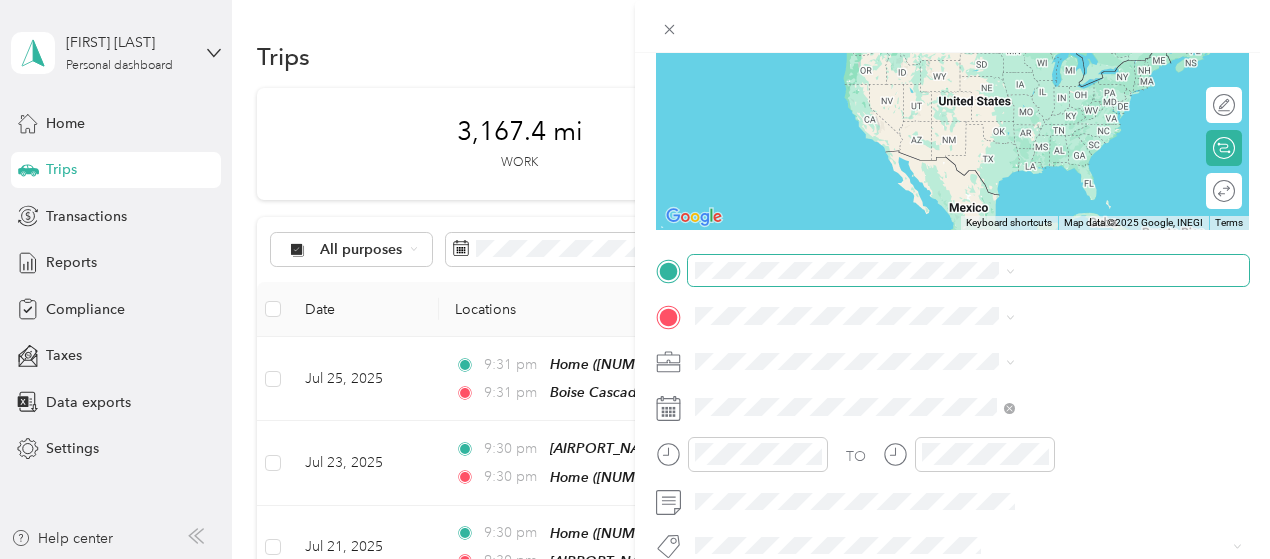 scroll, scrollTop: 225, scrollLeft: 0, axis: vertical 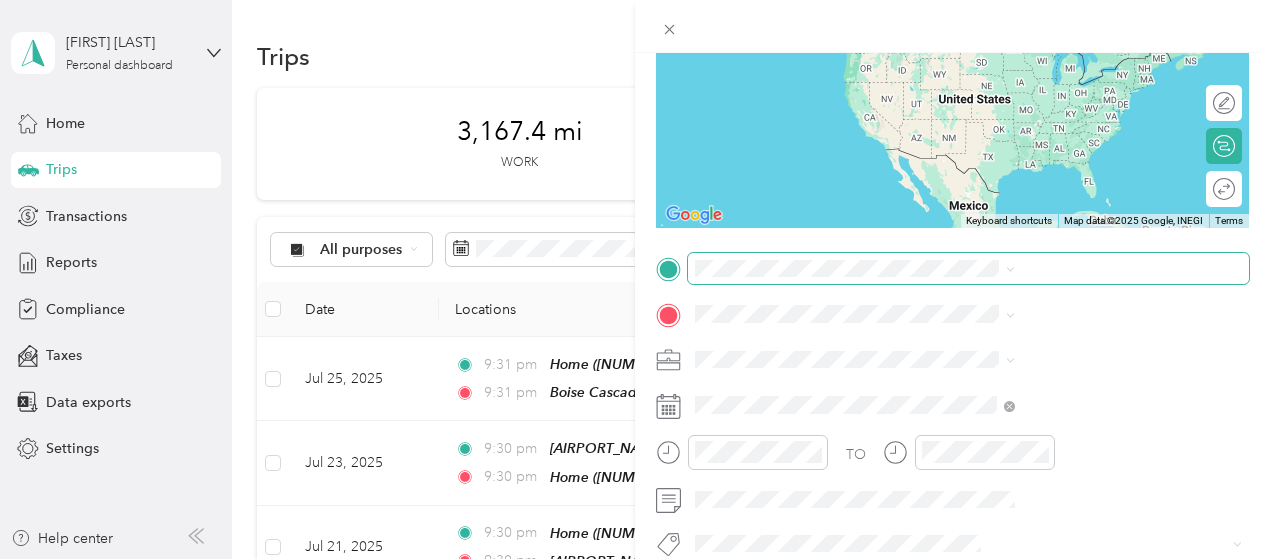 click at bounding box center [968, 269] 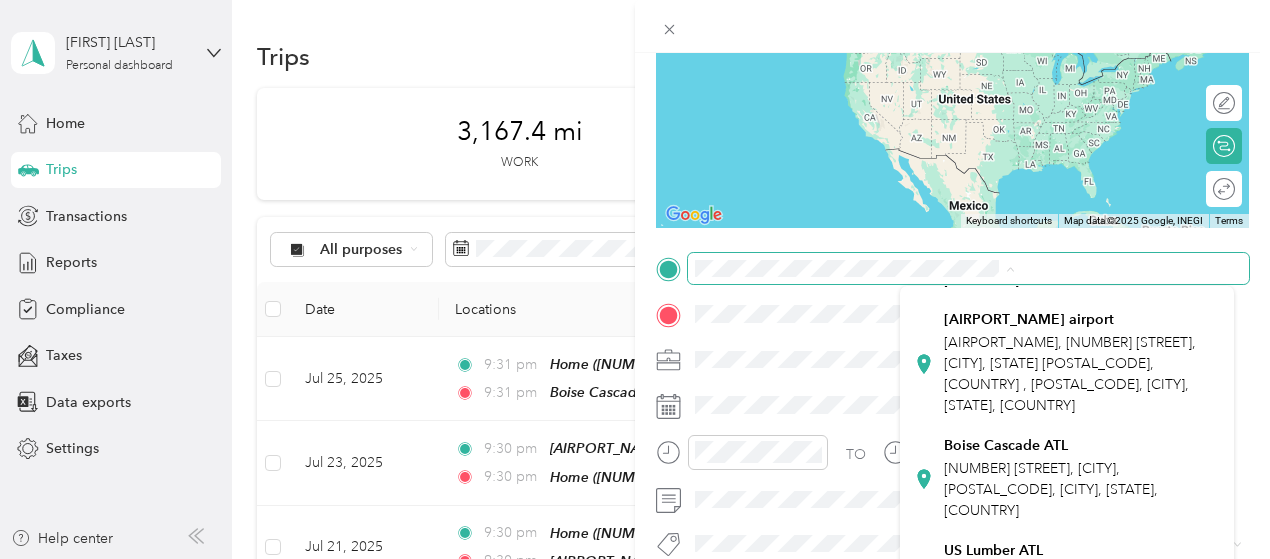 scroll, scrollTop: 345, scrollLeft: 0, axis: vertical 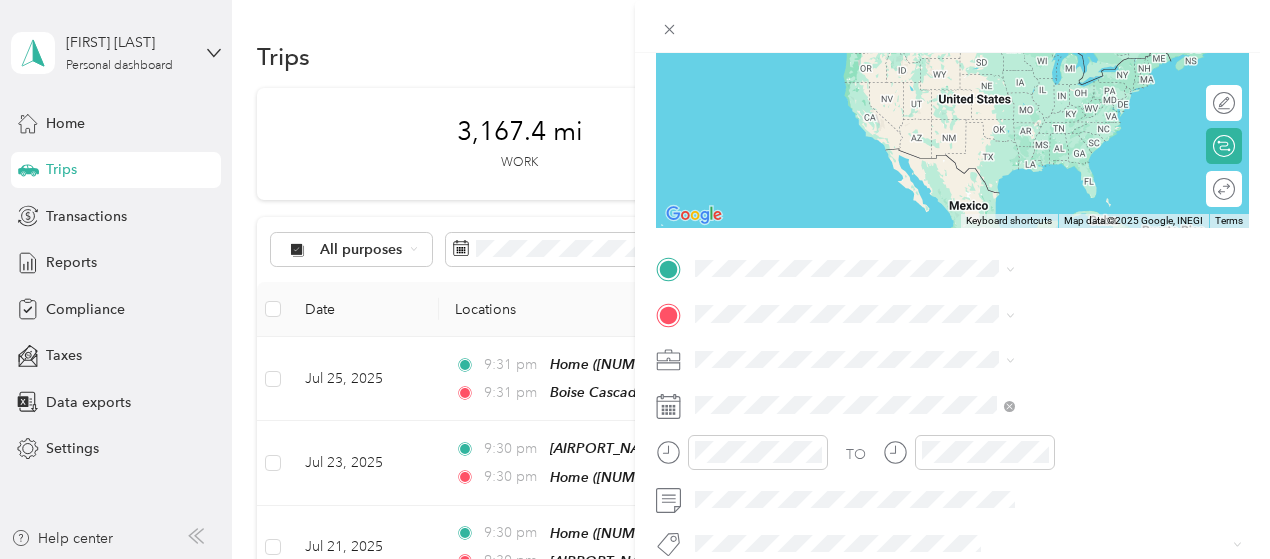 click on "Boise Cascade ATL" at bounding box center [1006, 434] 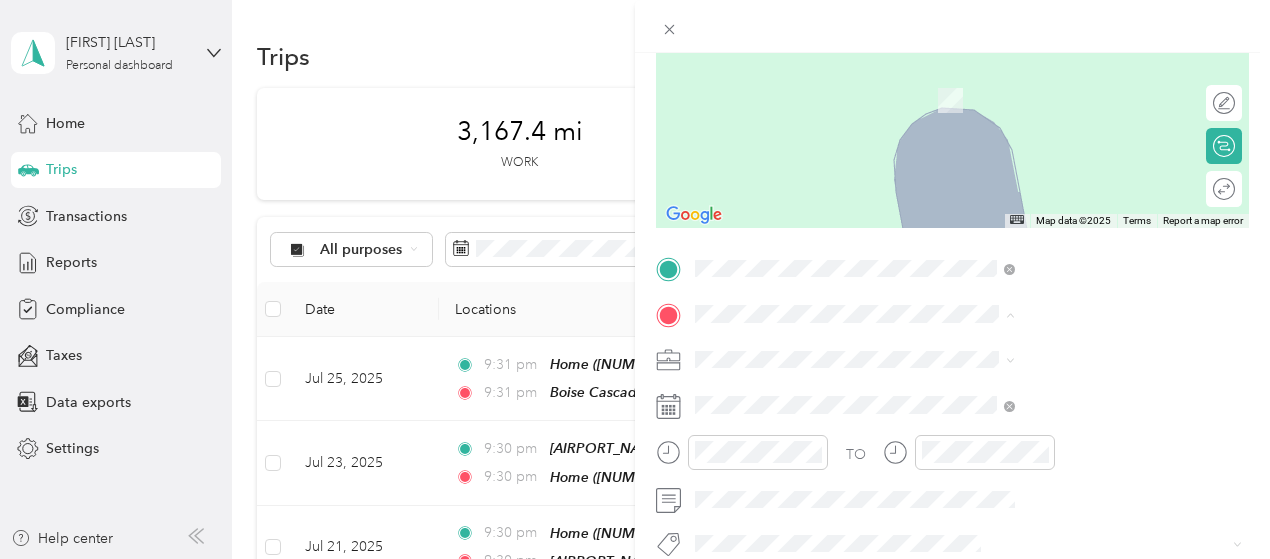 click on "Home [NUMBER] [STREET], [CITY], [STATE] , [POSTAL_CODE], [CITY], [STATE], [COUNTRY]" at bounding box center [1081, 110] 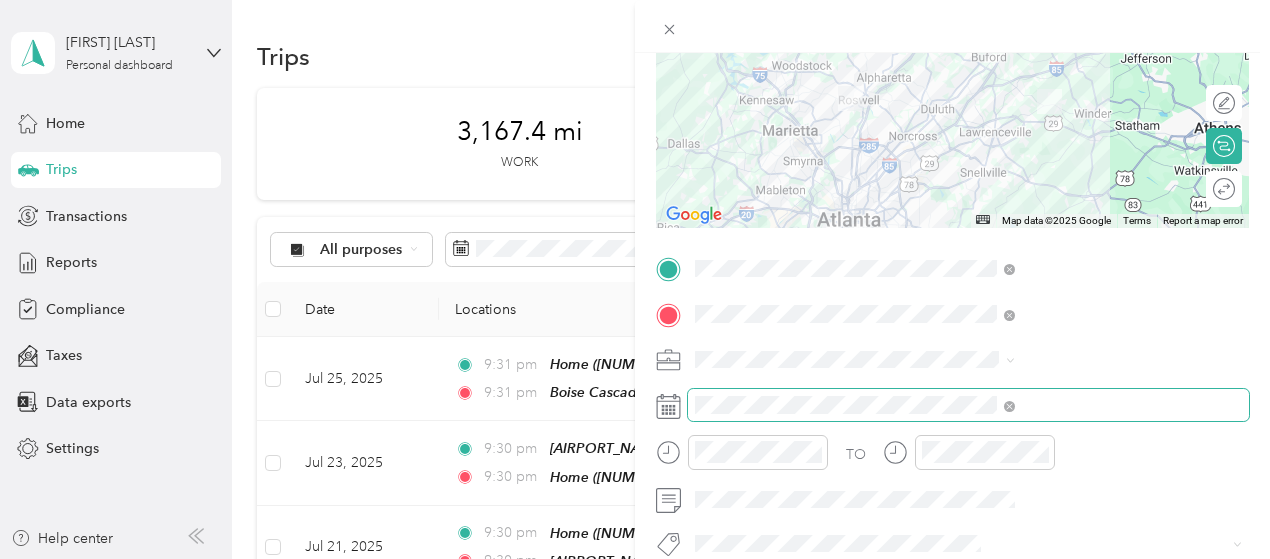 click at bounding box center (968, 405) 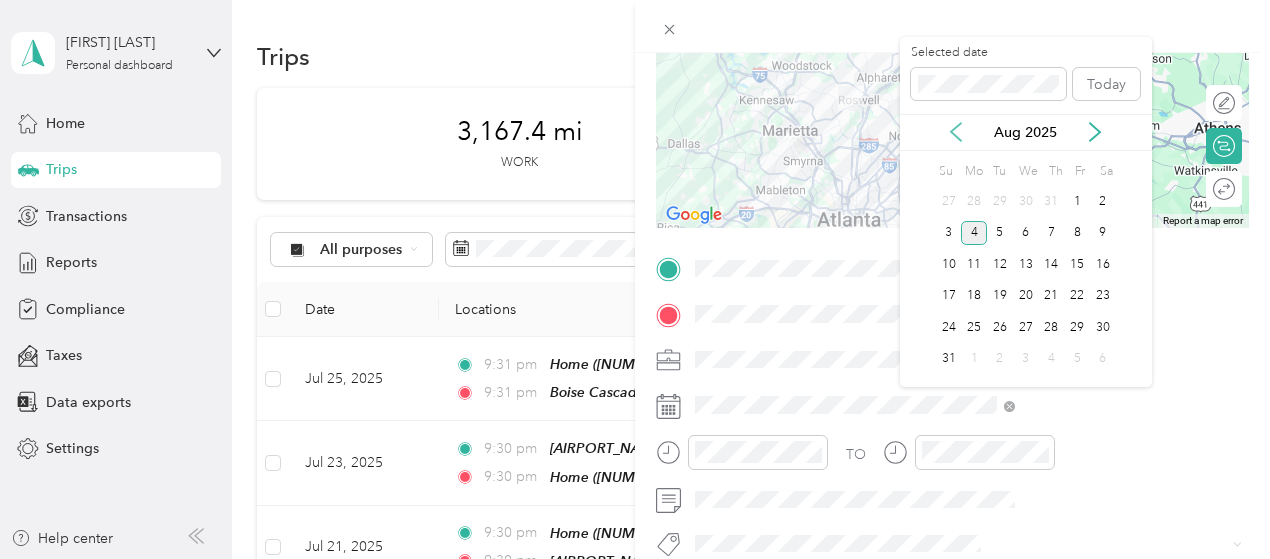 click 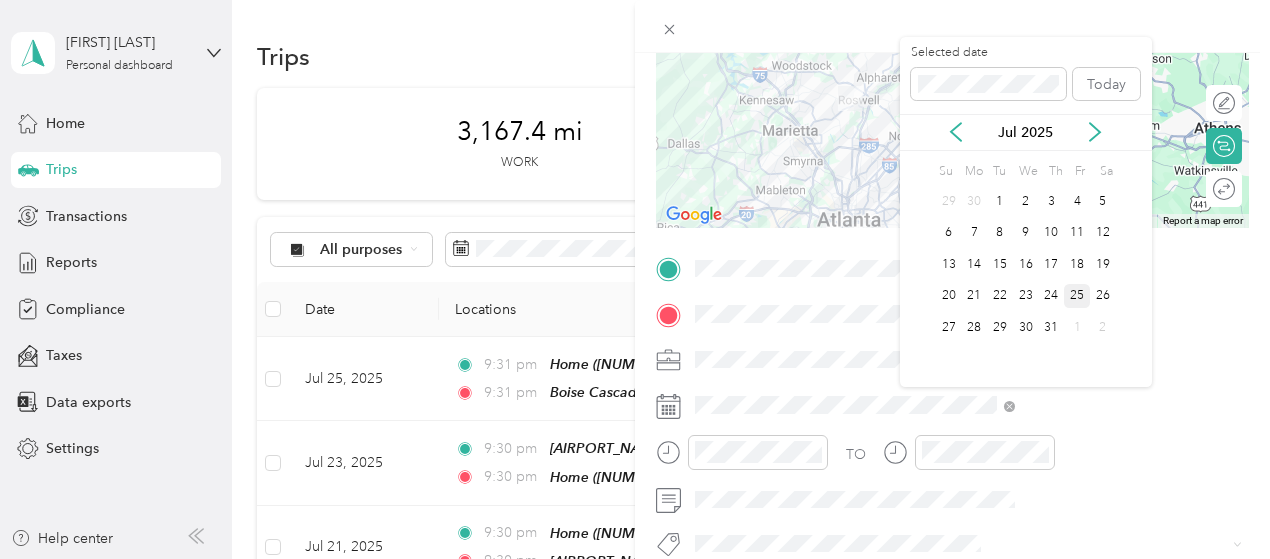click on "25" at bounding box center (1077, 296) 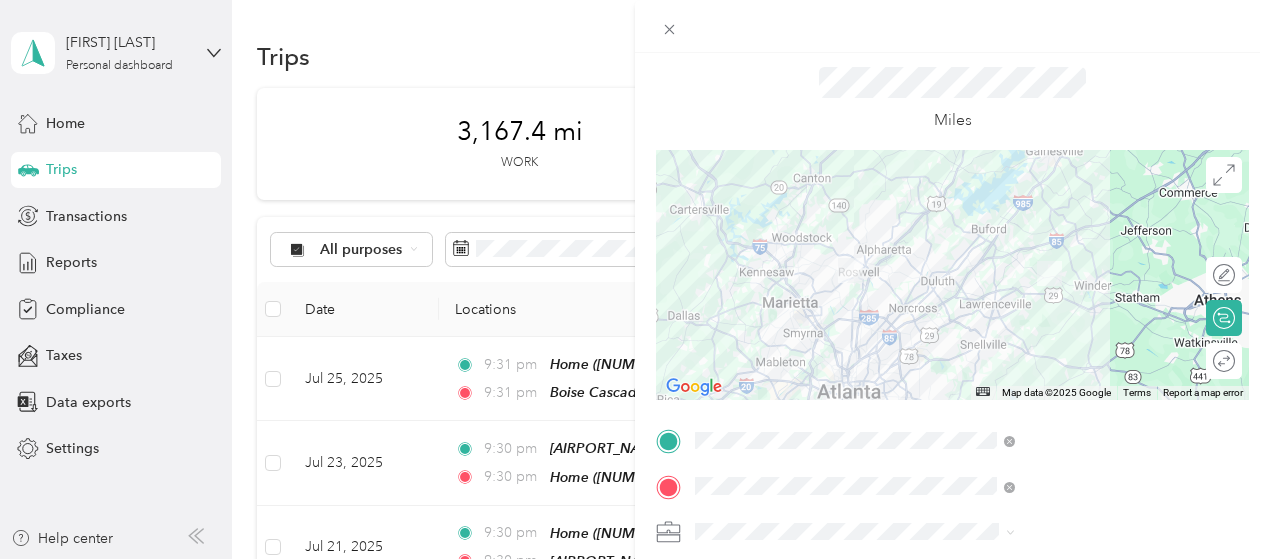 scroll, scrollTop: 0, scrollLeft: 0, axis: both 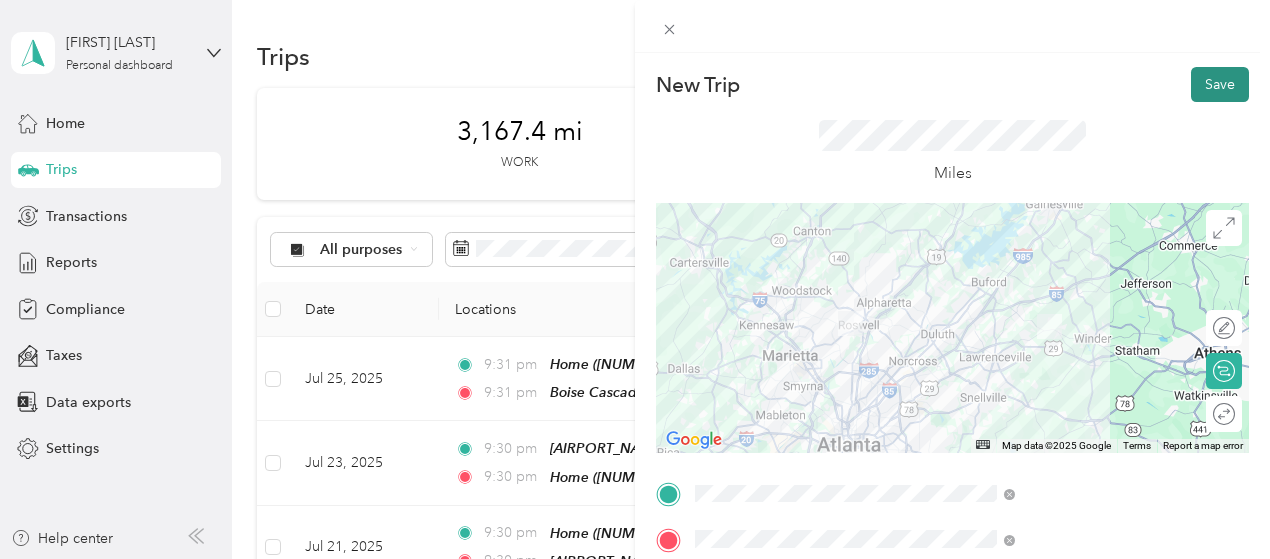 click on "Save" at bounding box center [1220, 84] 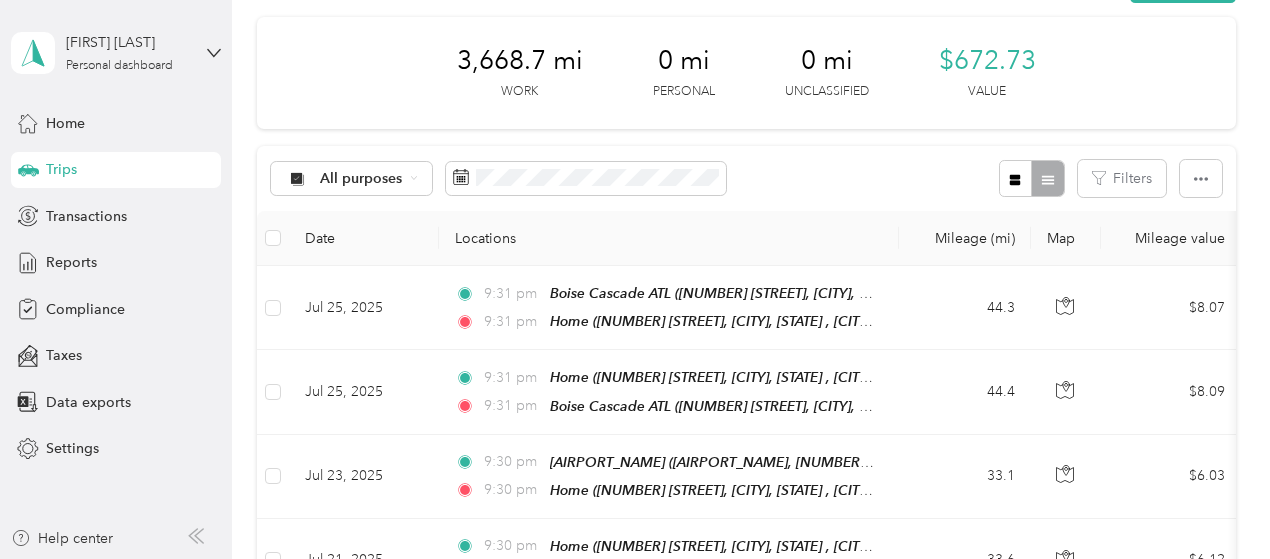 scroll, scrollTop: 72, scrollLeft: 0, axis: vertical 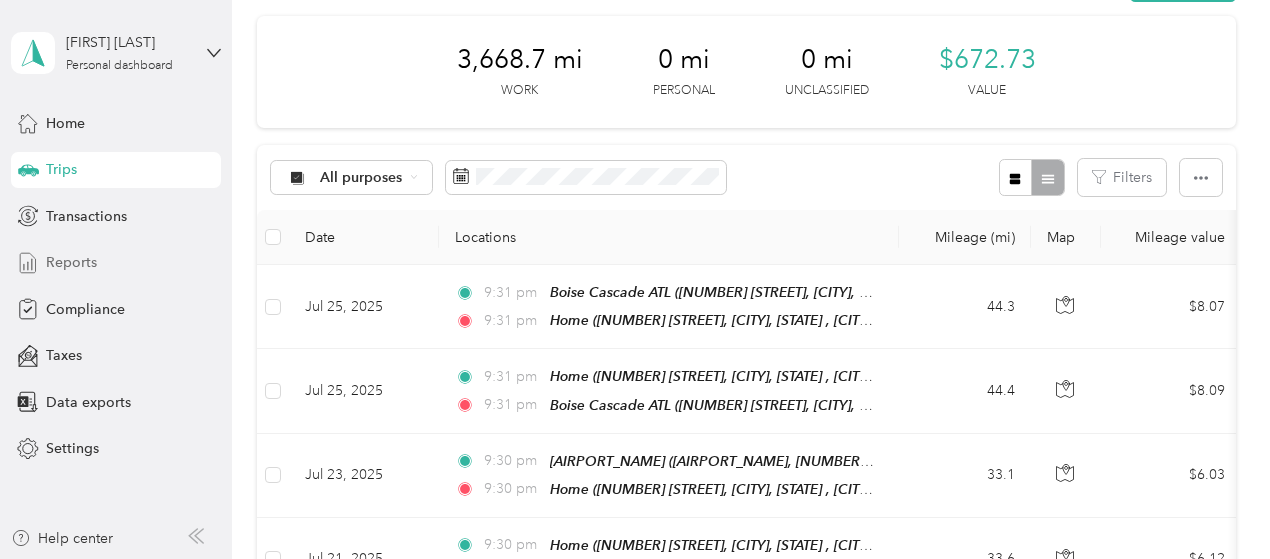 click on "Reports" at bounding box center (116, 263) 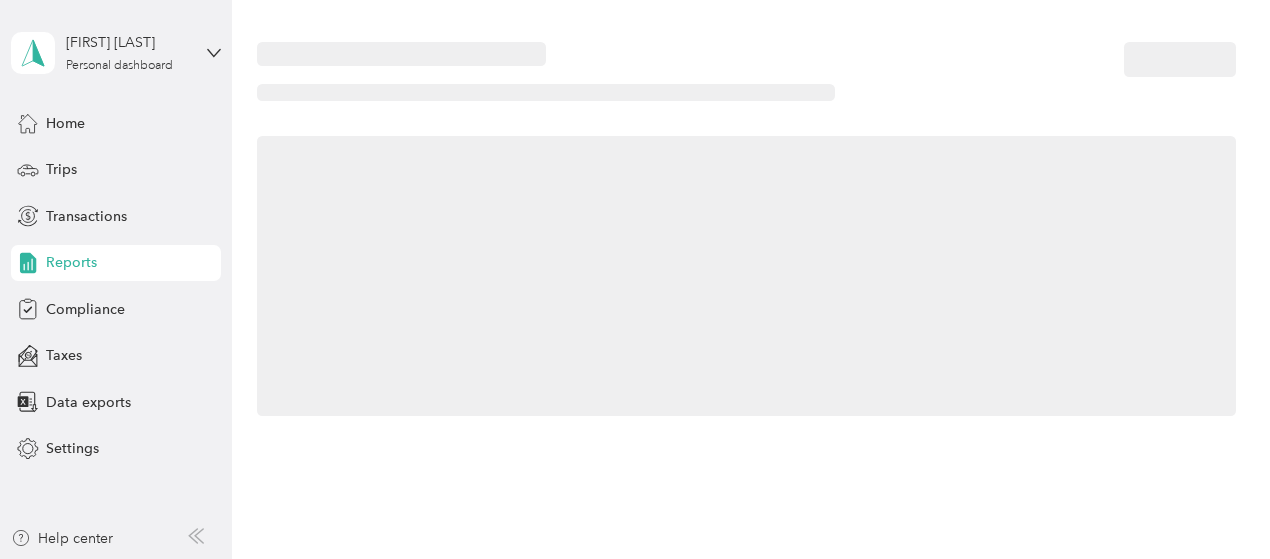 scroll, scrollTop: 72, scrollLeft: 0, axis: vertical 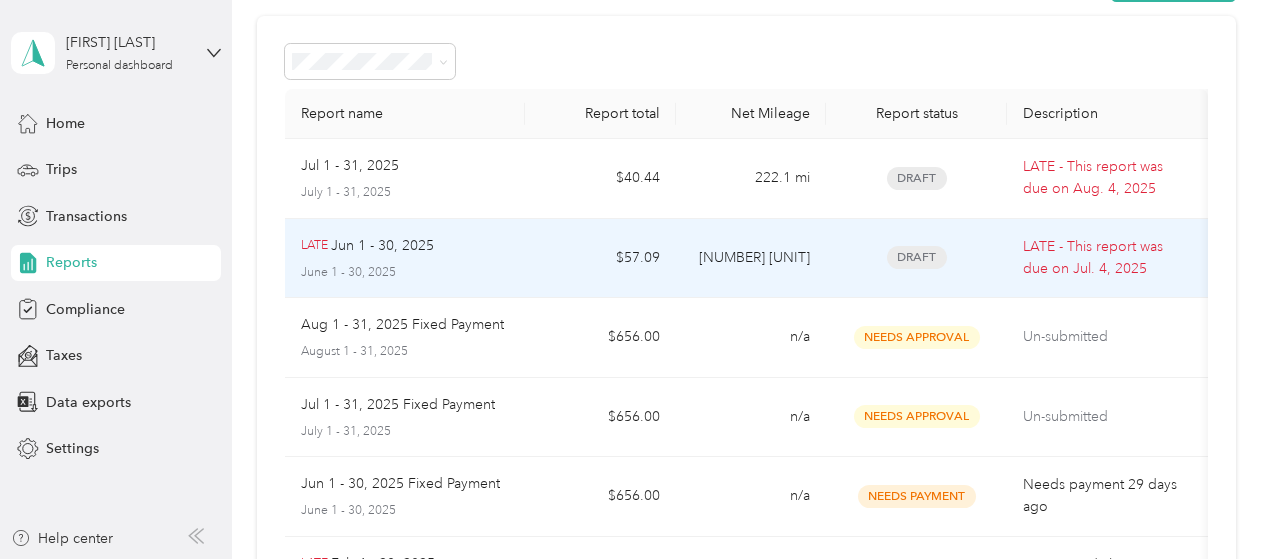 click on "LATE Jun 1 - 30, 2025 June 1 - 30, 2025" at bounding box center [405, 259] 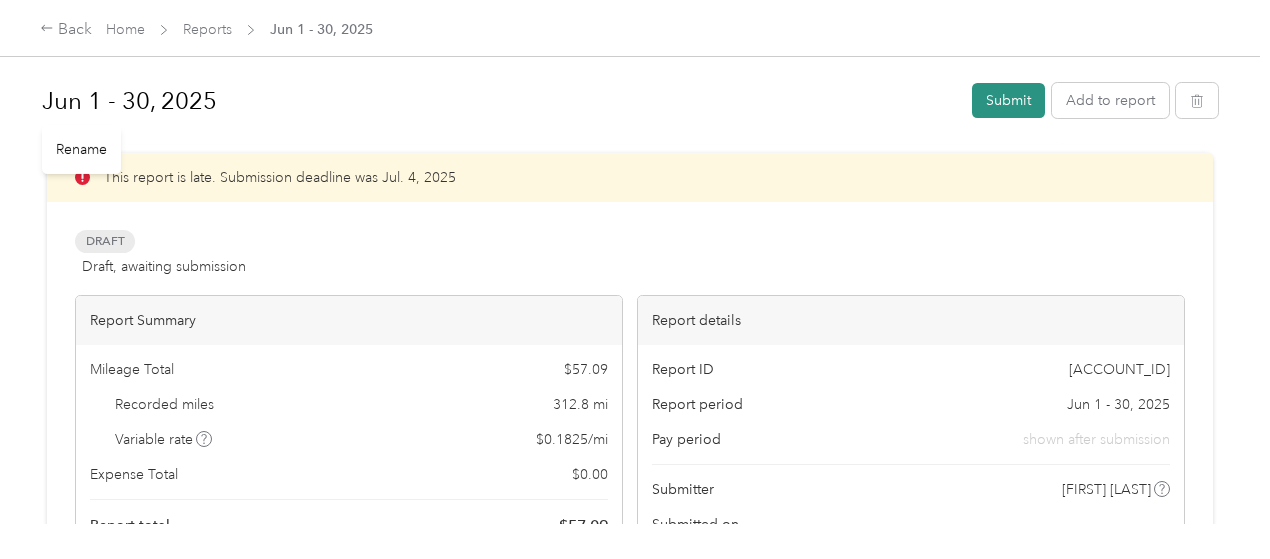 click on "Submit" at bounding box center [1008, 100] 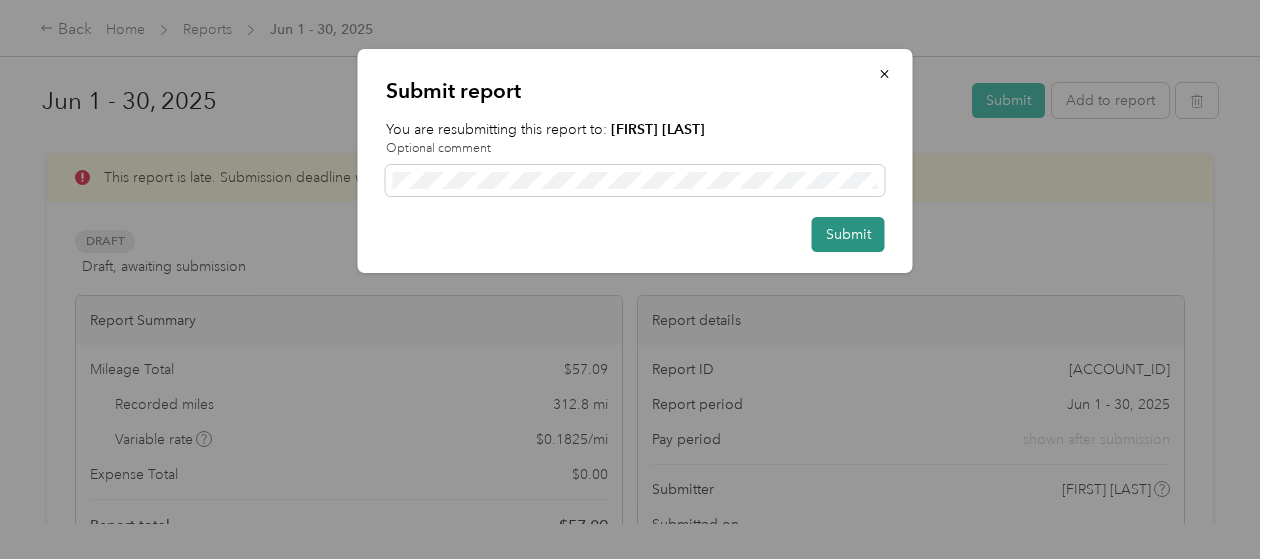 click on "Submit" at bounding box center [848, 234] 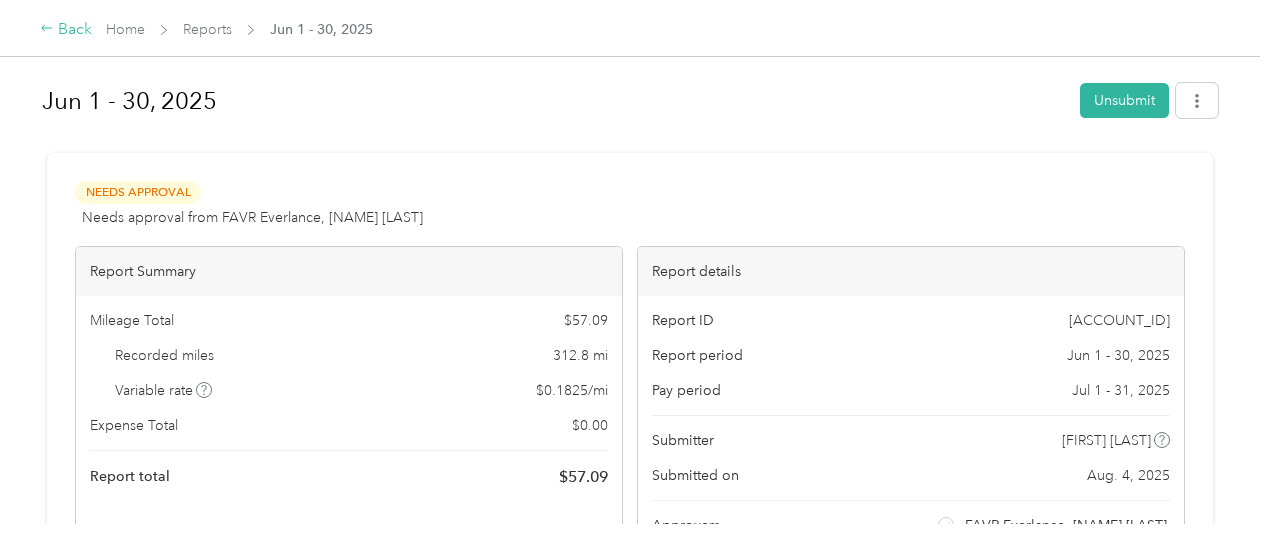 click on "Back" at bounding box center (66, 30) 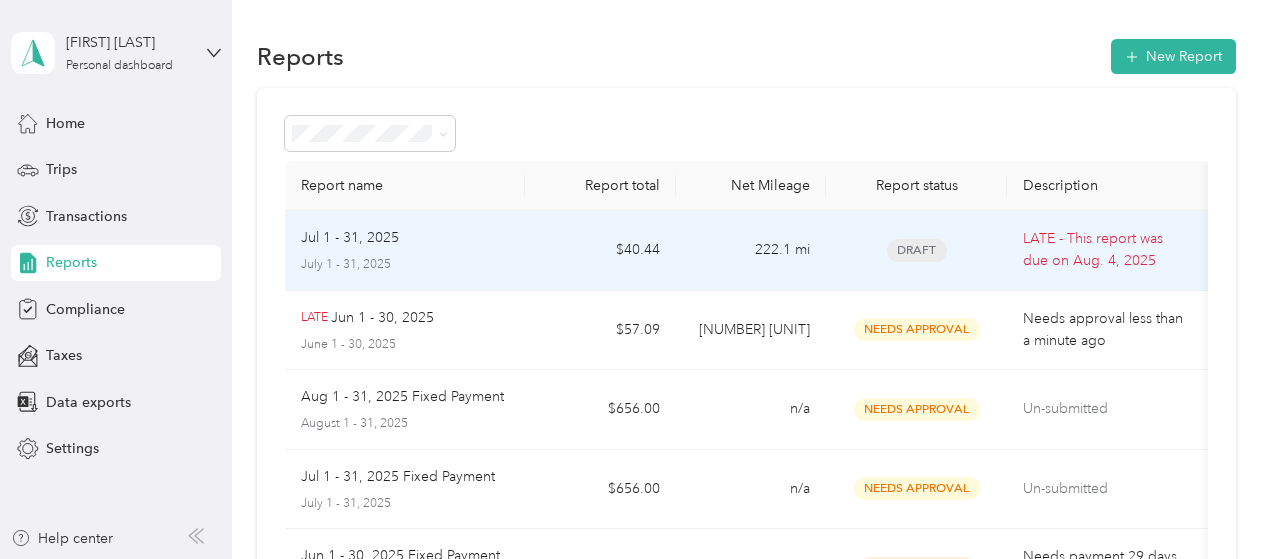 click on "Jul 1 - 31, 2025" at bounding box center (405, 238) 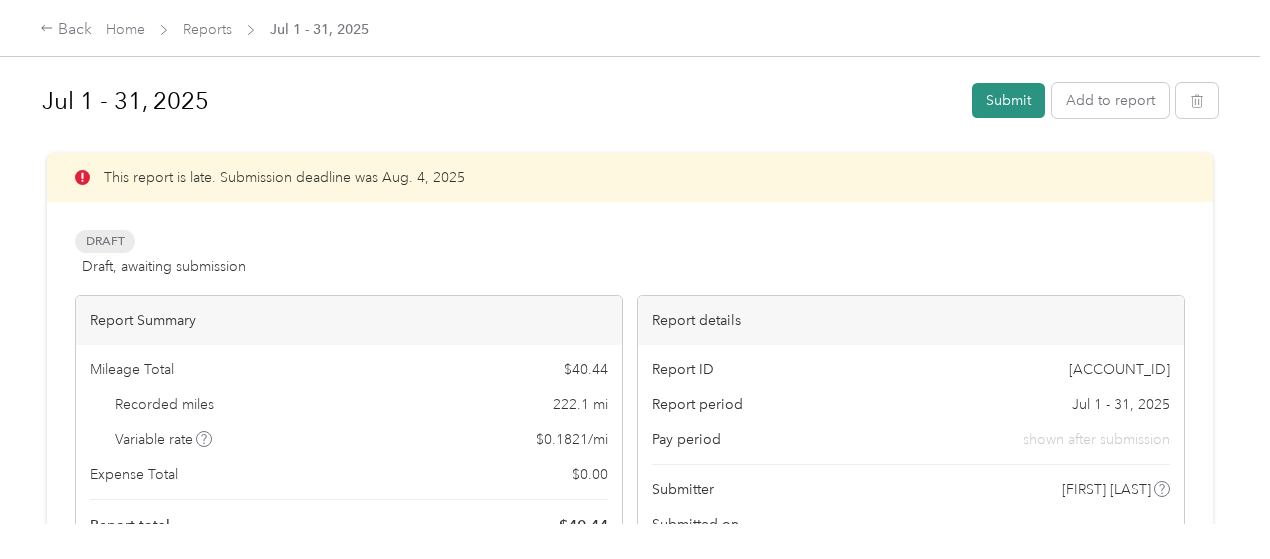 click on "Submit" at bounding box center (1008, 100) 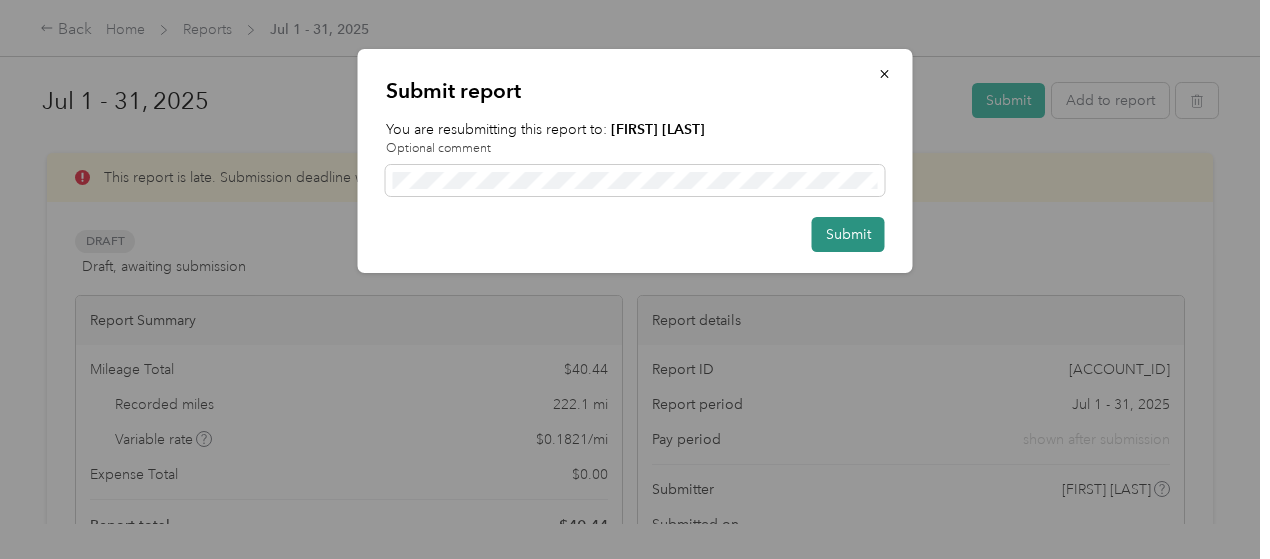 click on "Submit" at bounding box center [848, 234] 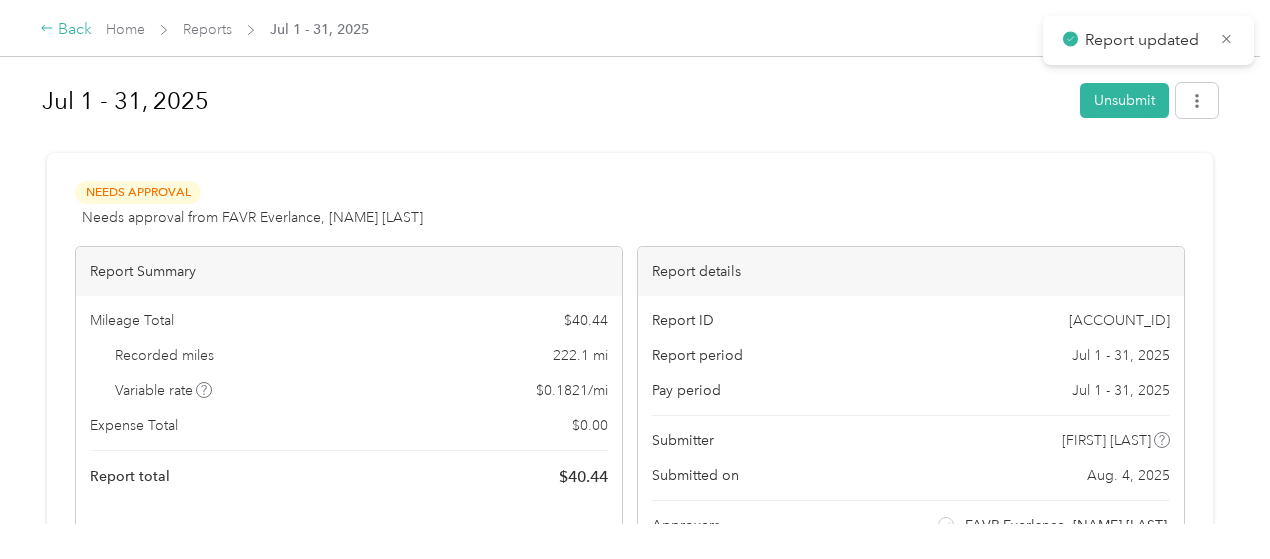 click on "Back" at bounding box center [66, 30] 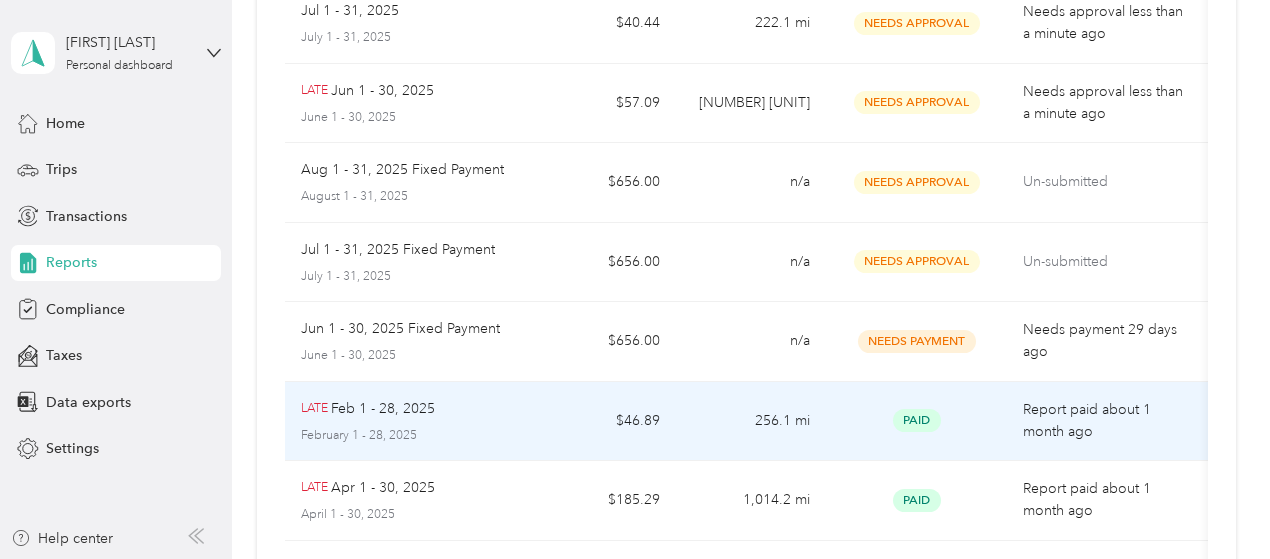 scroll, scrollTop: 0, scrollLeft: 0, axis: both 